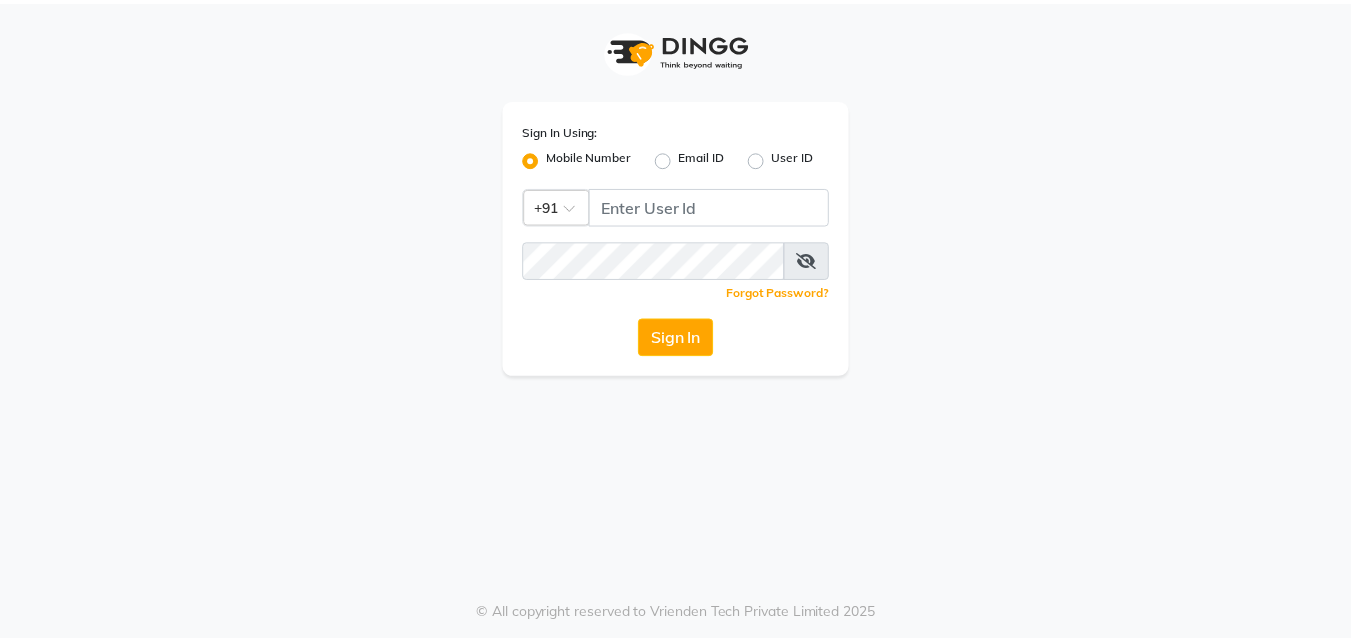 scroll, scrollTop: 0, scrollLeft: 0, axis: both 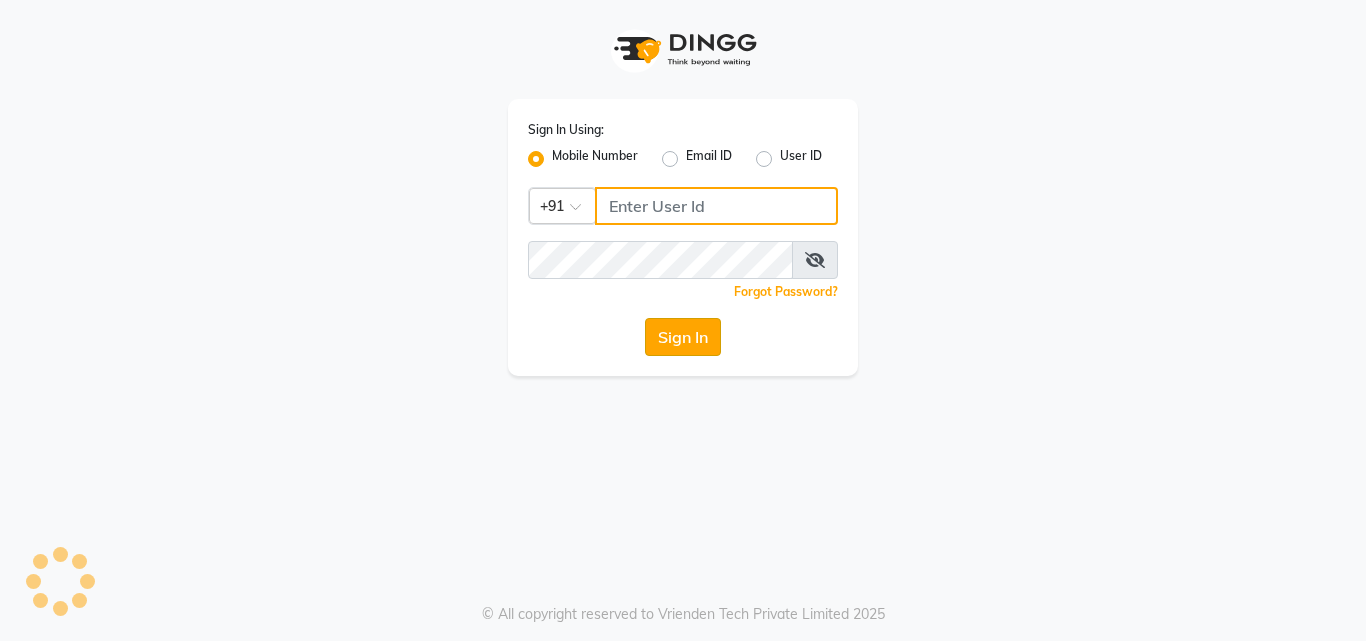 type on "8380014616" 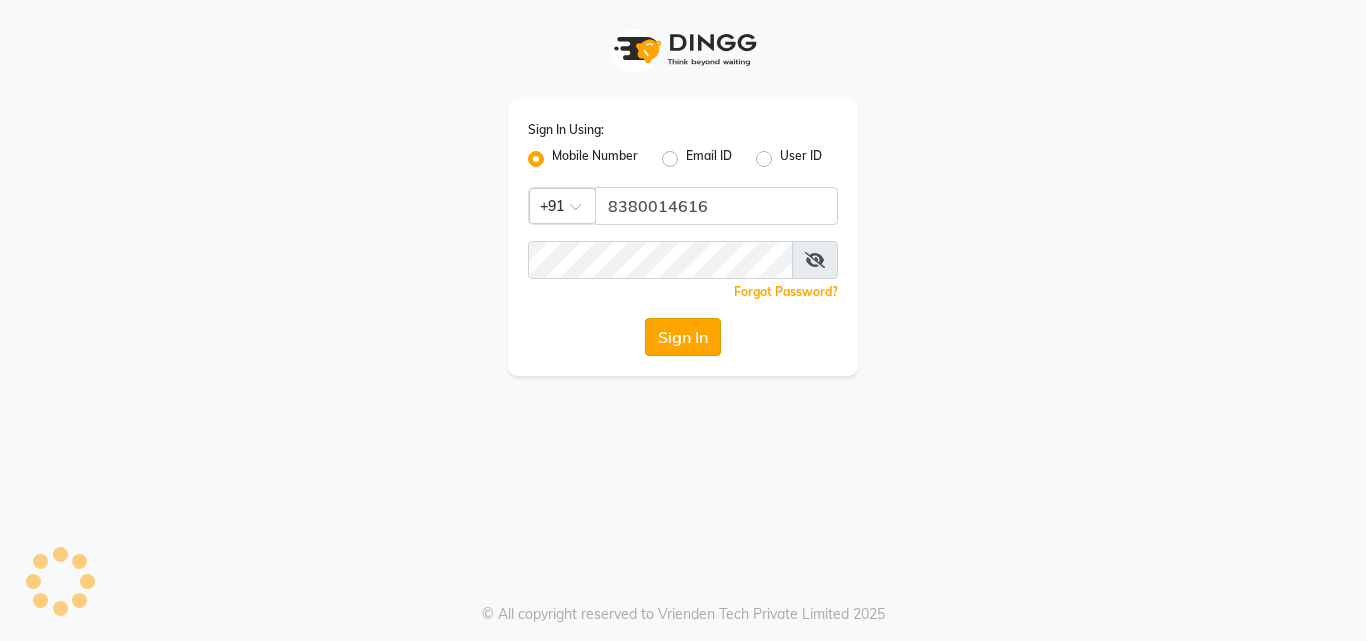 click on "Sign In" 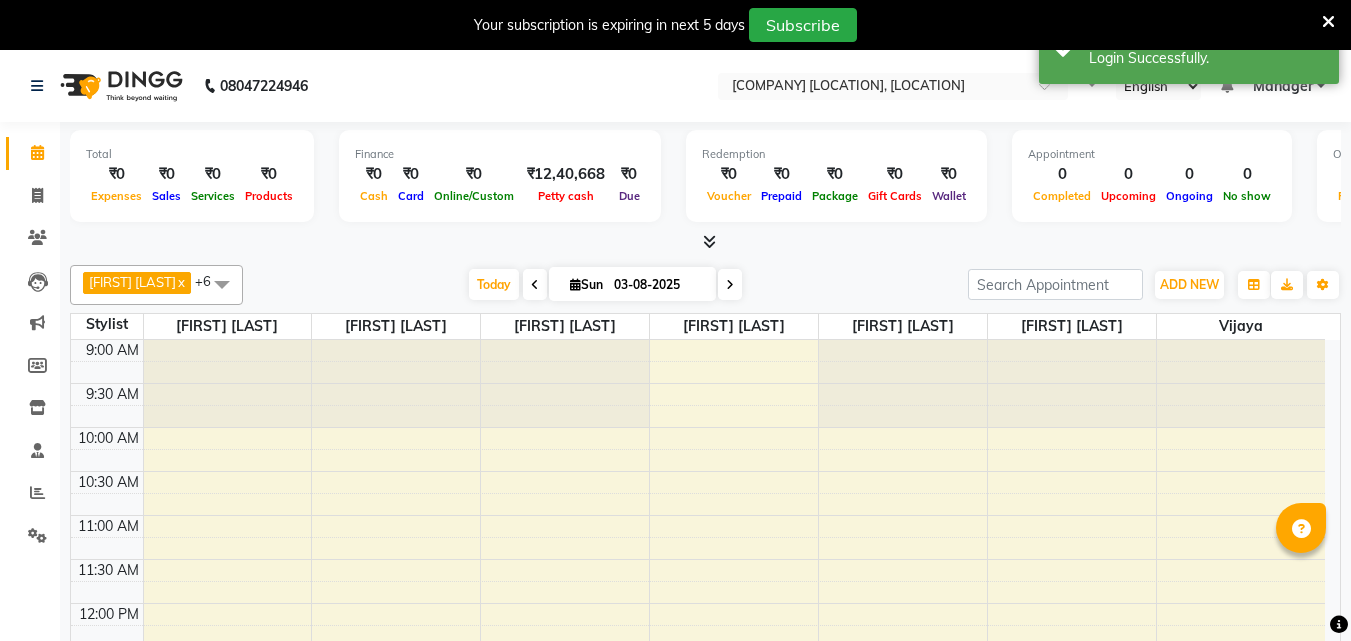 select on "en" 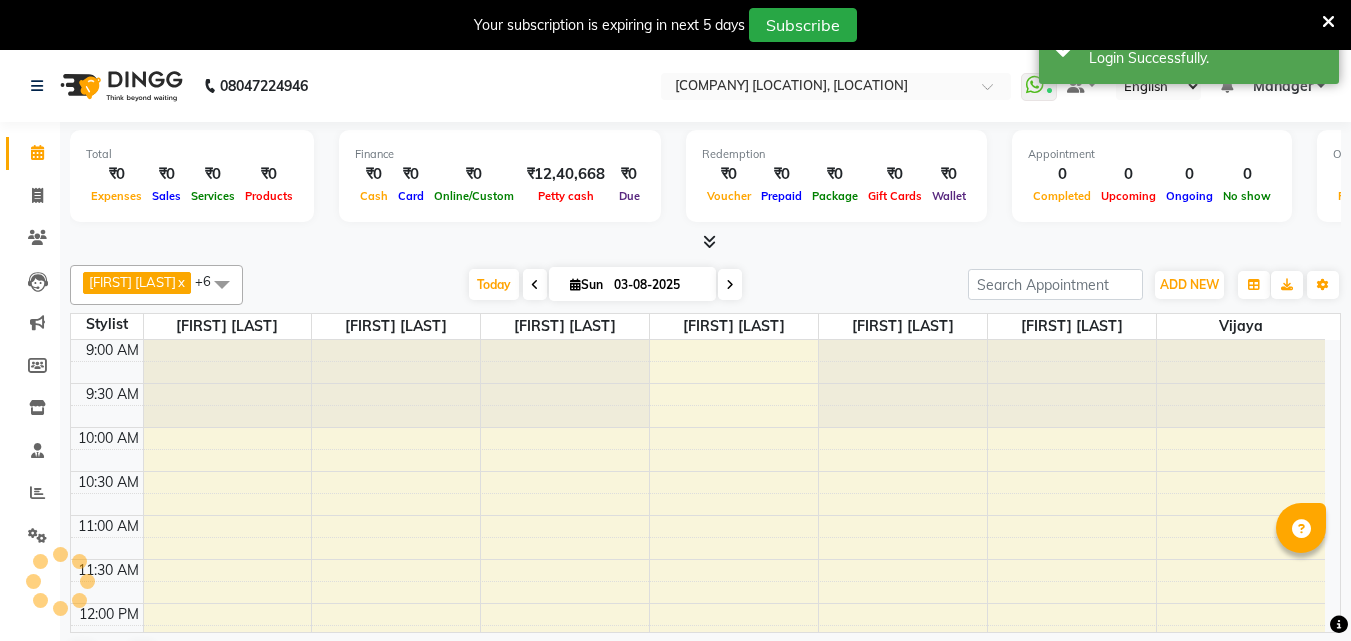 scroll, scrollTop: 0, scrollLeft: 0, axis: both 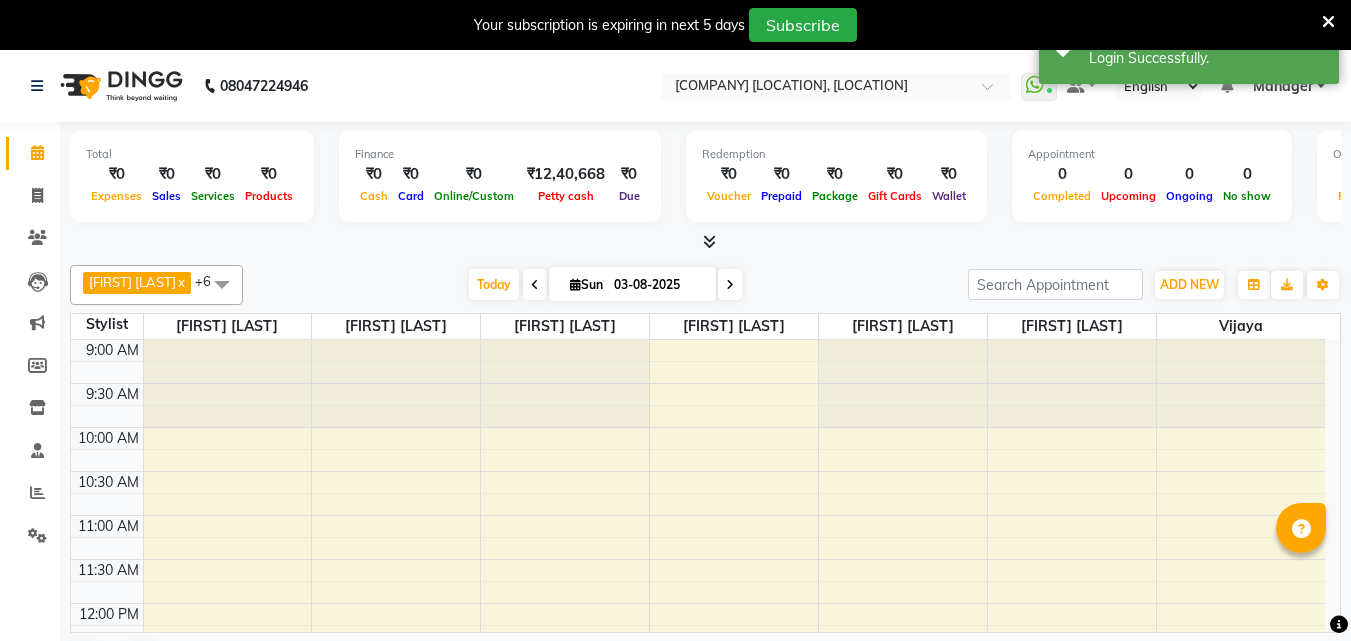 click at bounding box center [535, 285] 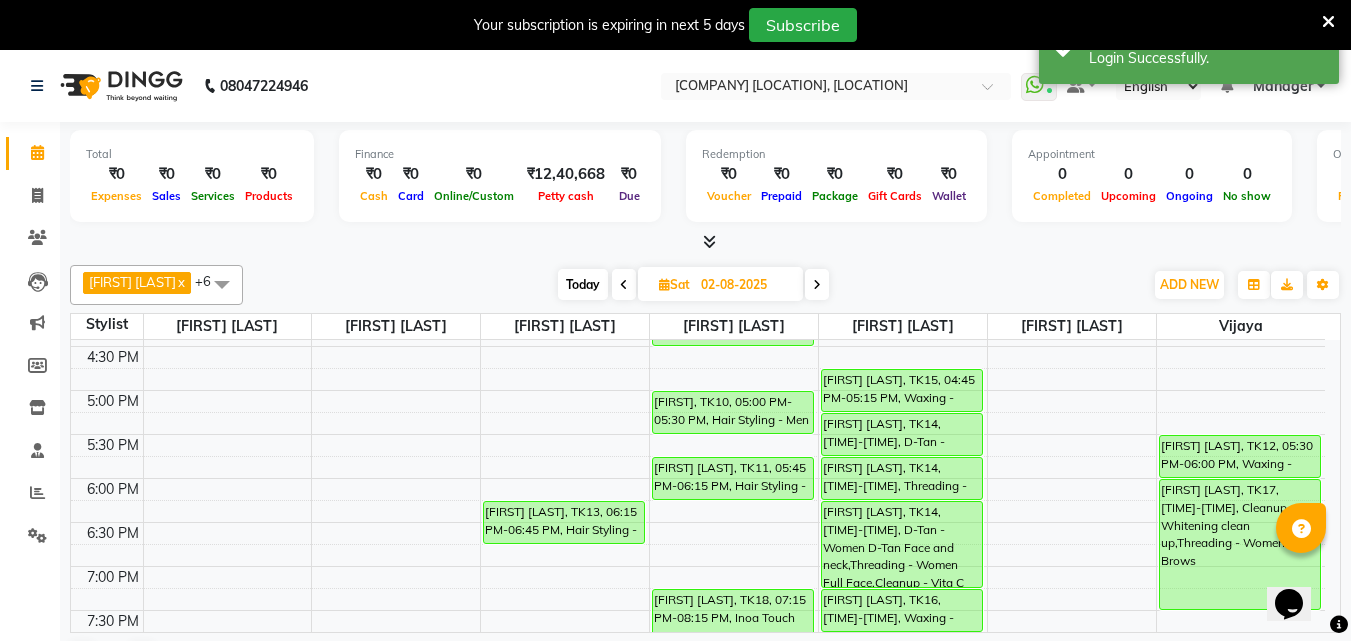 scroll, scrollTop: 851, scrollLeft: 0, axis: vertical 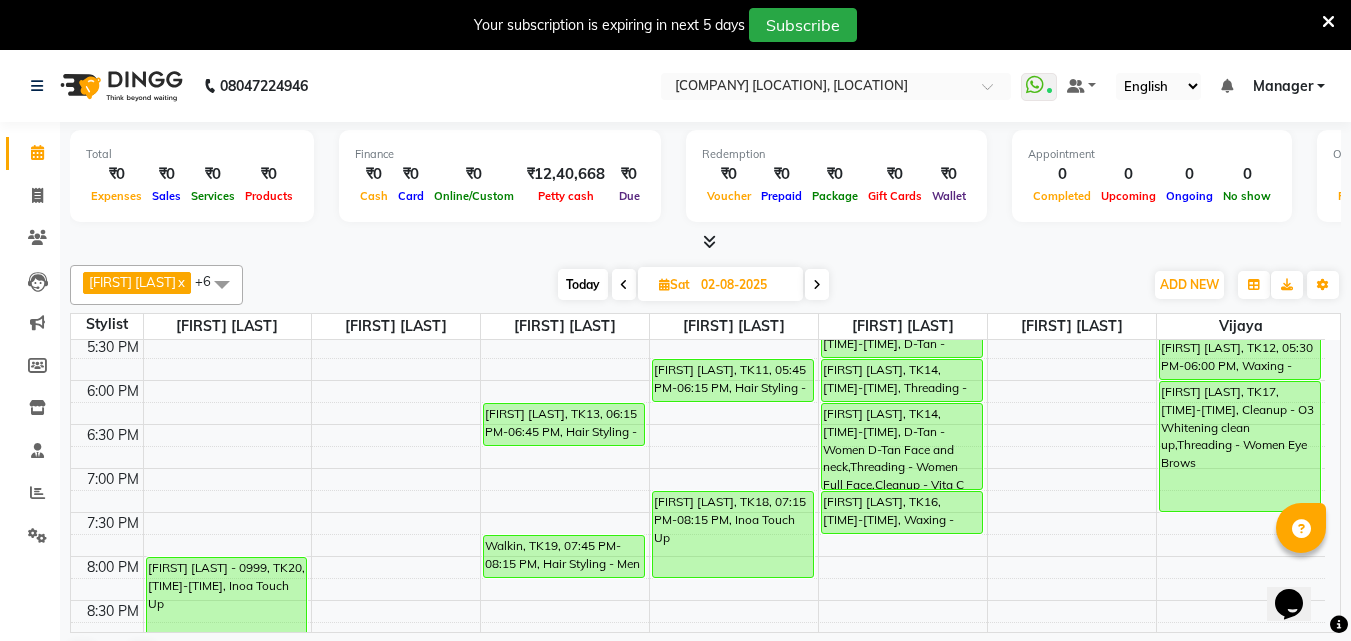 click on "Today" at bounding box center (583, 284) 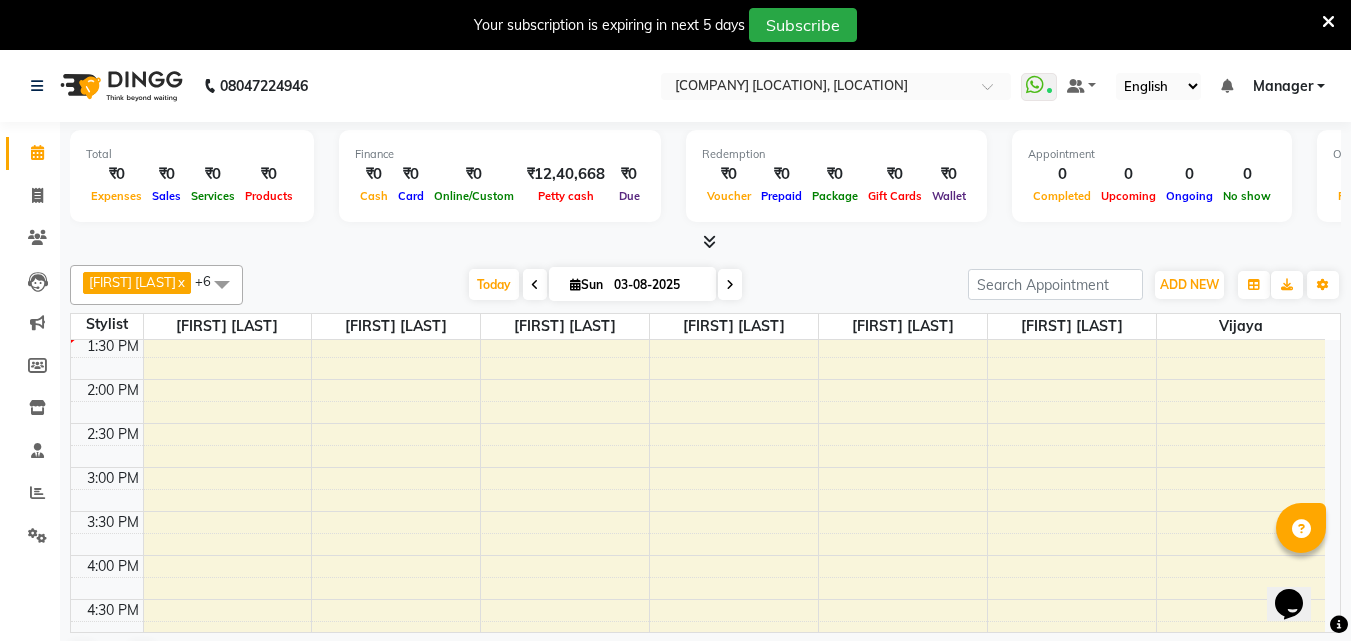 scroll, scrollTop: 0, scrollLeft: 0, axis: both 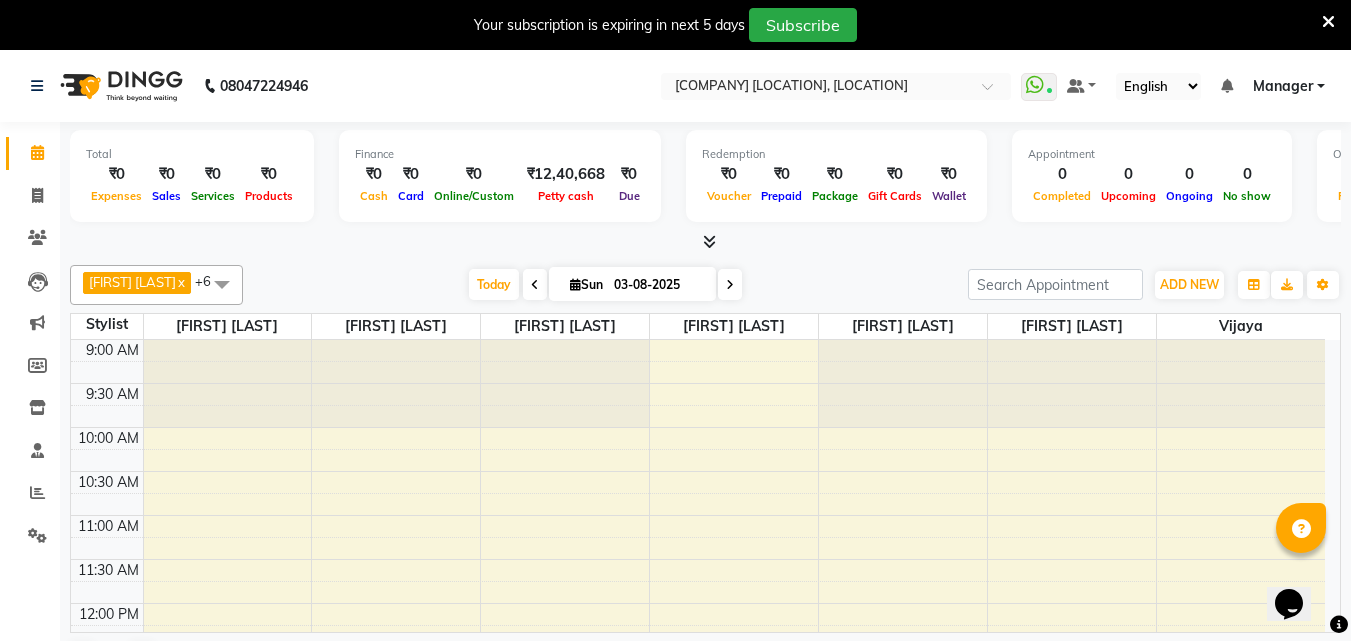 click at bounding box center [1328, 22] 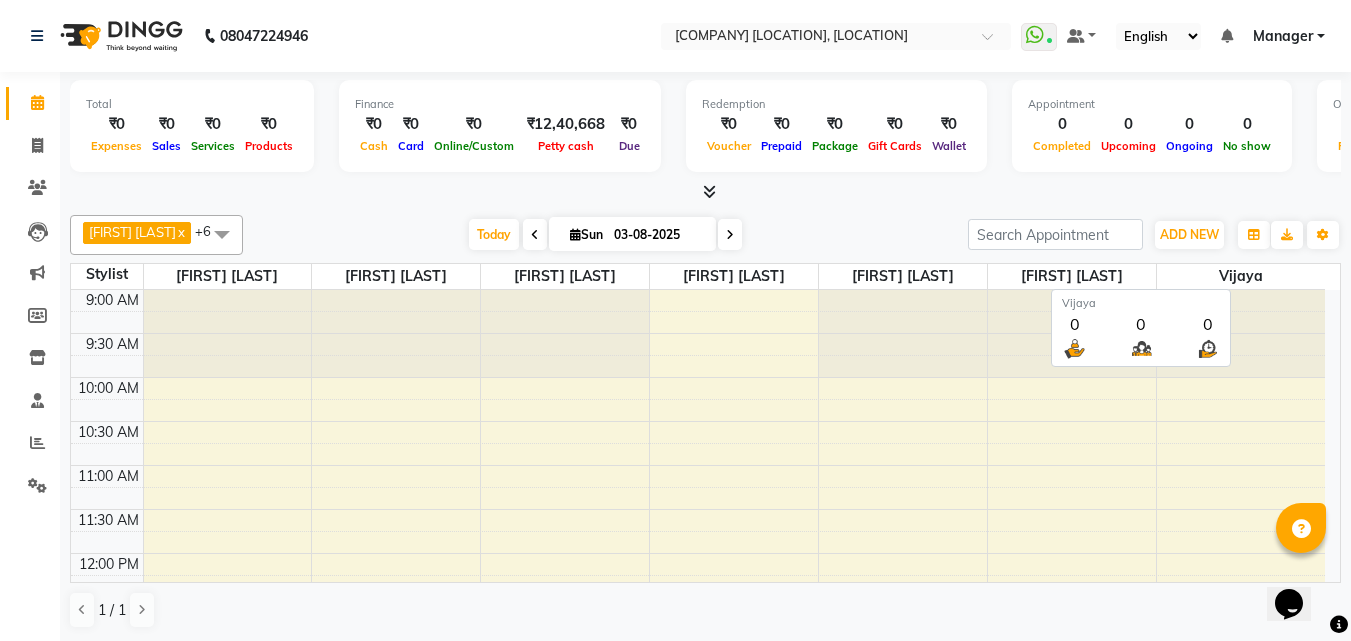 scroll, scrollTop: 1, scrollLeft: 0, axis: vertical 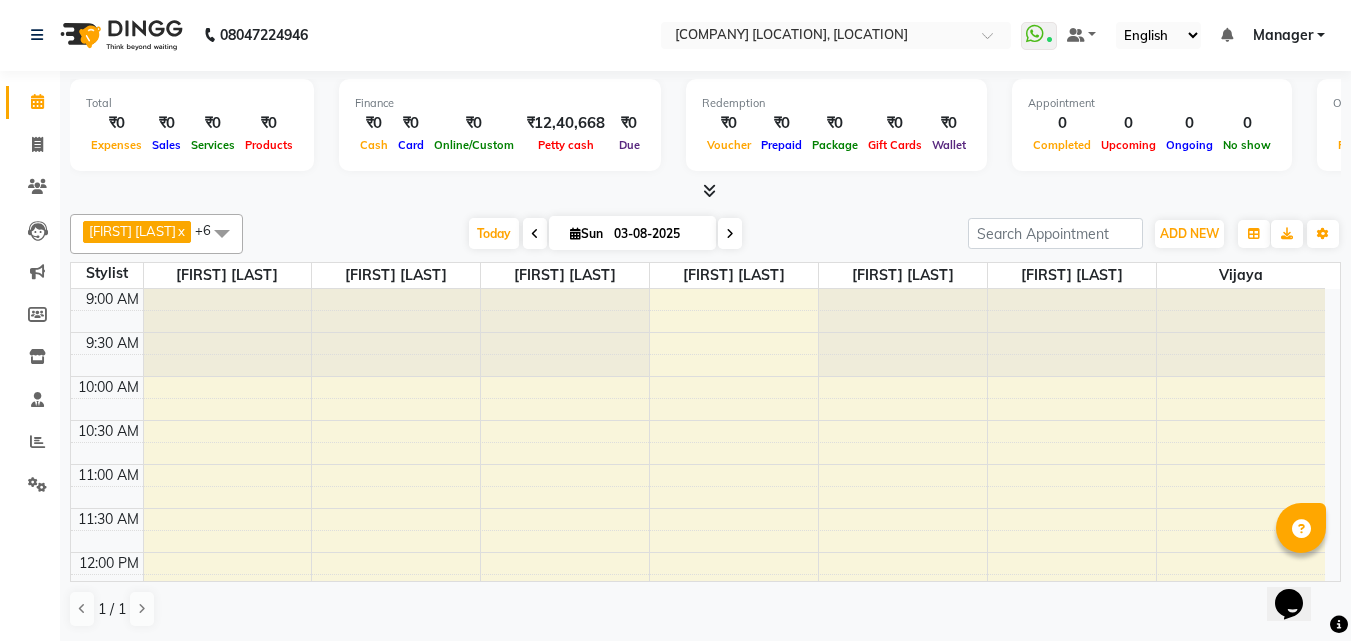 click at bounding box center [705, 191] 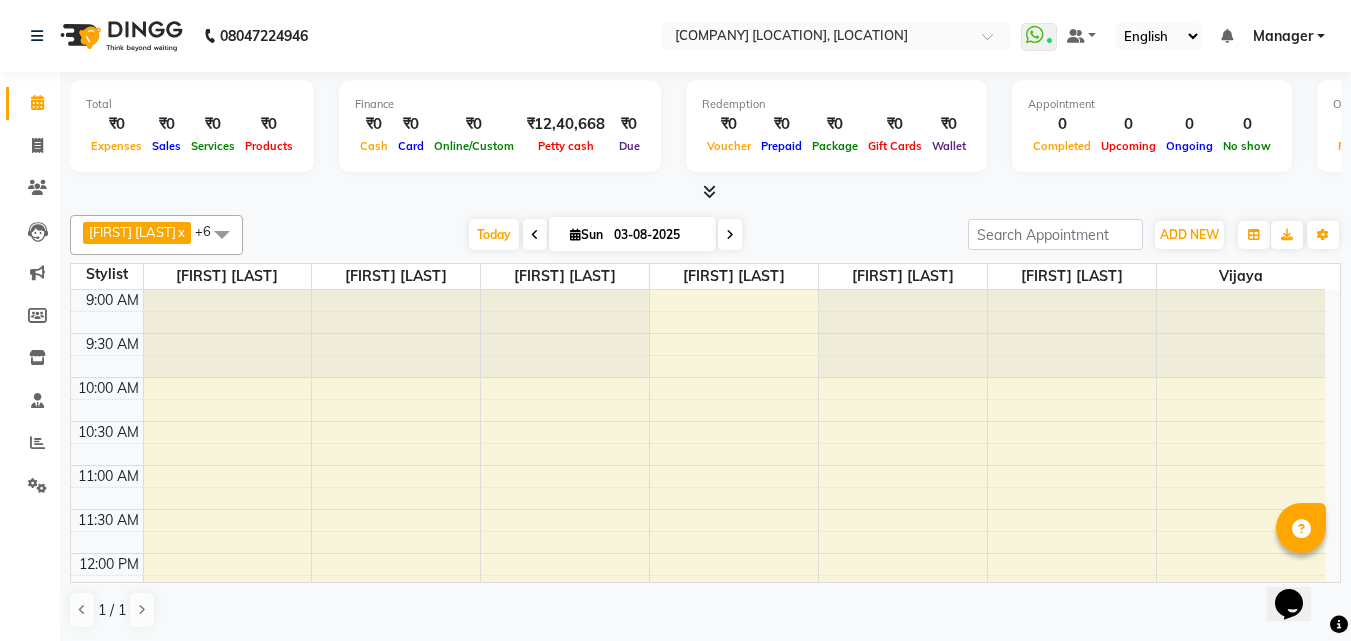 click on "Today  Sun 03-08-2025" at bounding box center (605, 235) 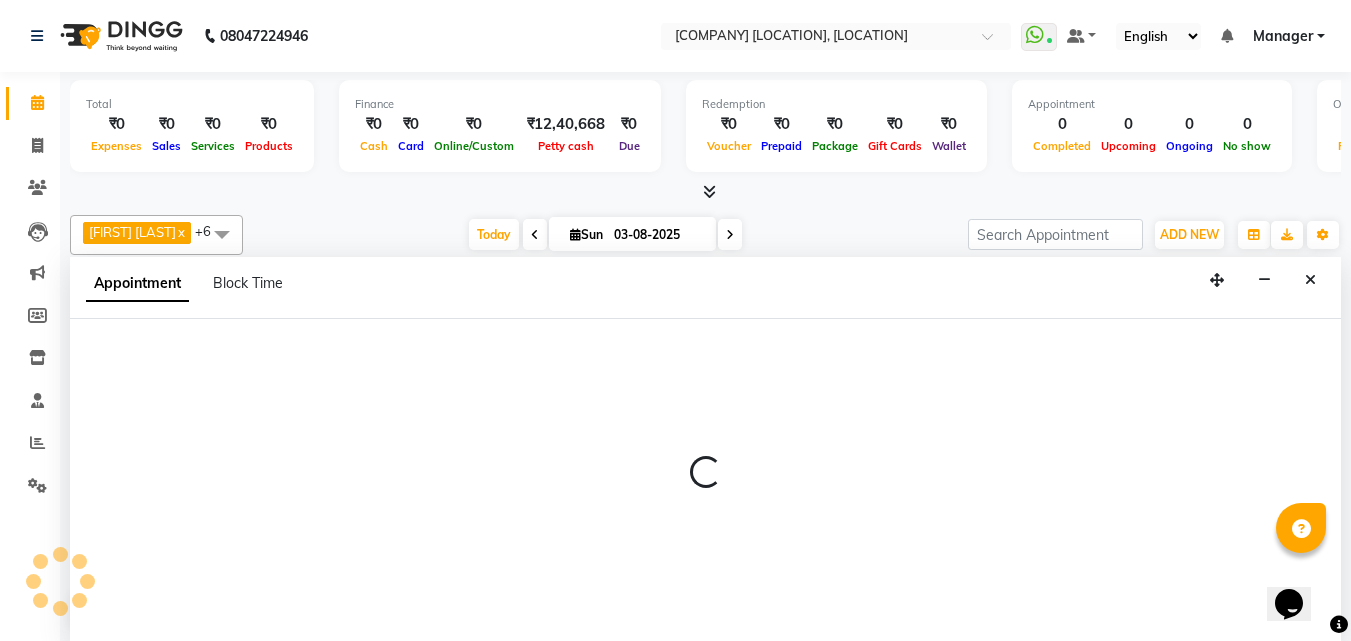 scroll, scrollTop: 1, scrollLeft: 0, axis: vertical 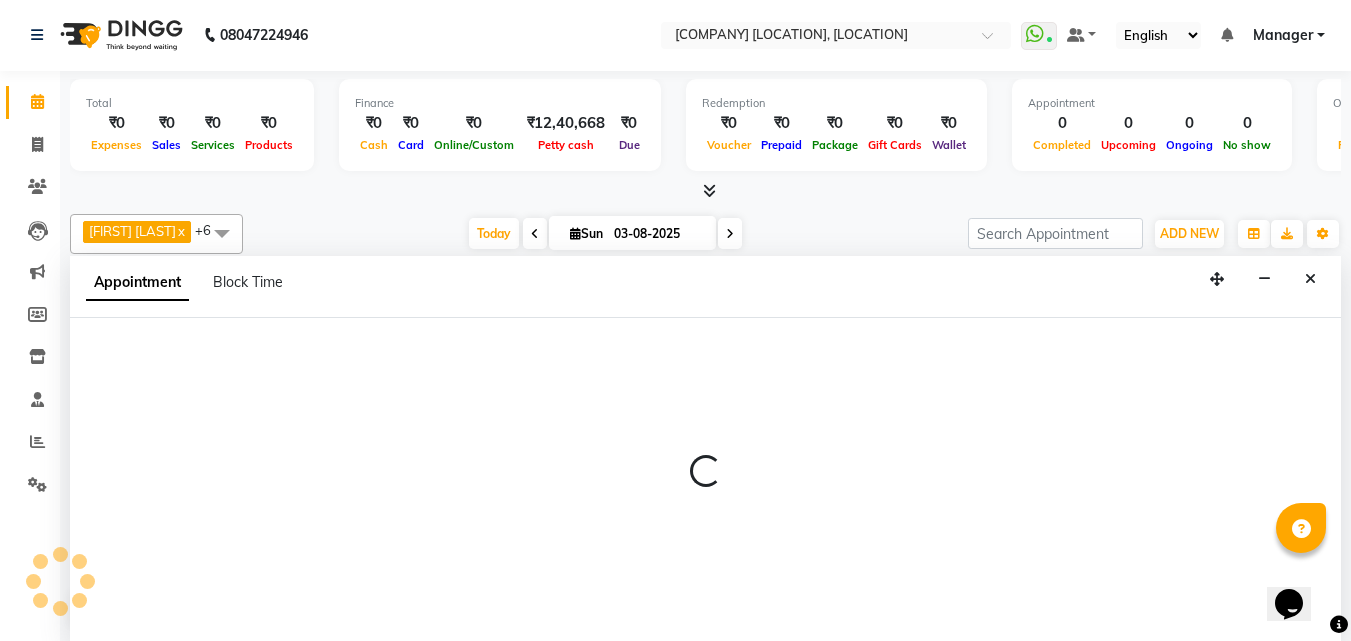 select on "52969" 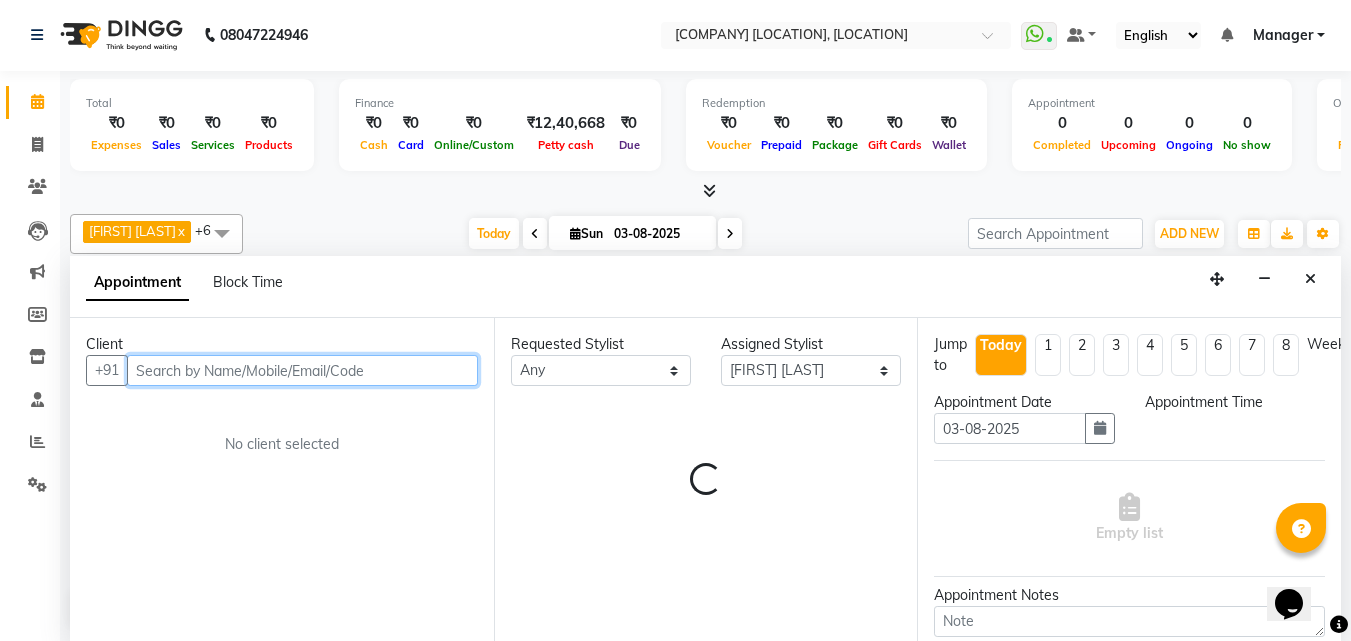 select on "630" 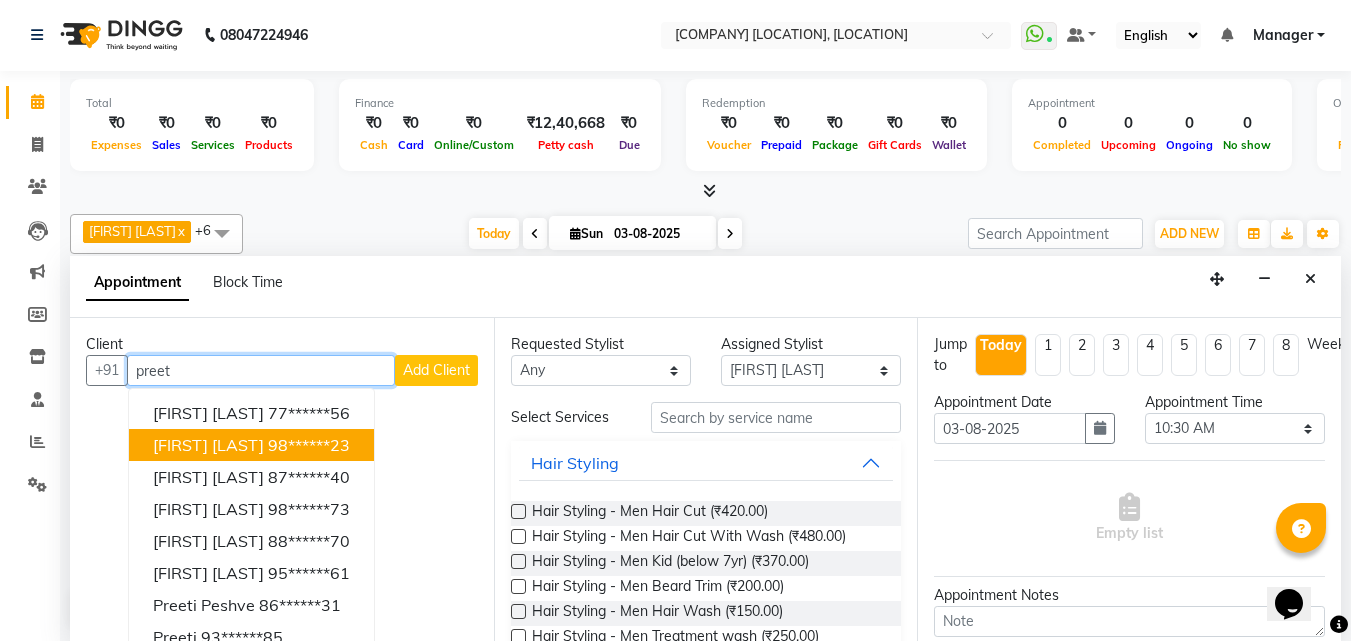 click on "98******23" at bounding box center [309, 445] 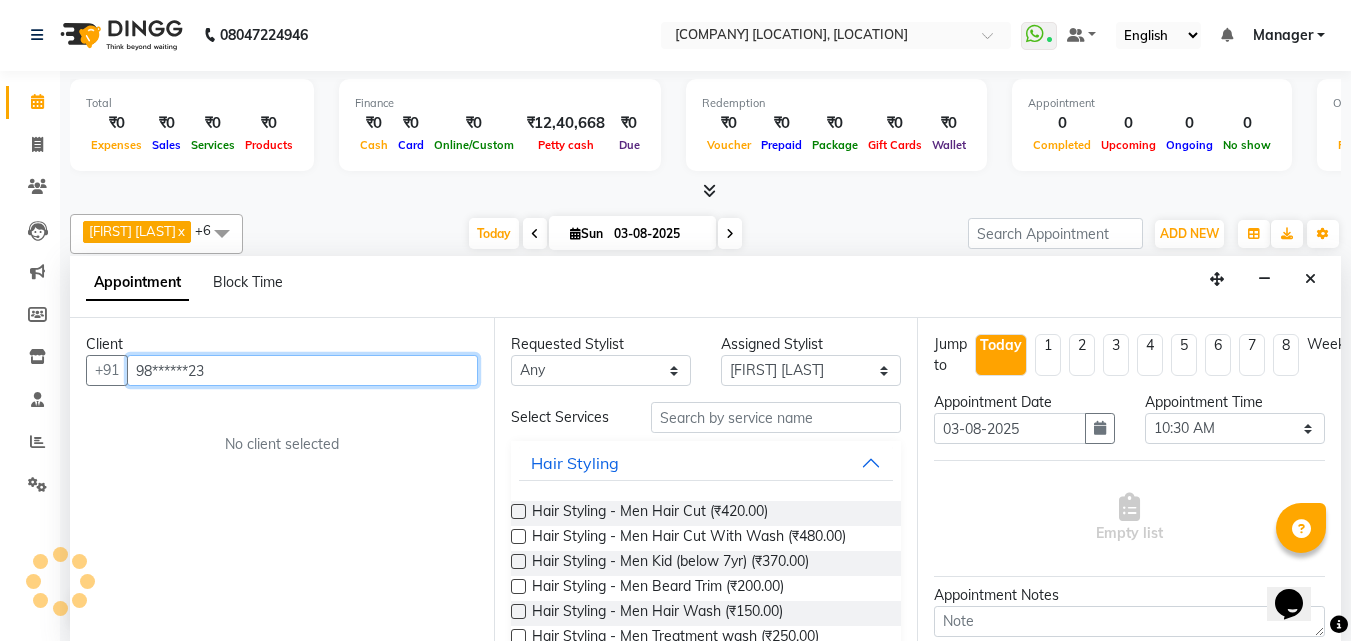 type on "98******23" 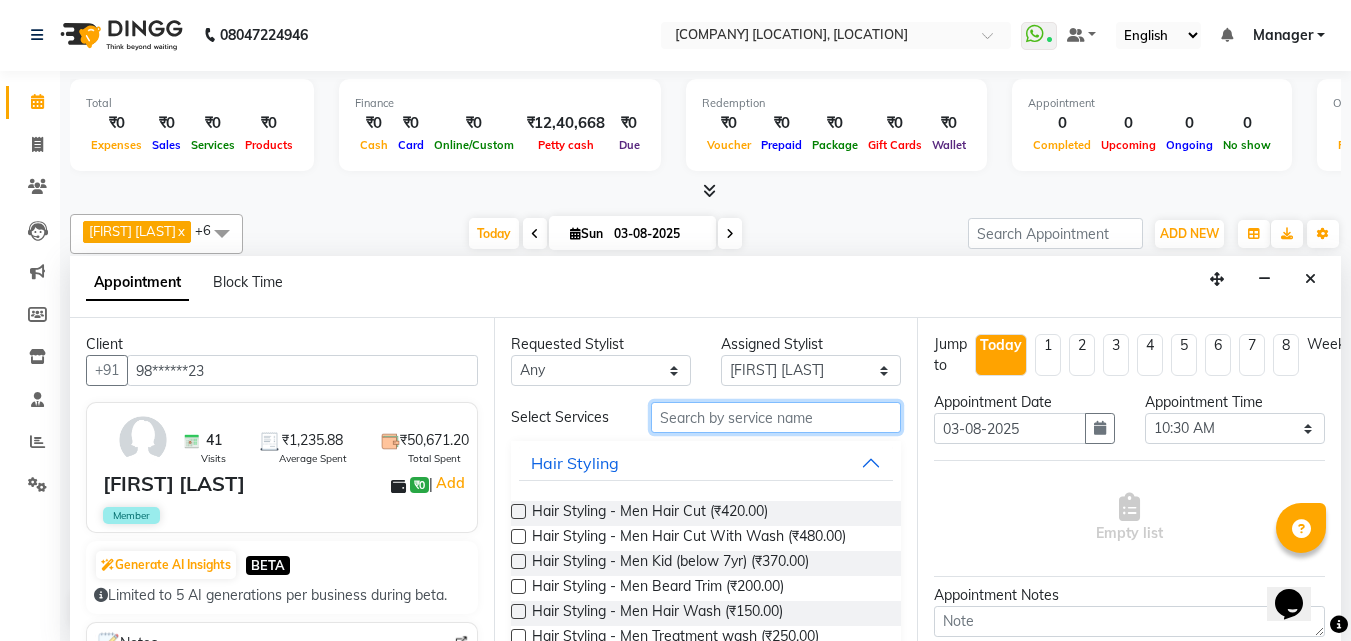 click at bounding box center [776, 417] 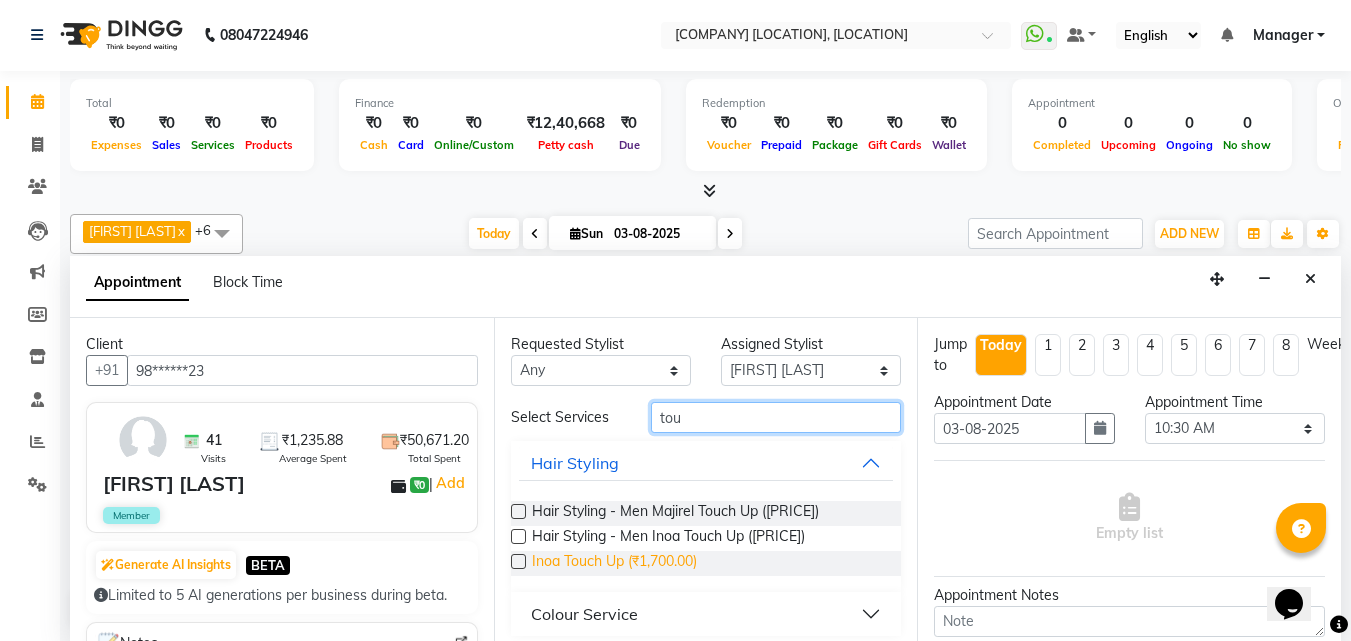 type on "tou" 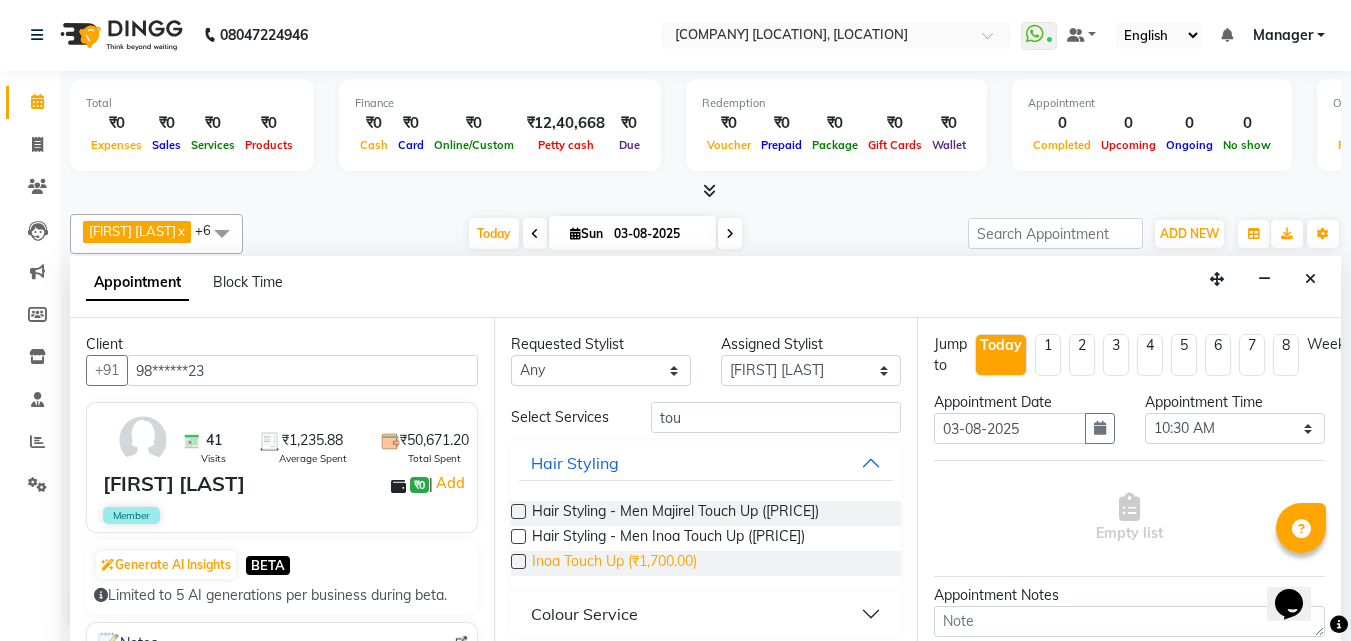 click on "Inoa Touch Up (₹1,700.00)" at bounding box center [614, 563] 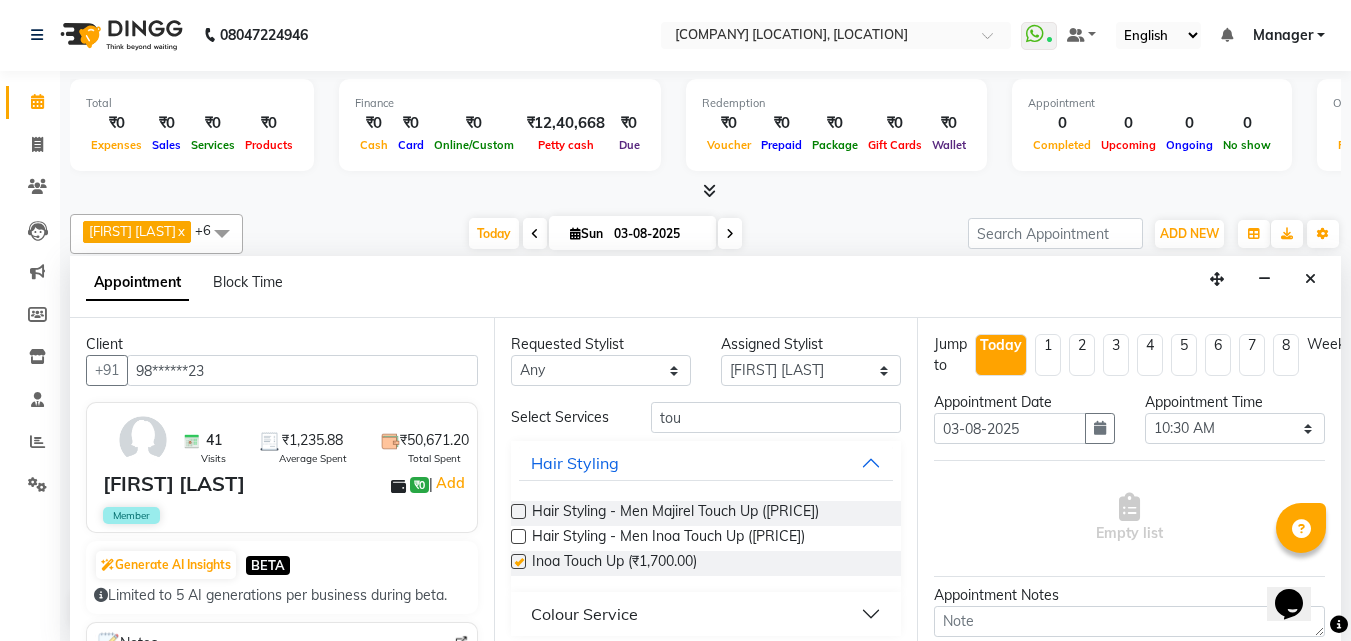 checkbox on "false" 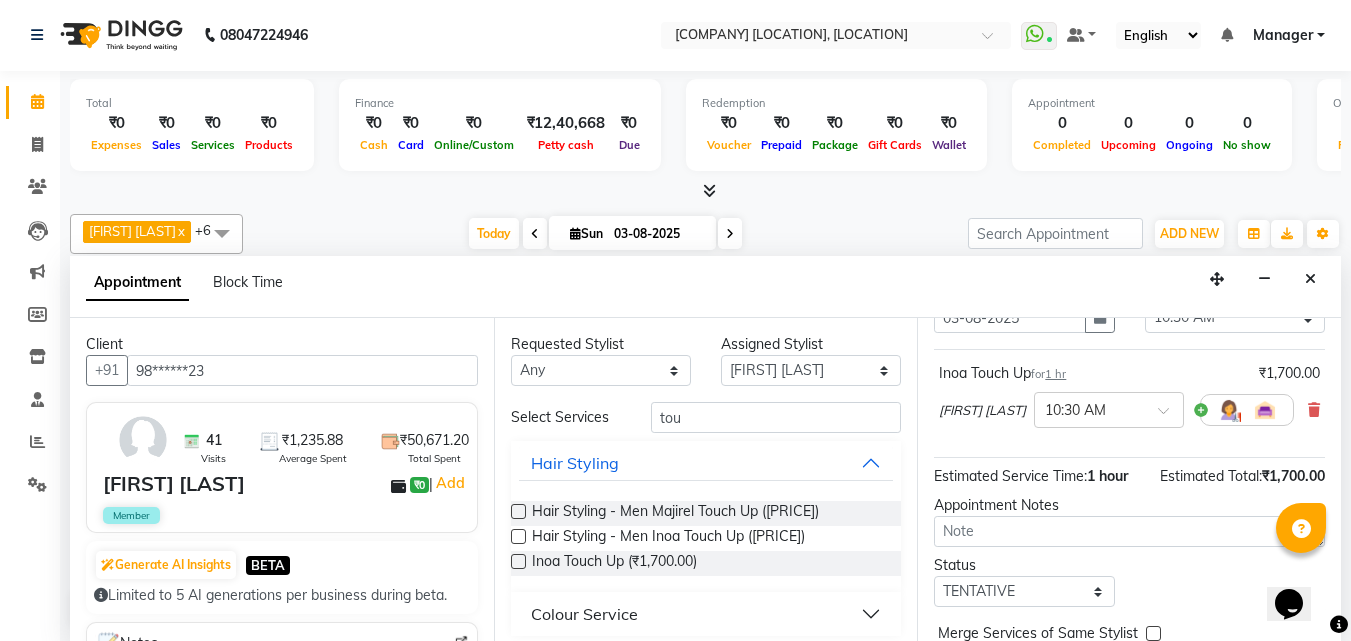 scroll, scrollTop: 218, scrollLeft: 0, axis: vertical 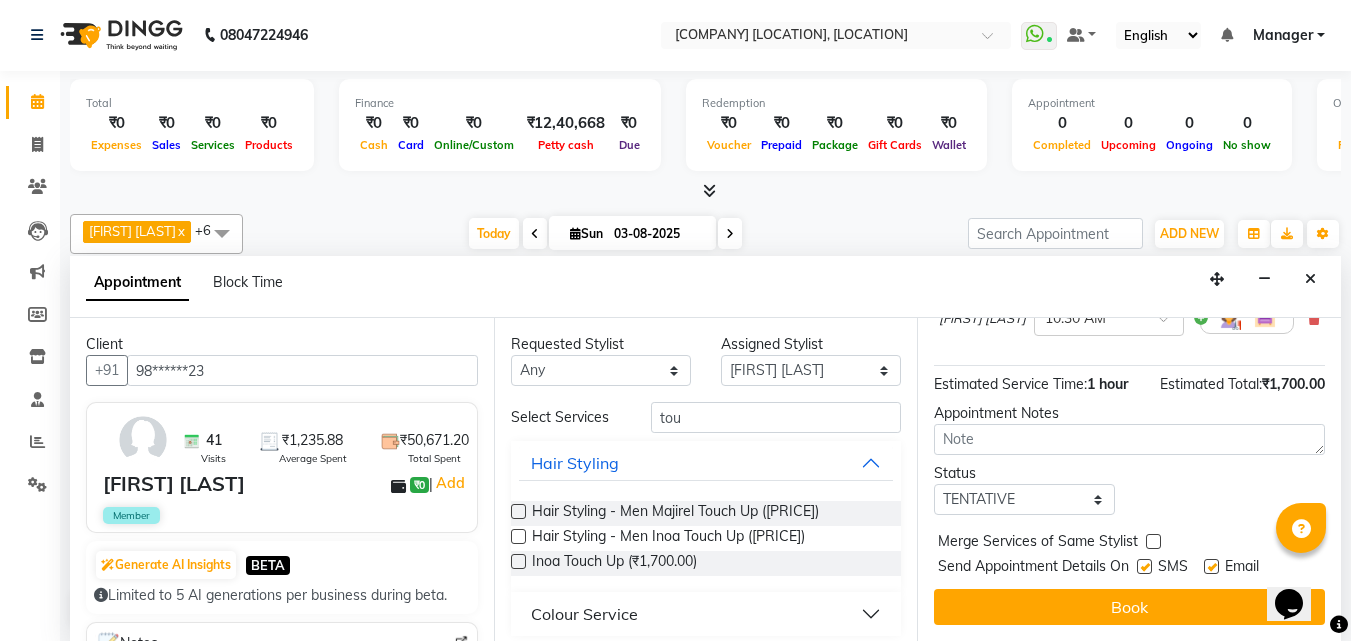 click at bounding box center (1144, 566) 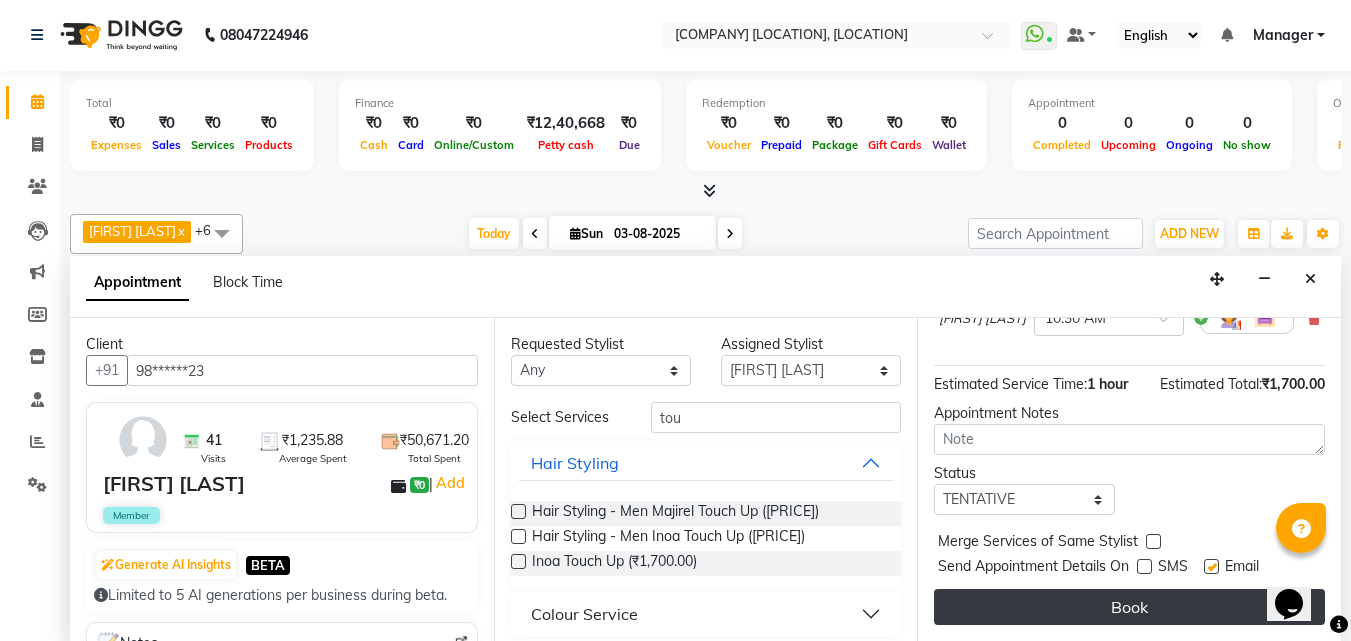 click on "Book" at bounding box center [1129, 607] 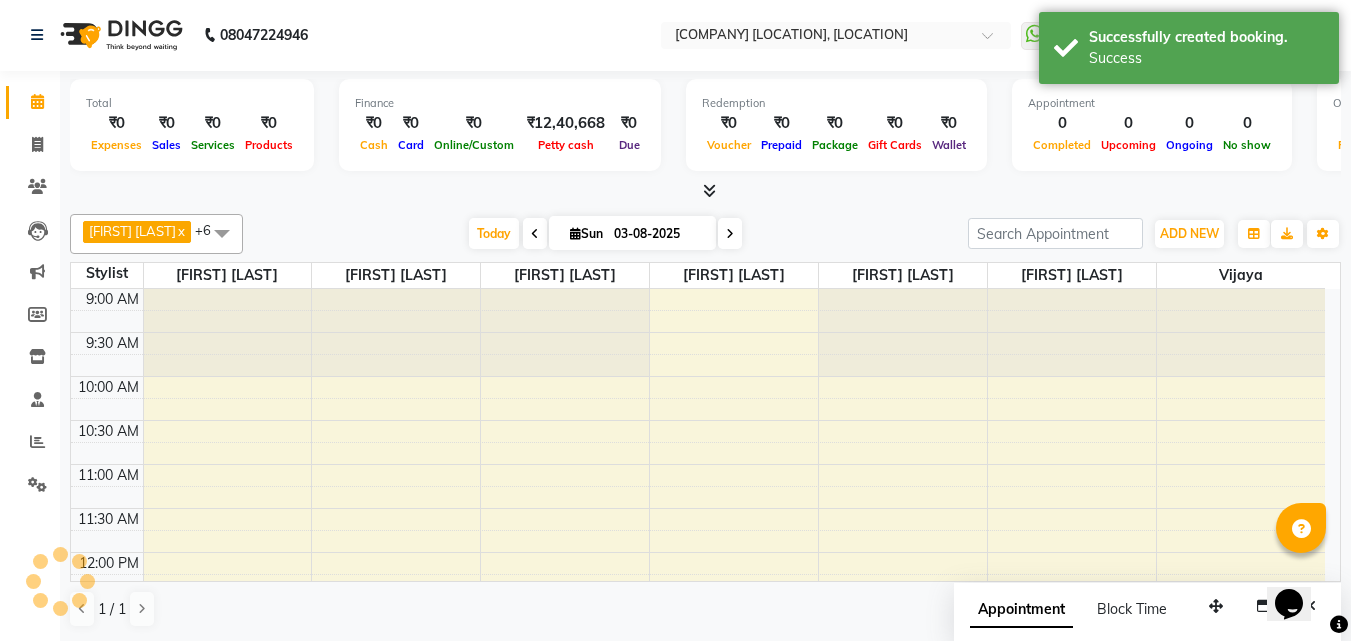 scroll, scrollTop: 0, scrollLeft: 0, axis: both 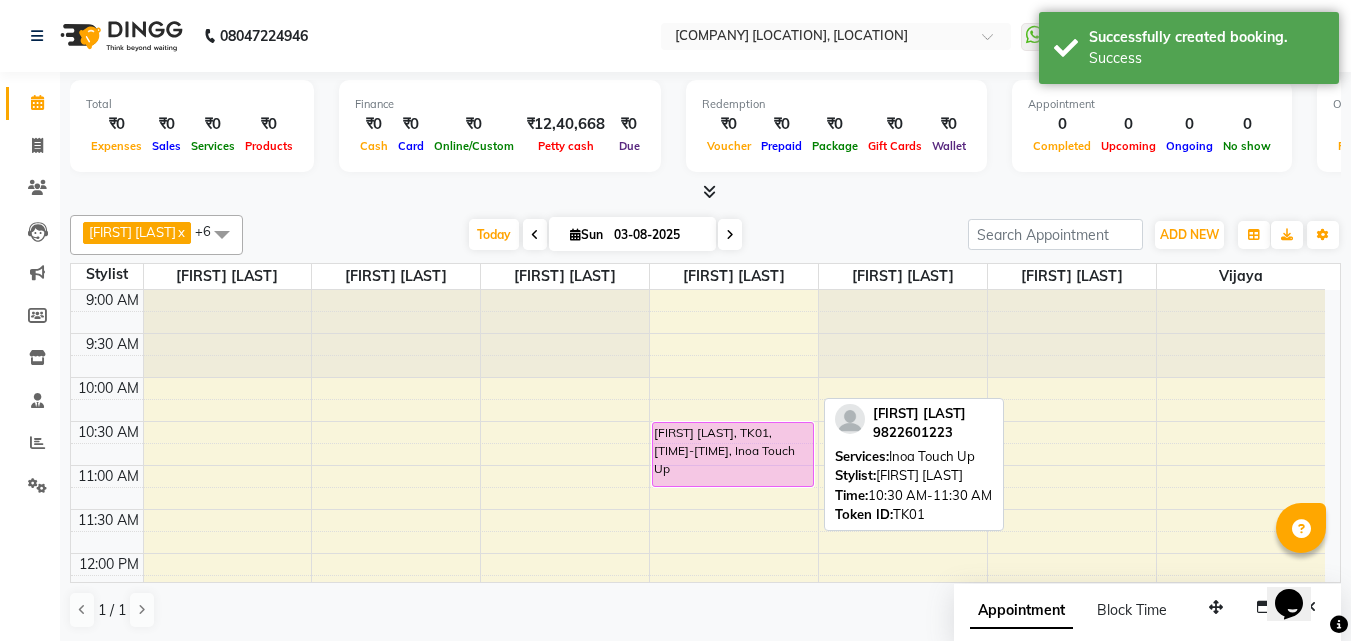 drag, startPoint x: 712, startPoint y: 508, endPoint x: 712, endPoint y: 483, distance: 25 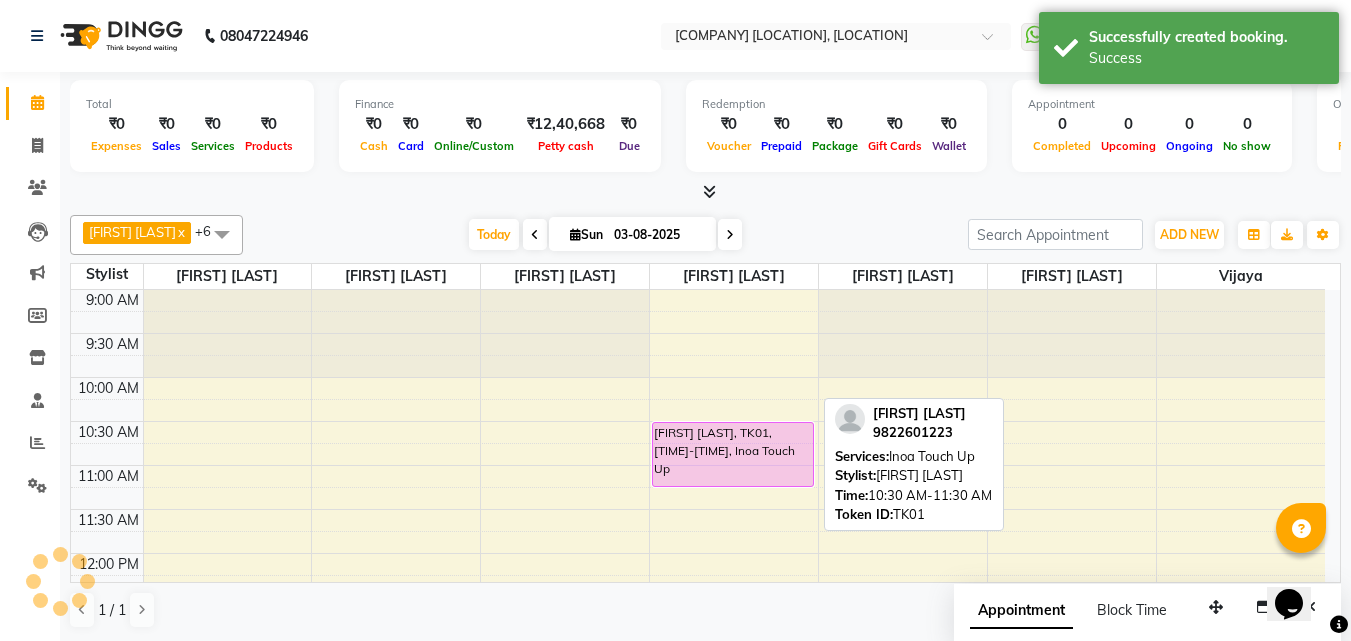 click on "[FIRST] [LAST], TK01, [TIME]-[TIME], Inoa Touch Up" at bounding box center [733, 454] 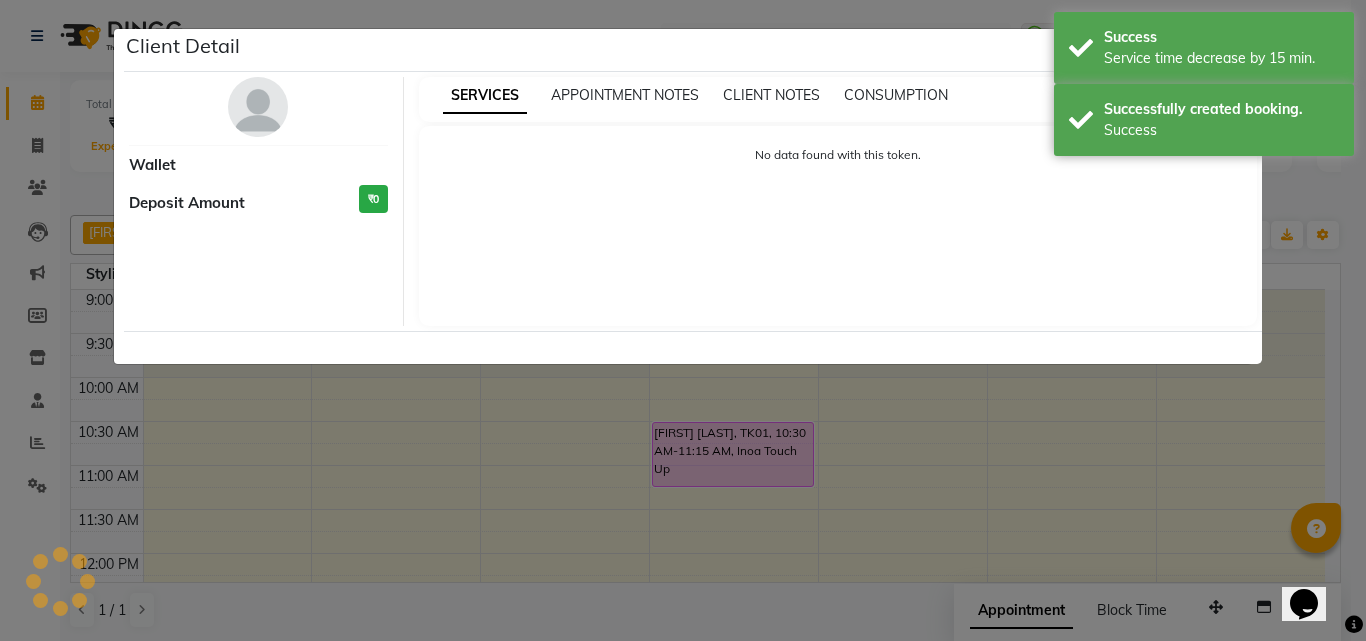 click on "Client Detail     Wallet Deposit Amount  ₹0  SERVICES APPOINTMENT NOTES CLIENT NOTES CONSUMPTION No data found with this token." 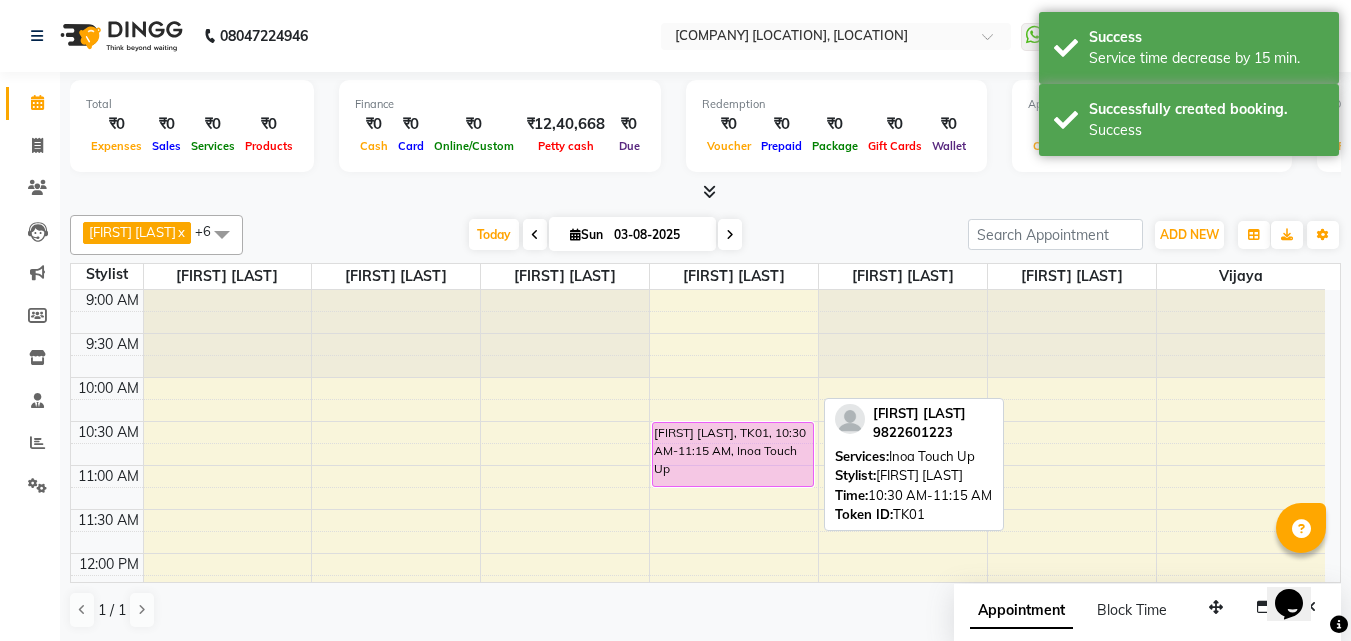 click on "[FIRST] [LAST], TK01, 10:30 AM-11:15 AM, Inoa Touch Up" at bounding box center (733, 454) 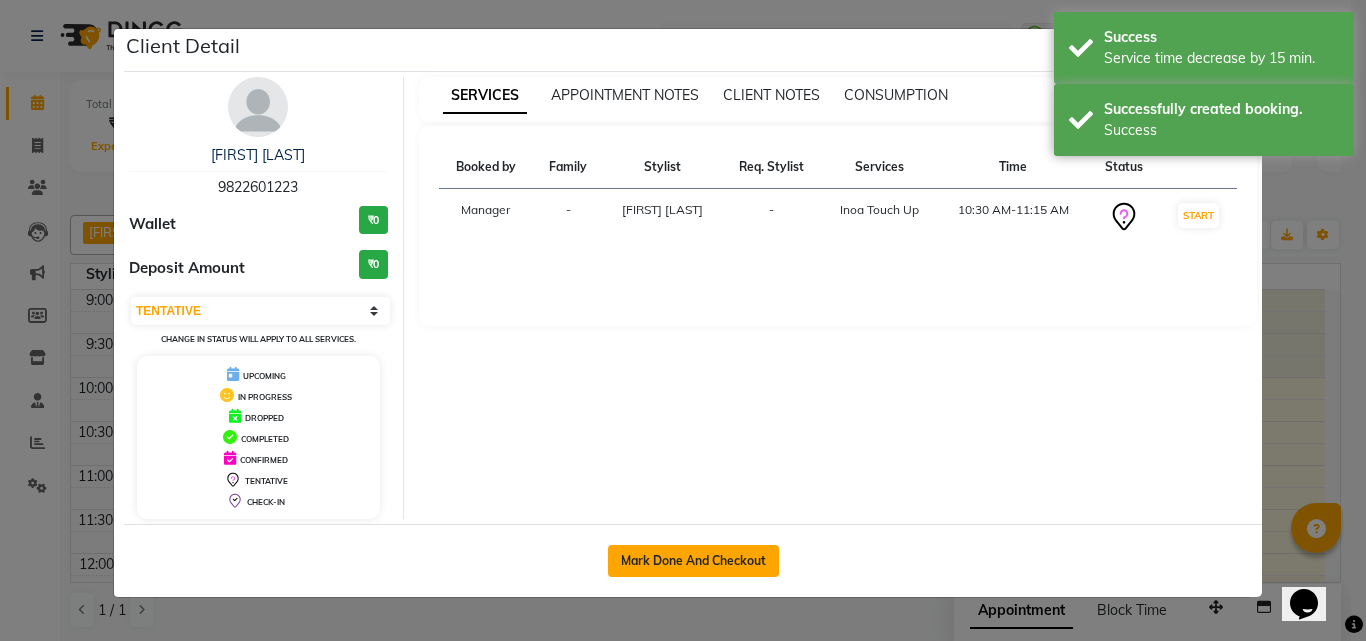 click on "Mark Done And Checkout" 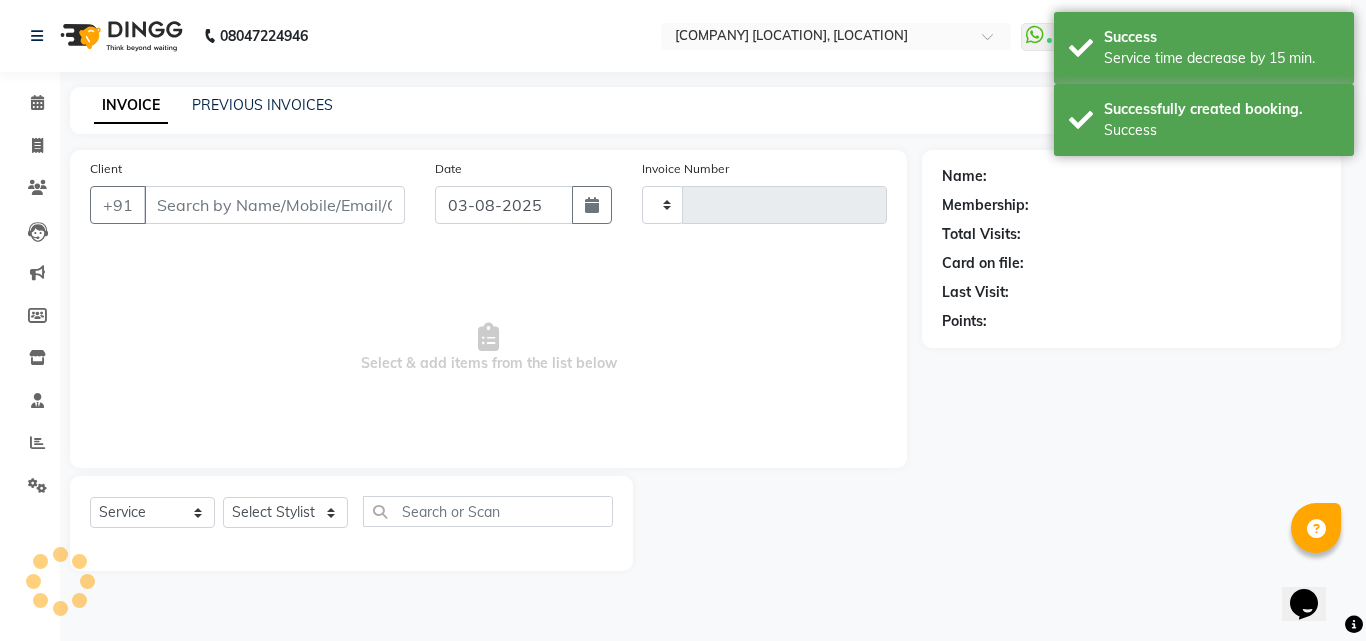 type on "2009" 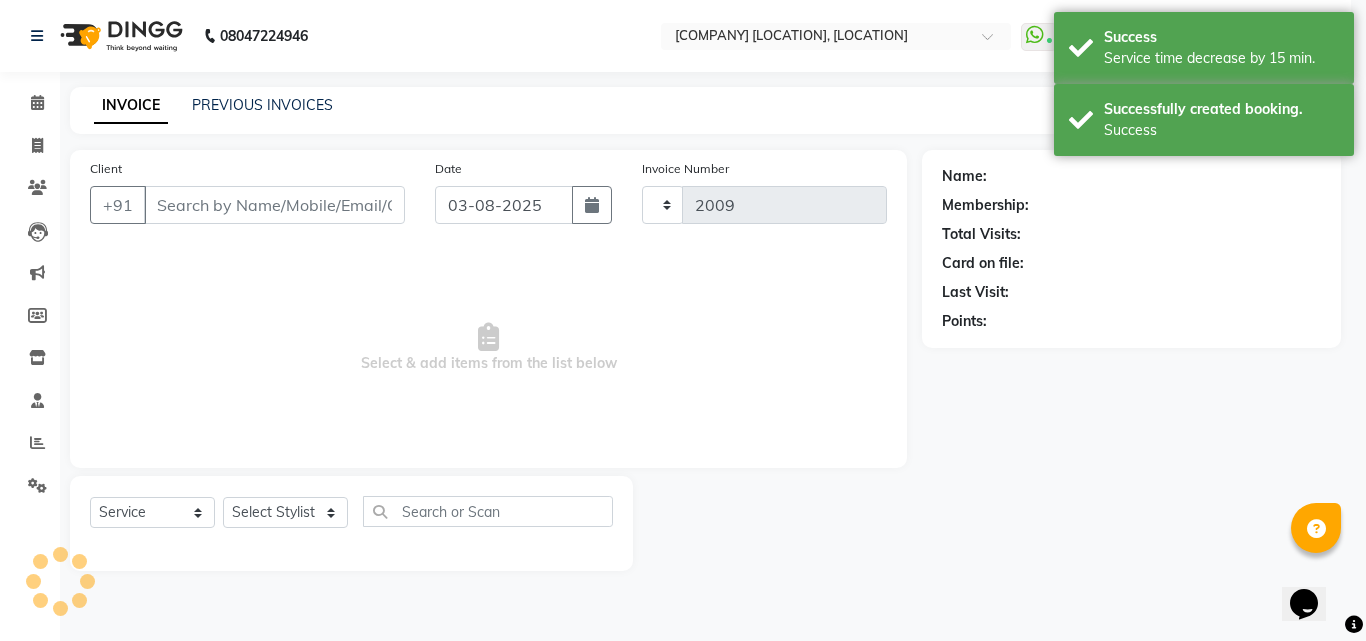 select on "6713" 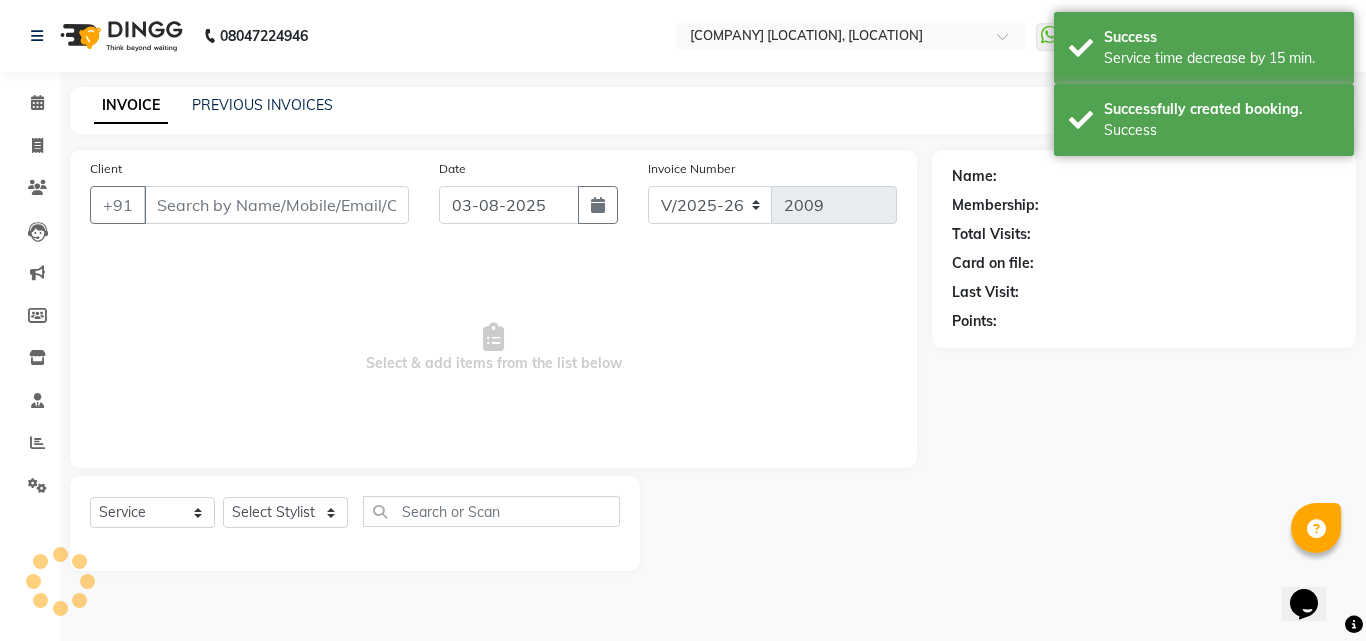 type on "98******23" 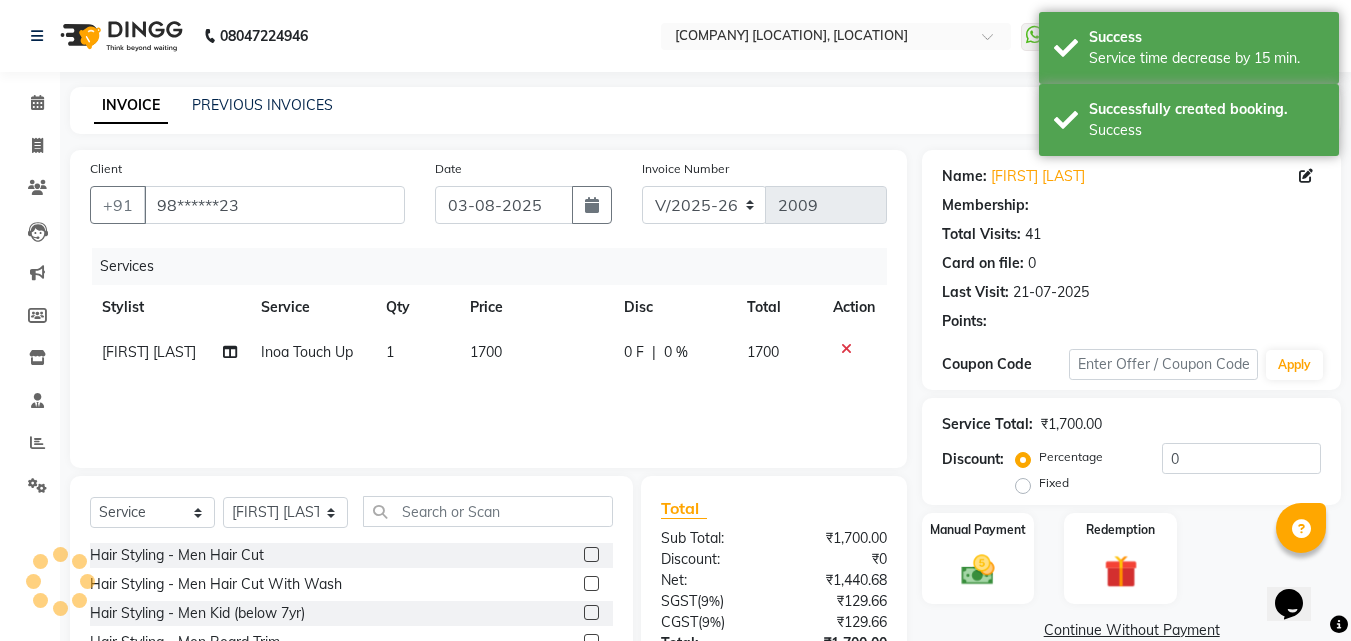 select on "1: Object" 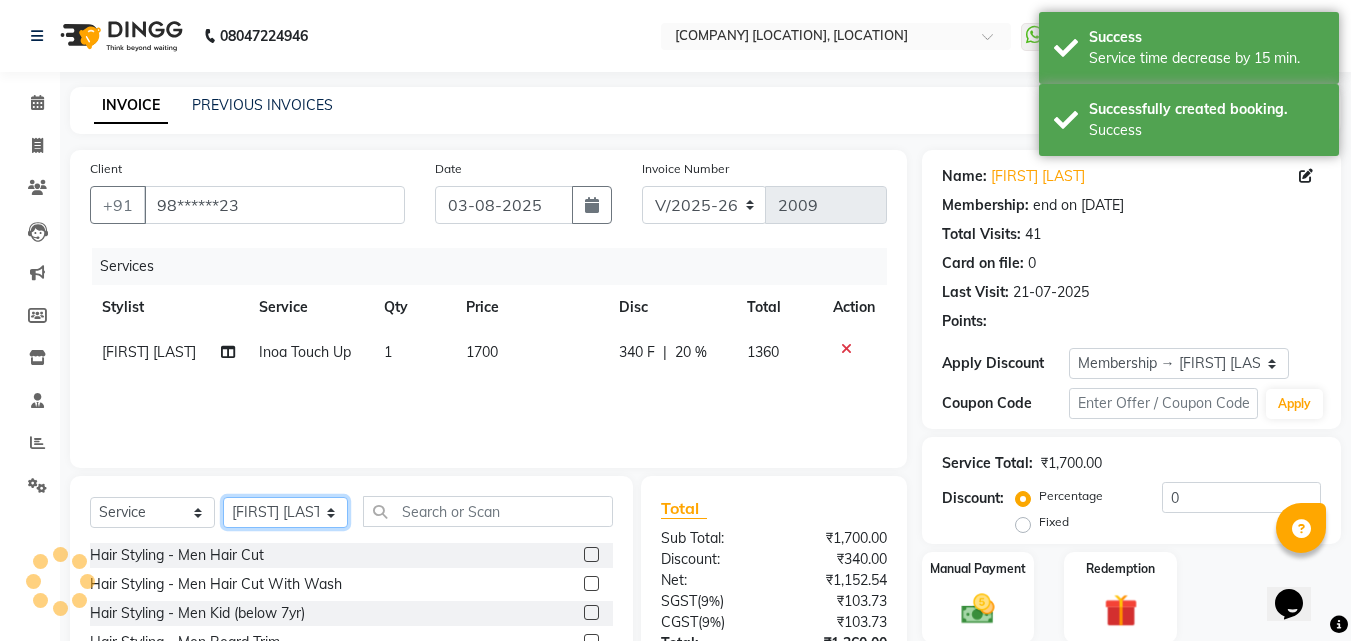 click on "Select Stylist [FIRST] [LAST] Manager [FIRST] [LAST] [FIRST] [LAST] [FIRST] [LAST] [FIRST] [LAST] [FIRST] [LAST] [FIRST] [LAST]" 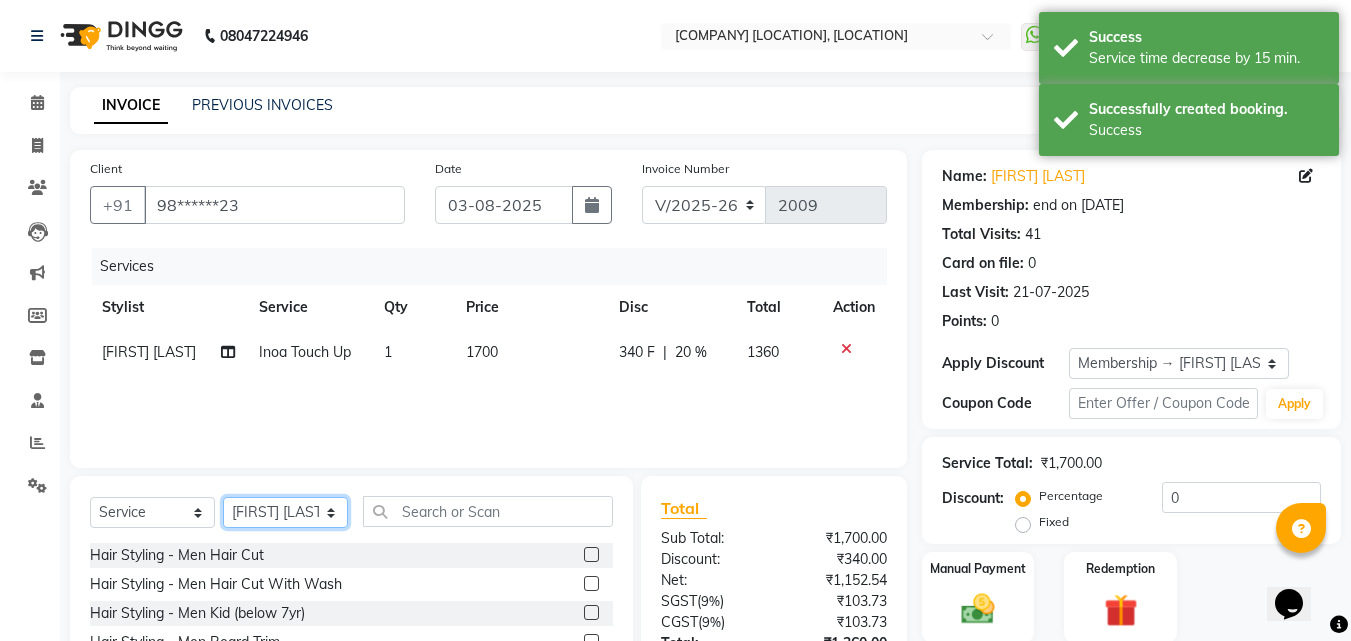 type on "20" 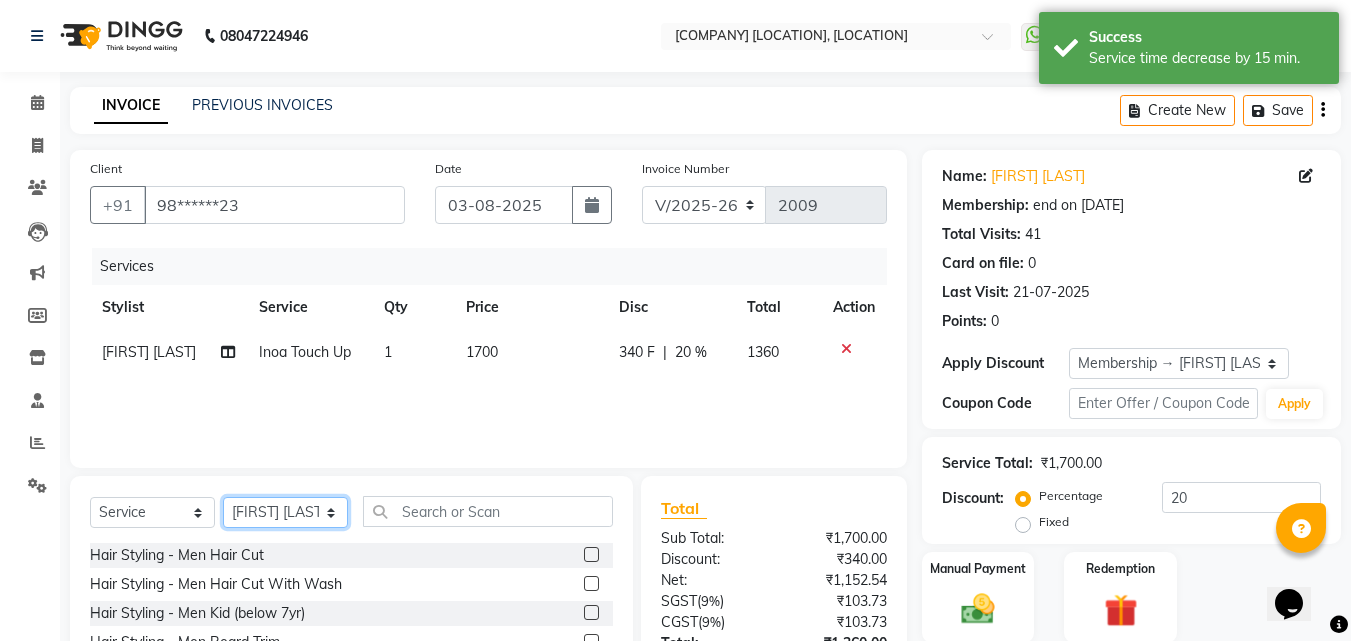 select on "[POSTAL_CODE]" 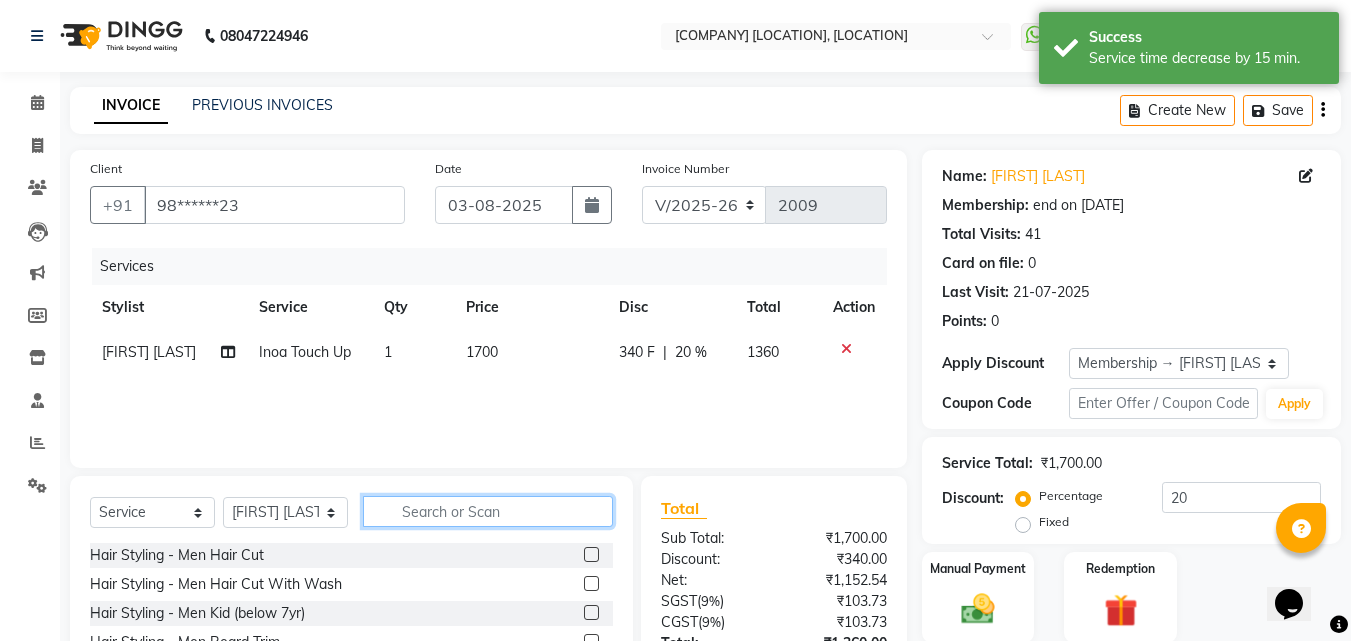 click 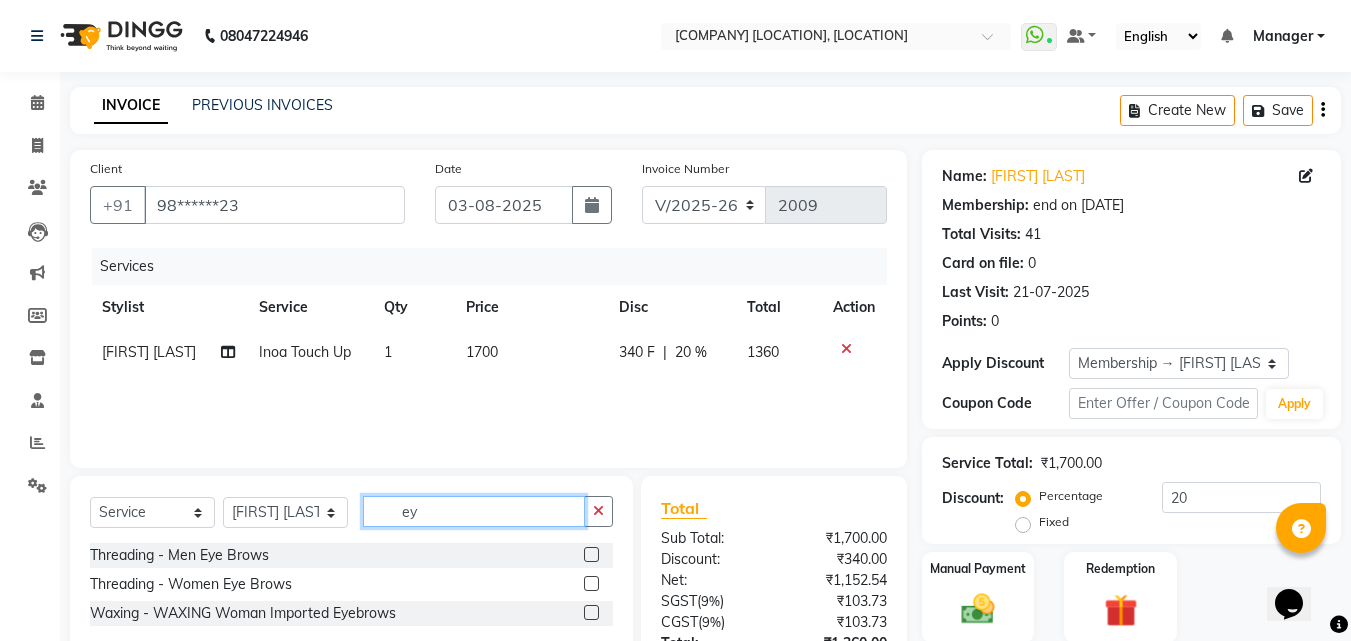 type on "ey" 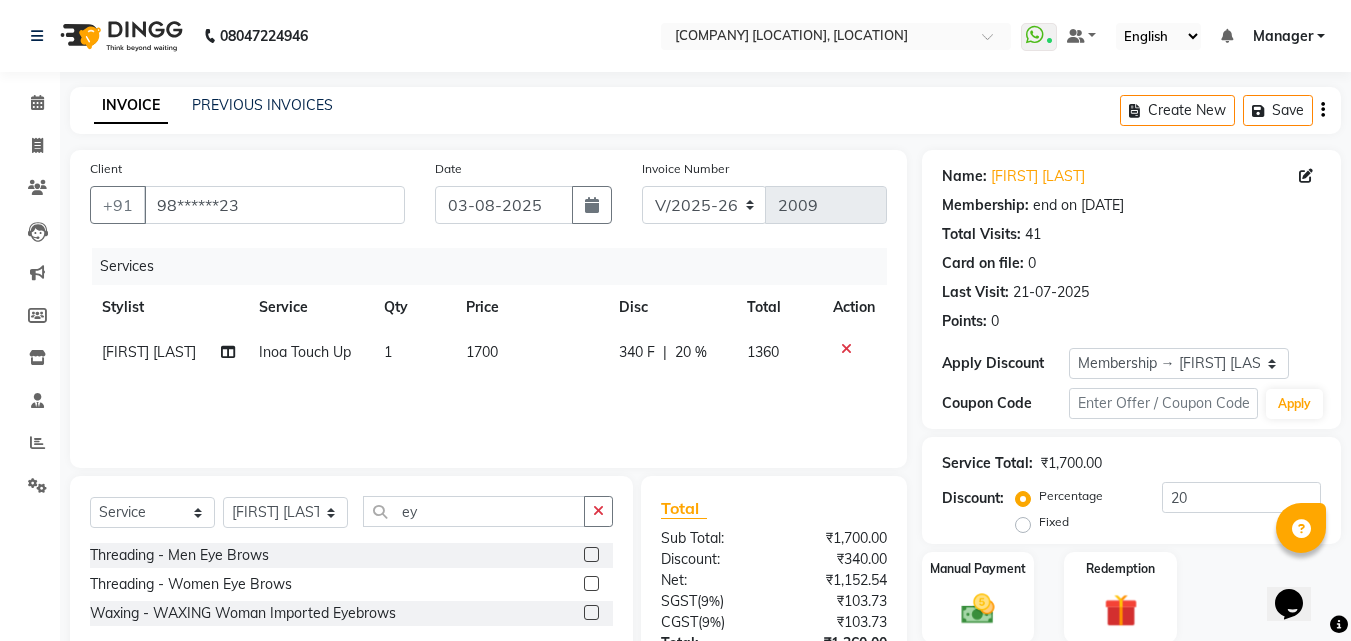 click 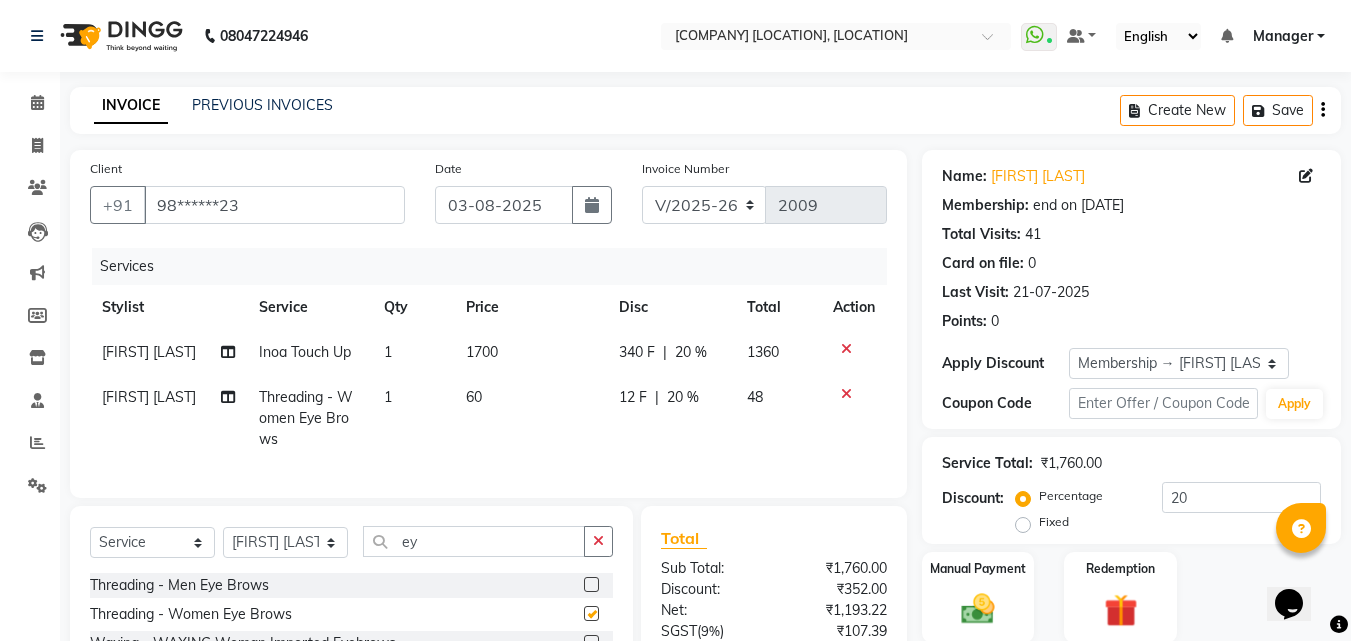 checkbox on "false" 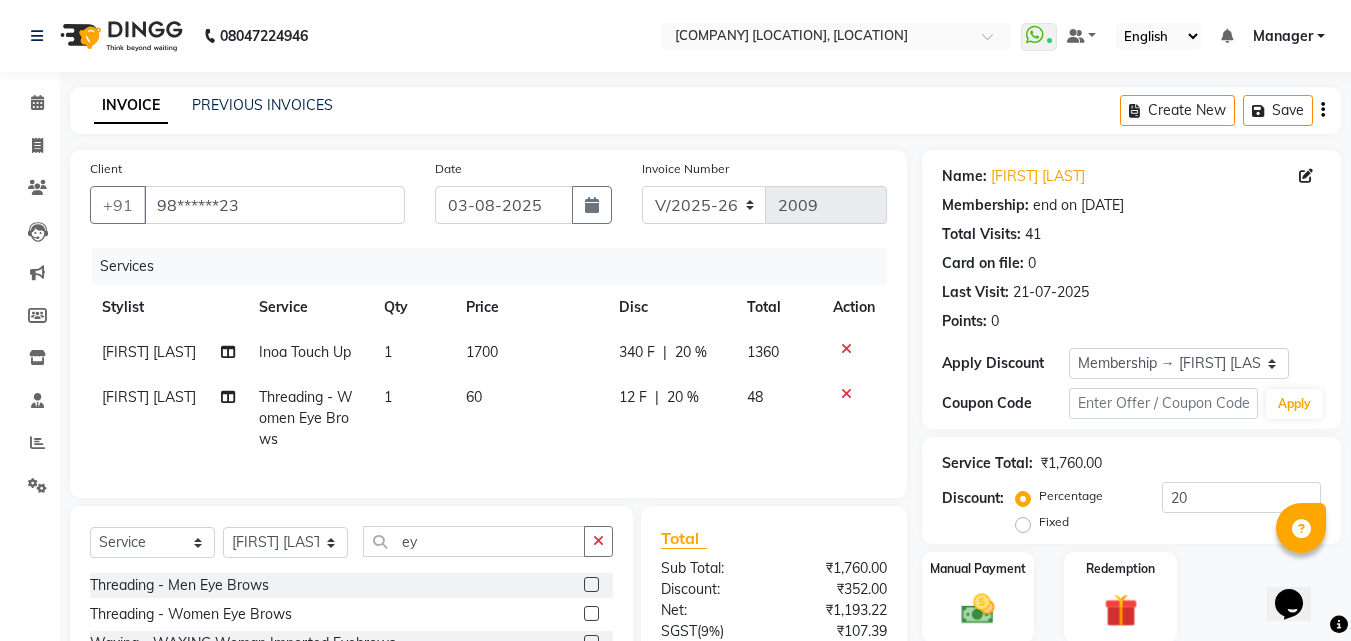 click on "60" 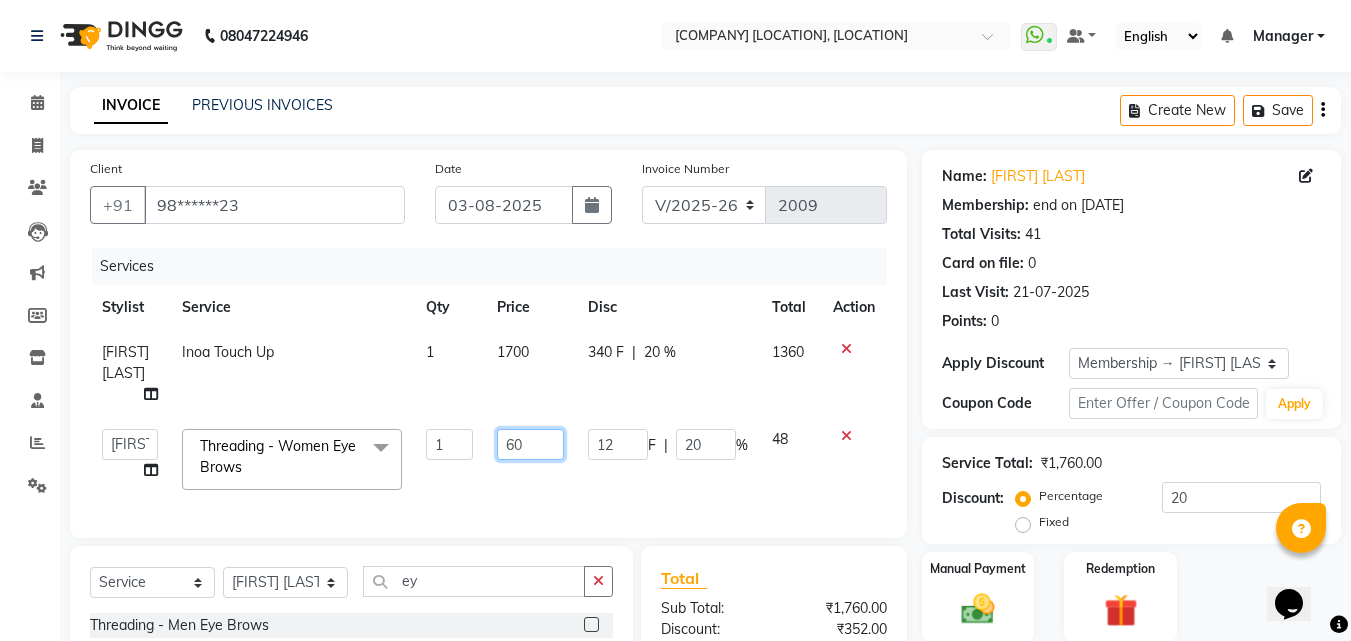 click on "60" 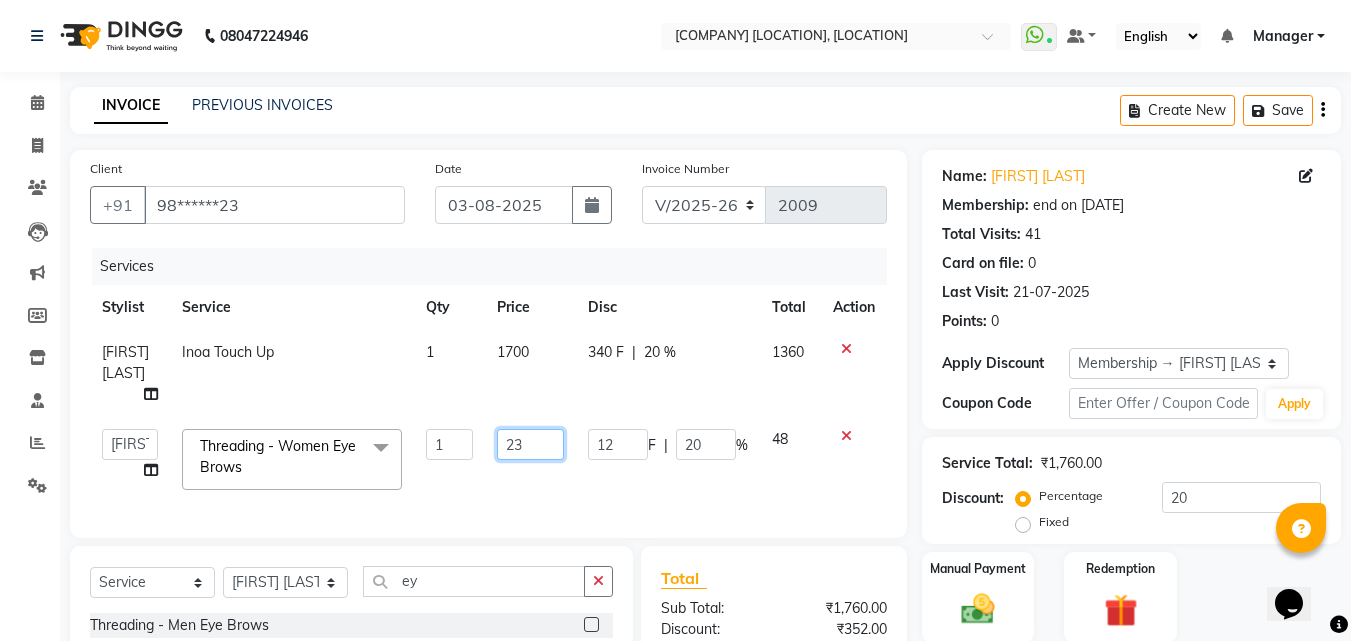 type on "230" 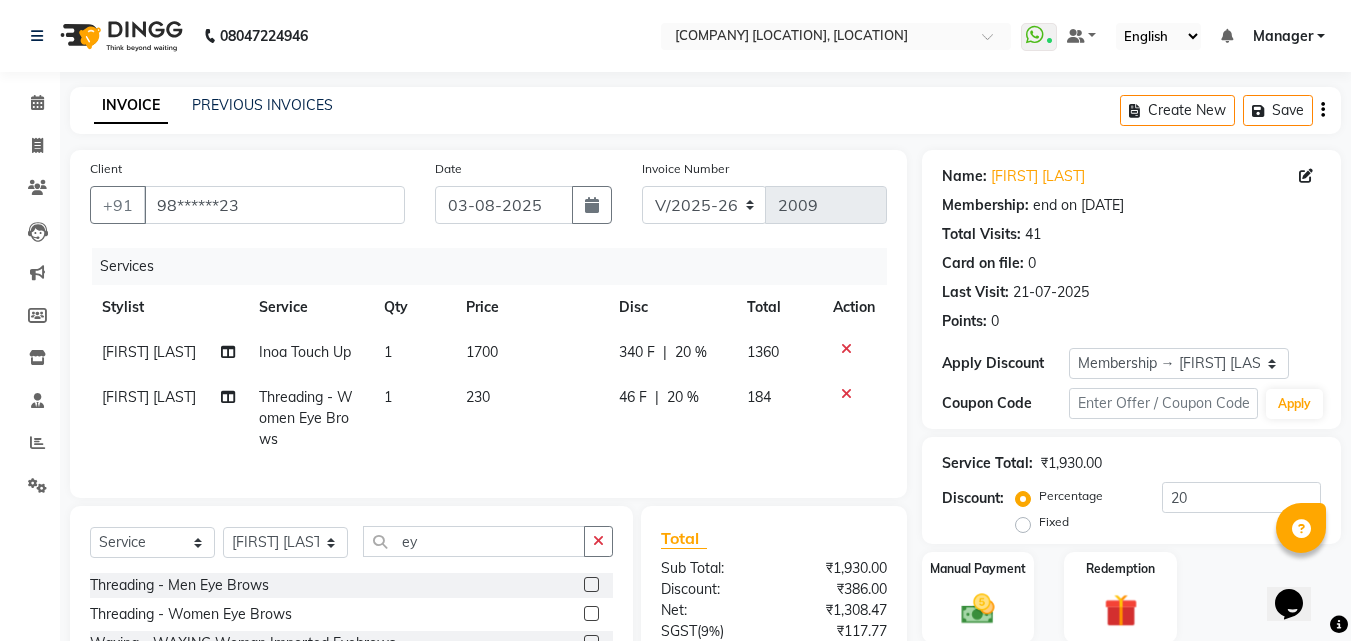 drag, startPoint x: 542, startPoint y: 474, endPoint x: 874, endPoint y: 412, distance: 337.73953 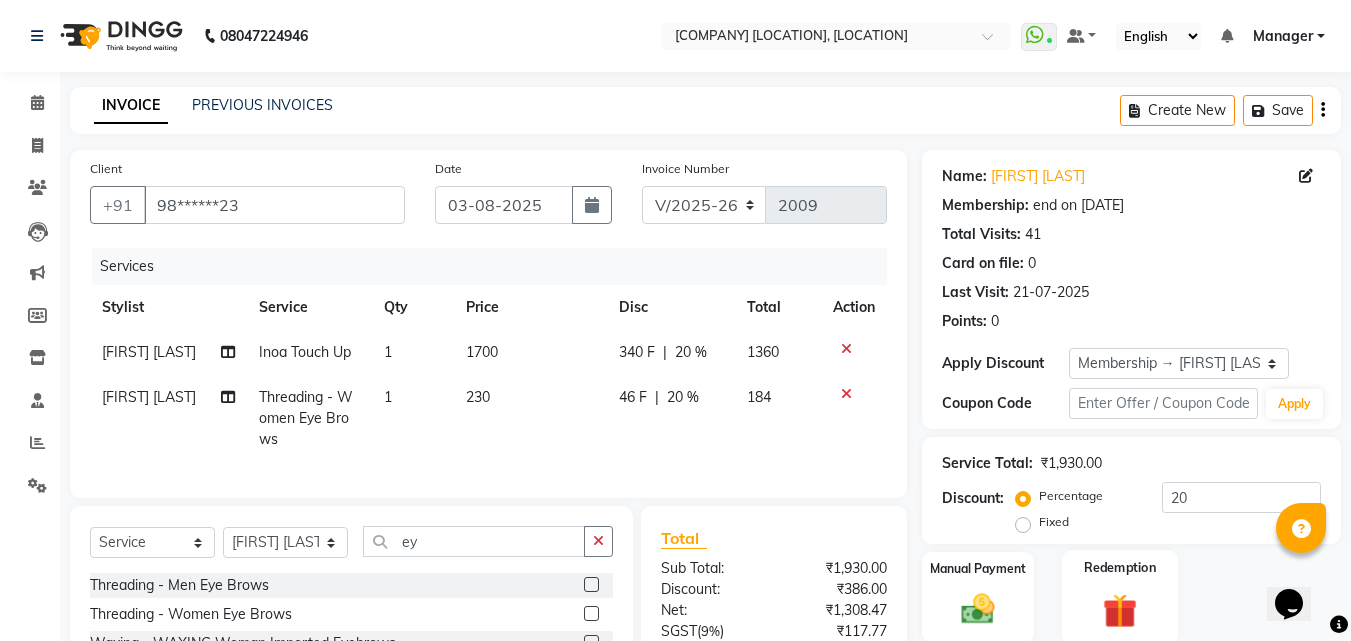 scroll, scrollTop: 204, scrollLeft: 0, axis: vertical 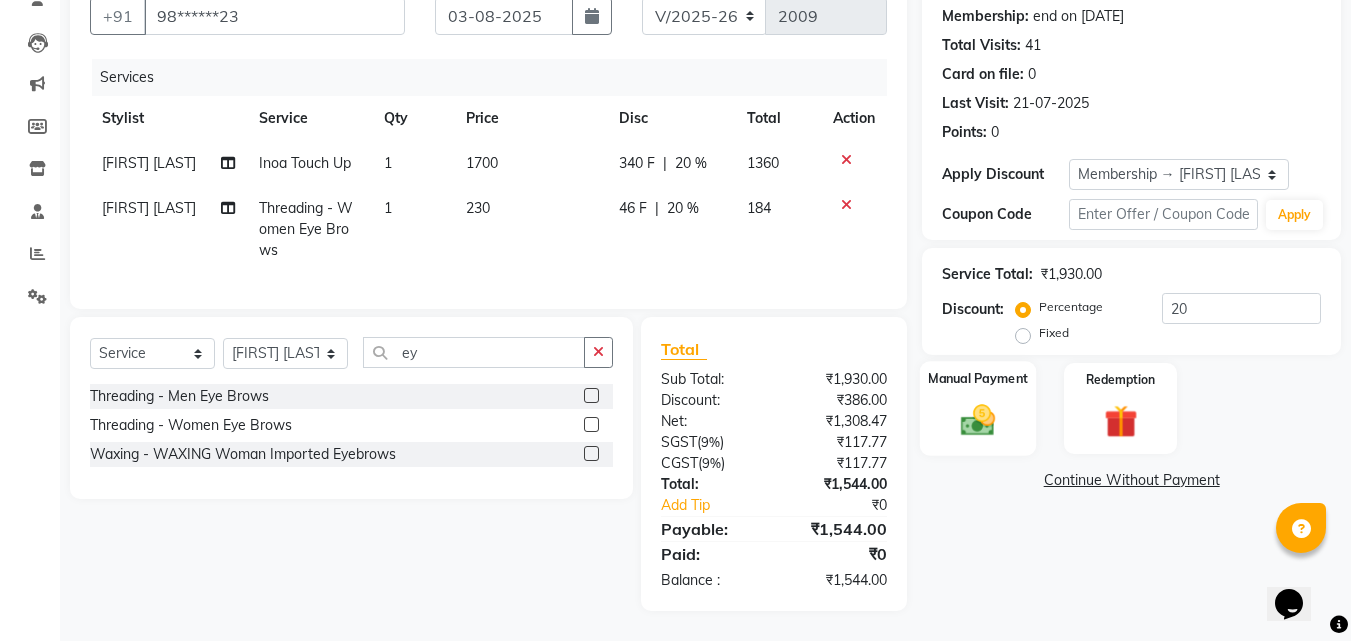 click 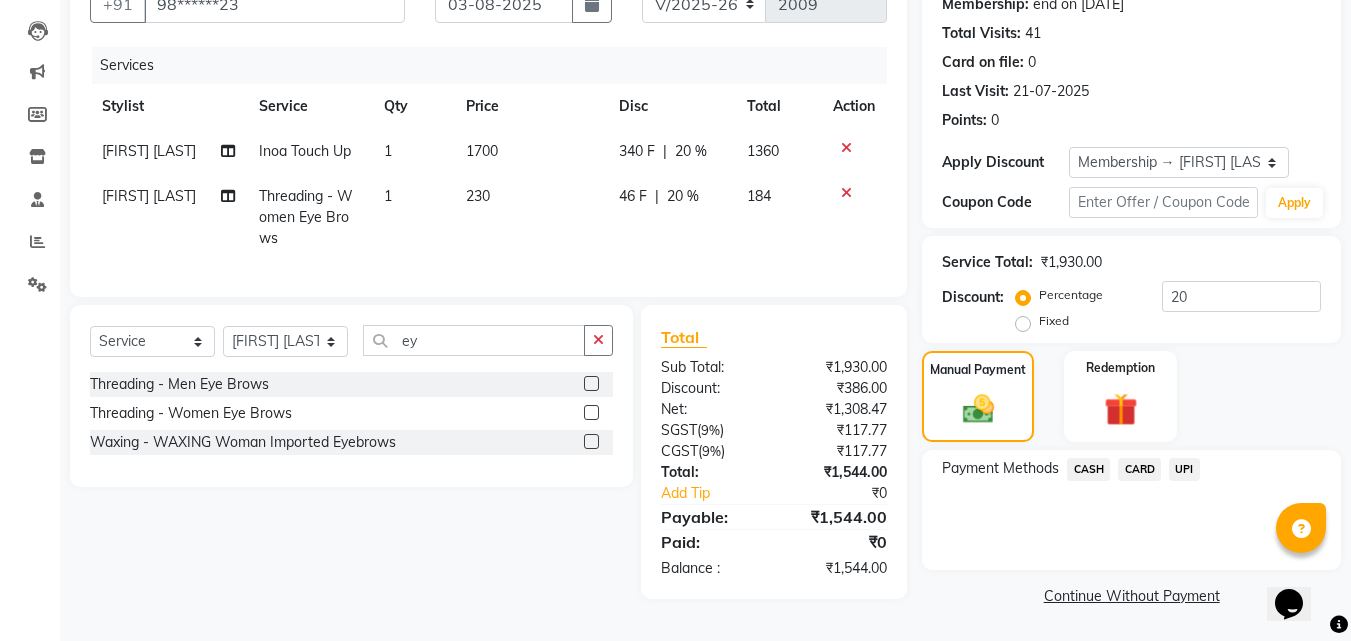click on "UPI" 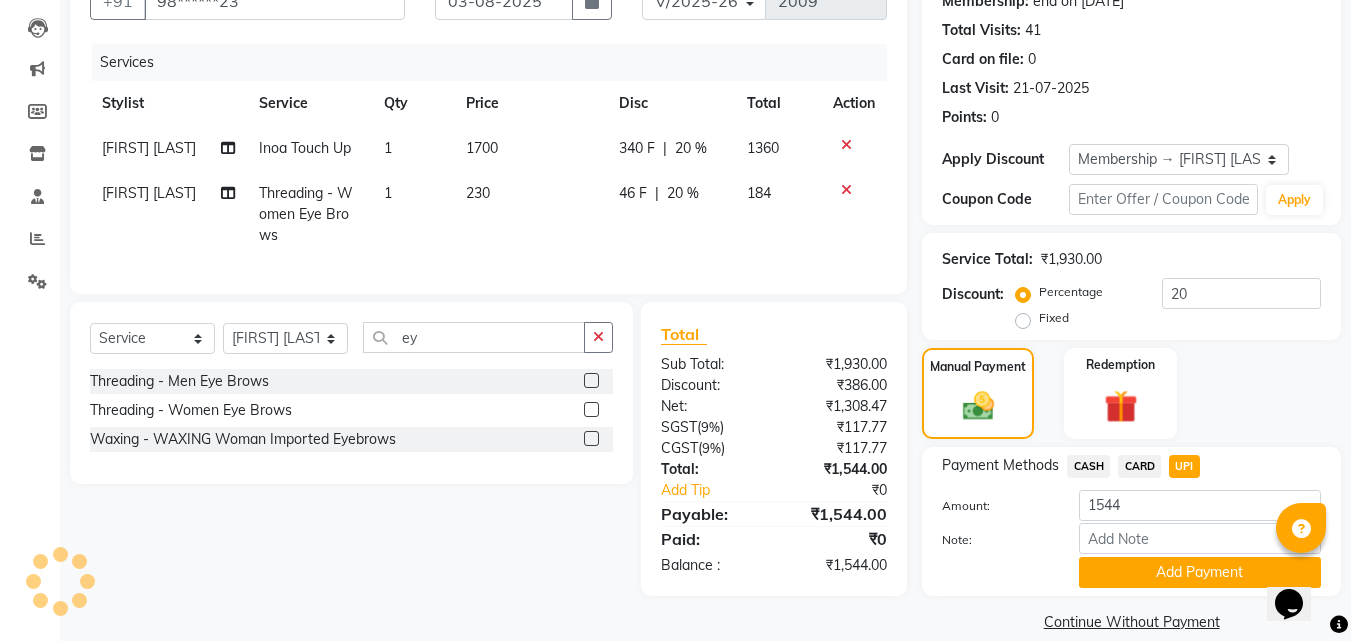 scroll, scrollTop: 230, scrollLeft: 0, axis: vertical 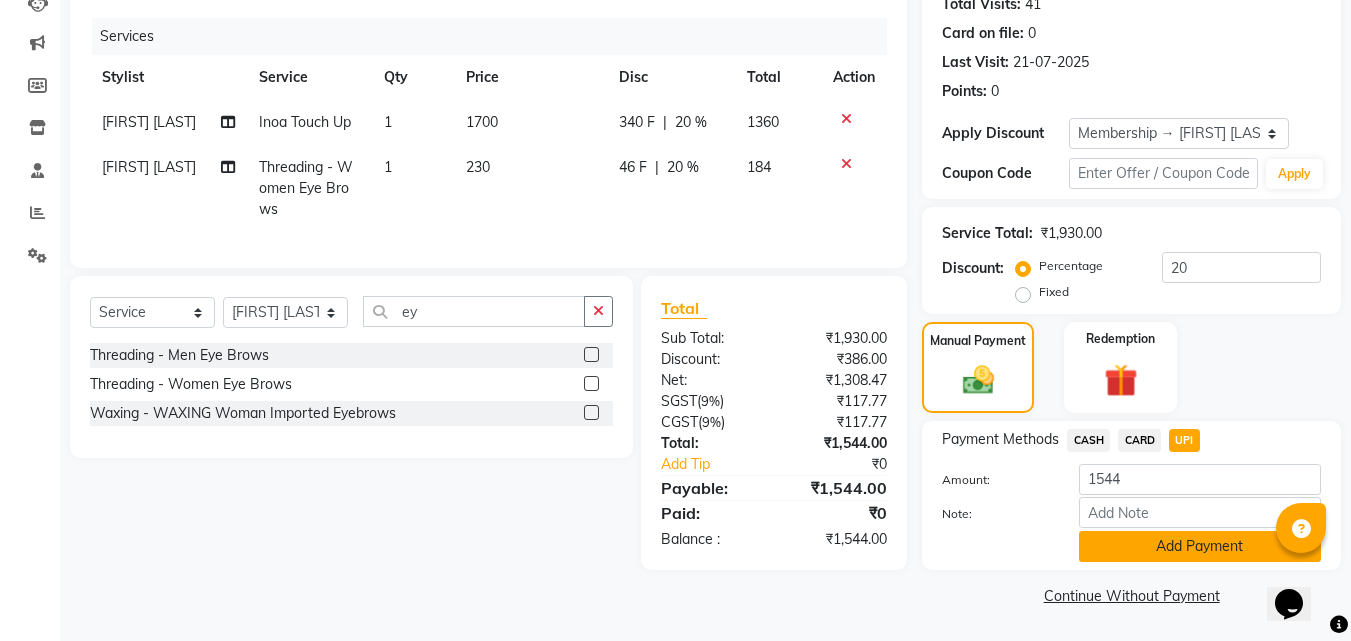 click on "Add Payment" 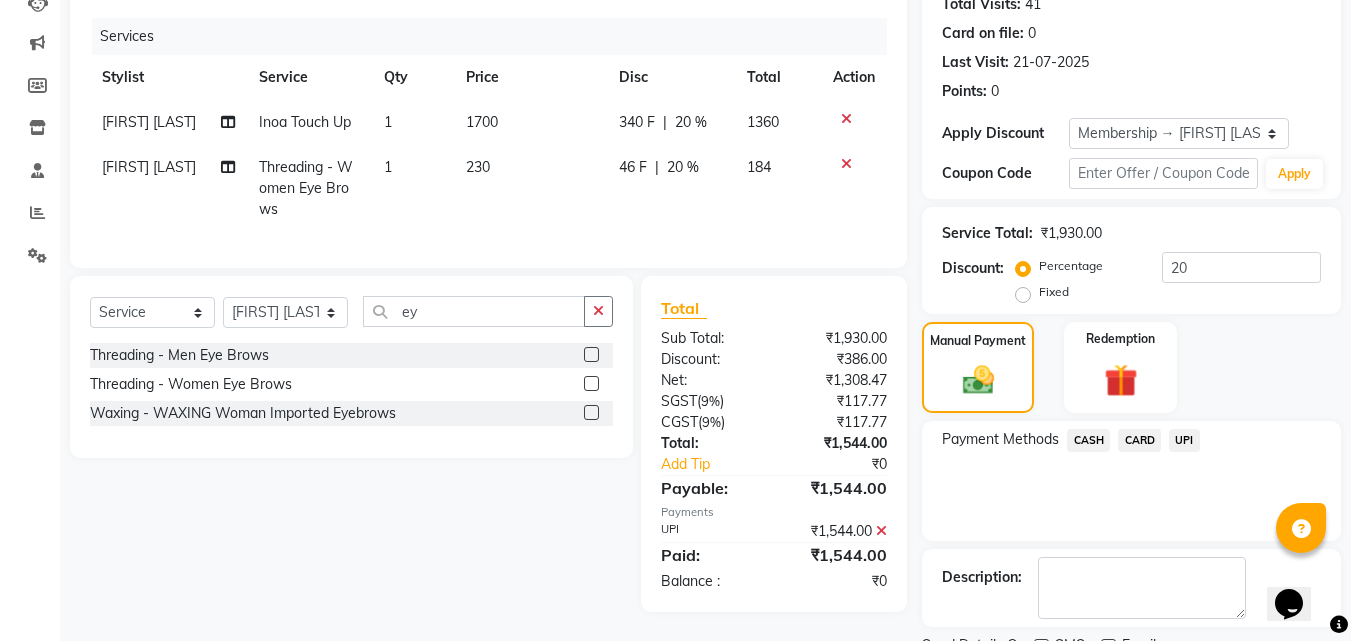 scroll, scrollTop: 314, scrollLeft: 0, axis: vertical 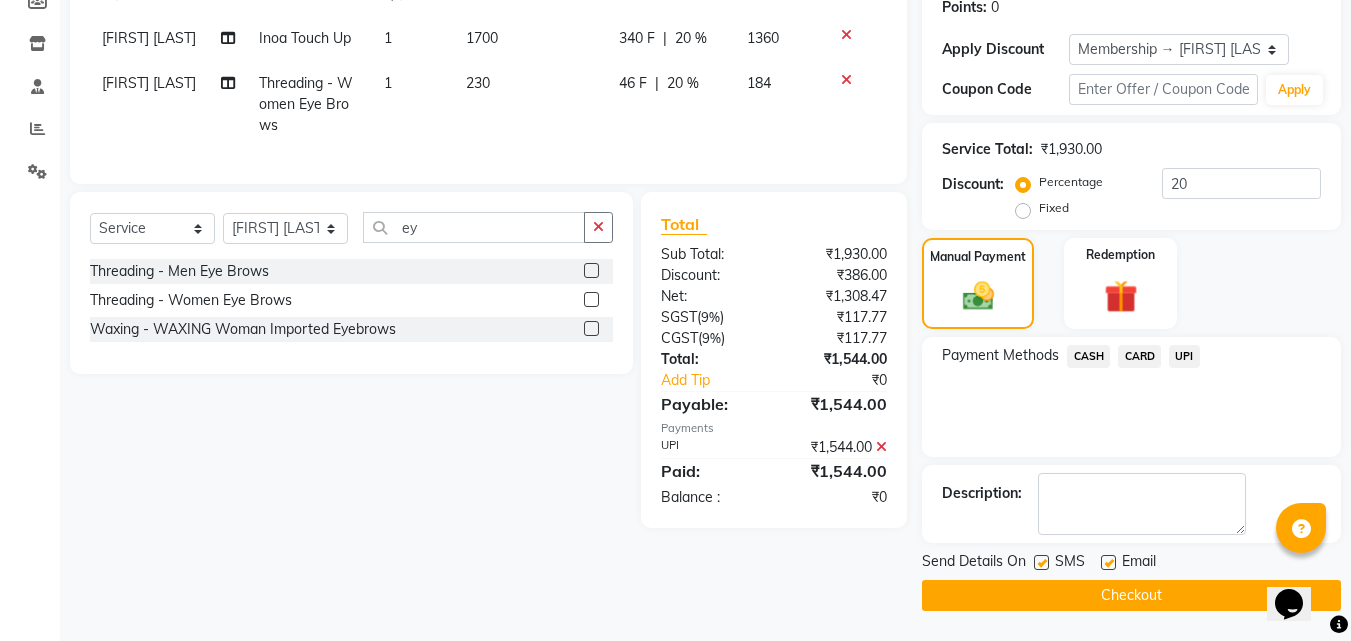 click 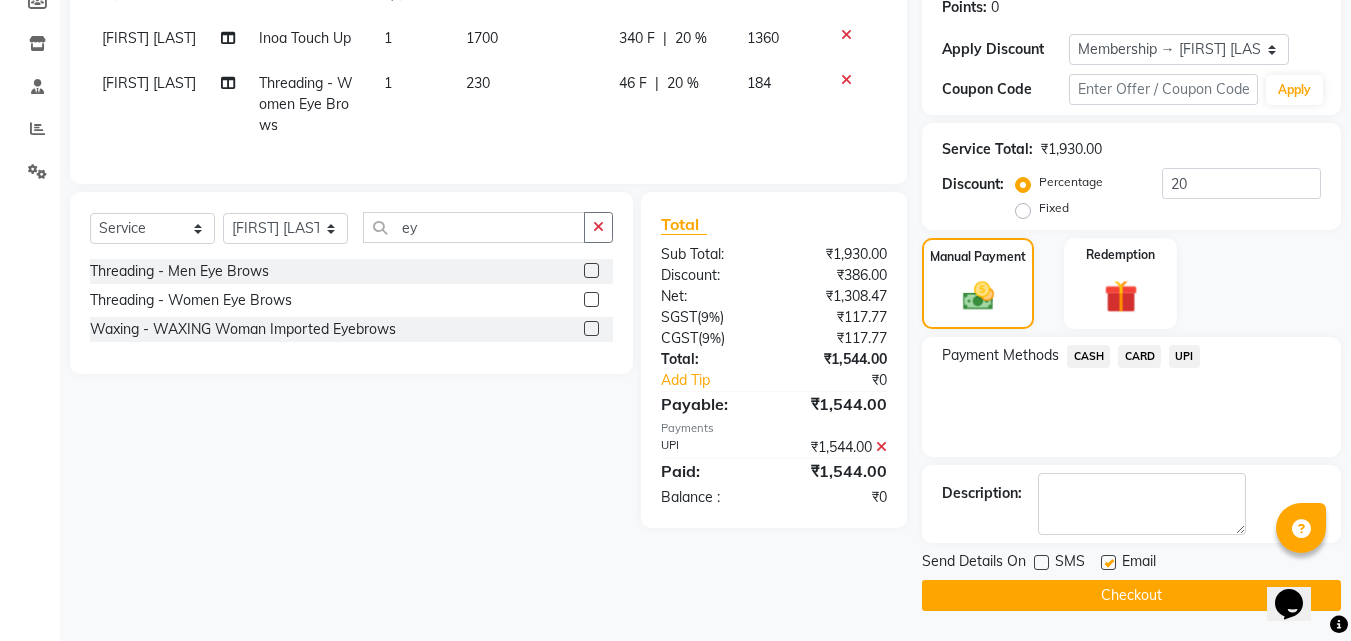 click on "Checkout" 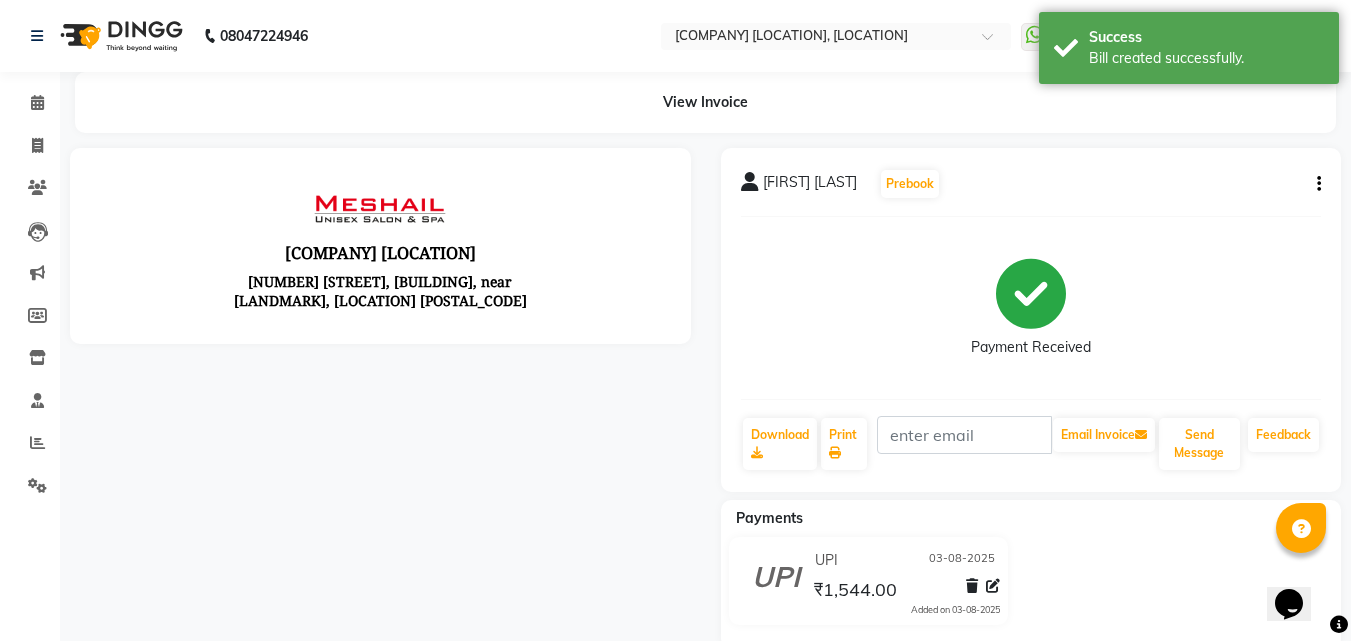scroll, scrollTop: 0, scrollLeft: 0, axis: both 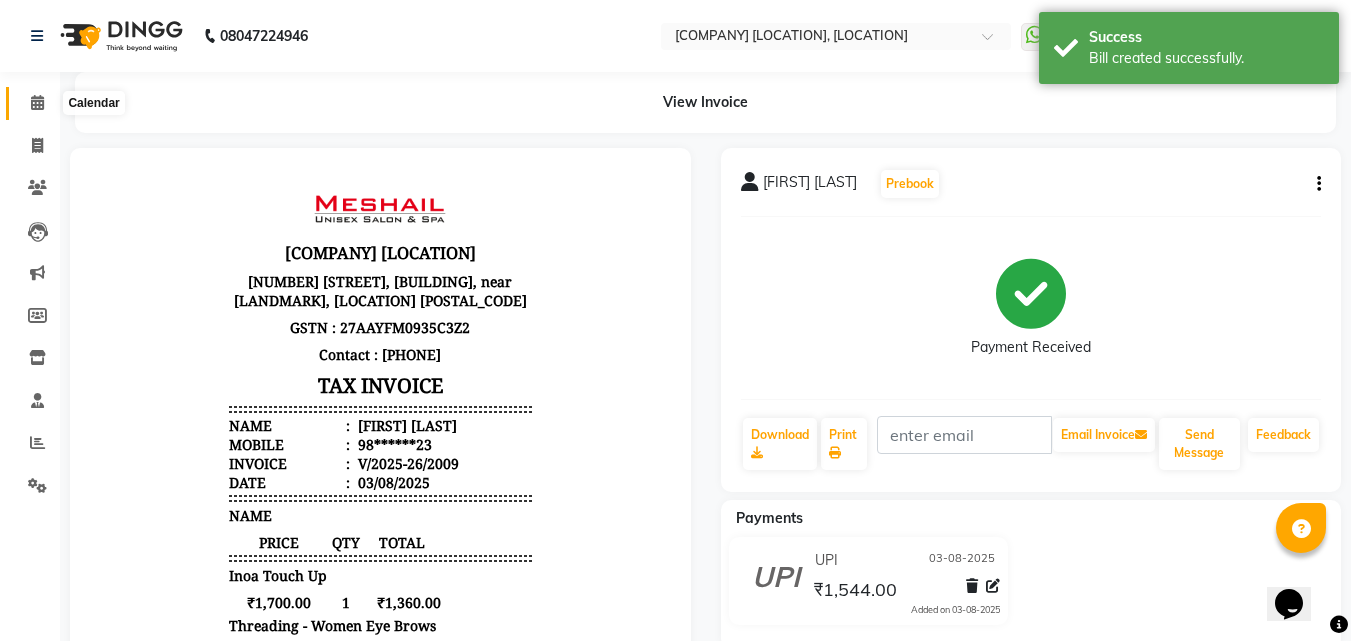 click 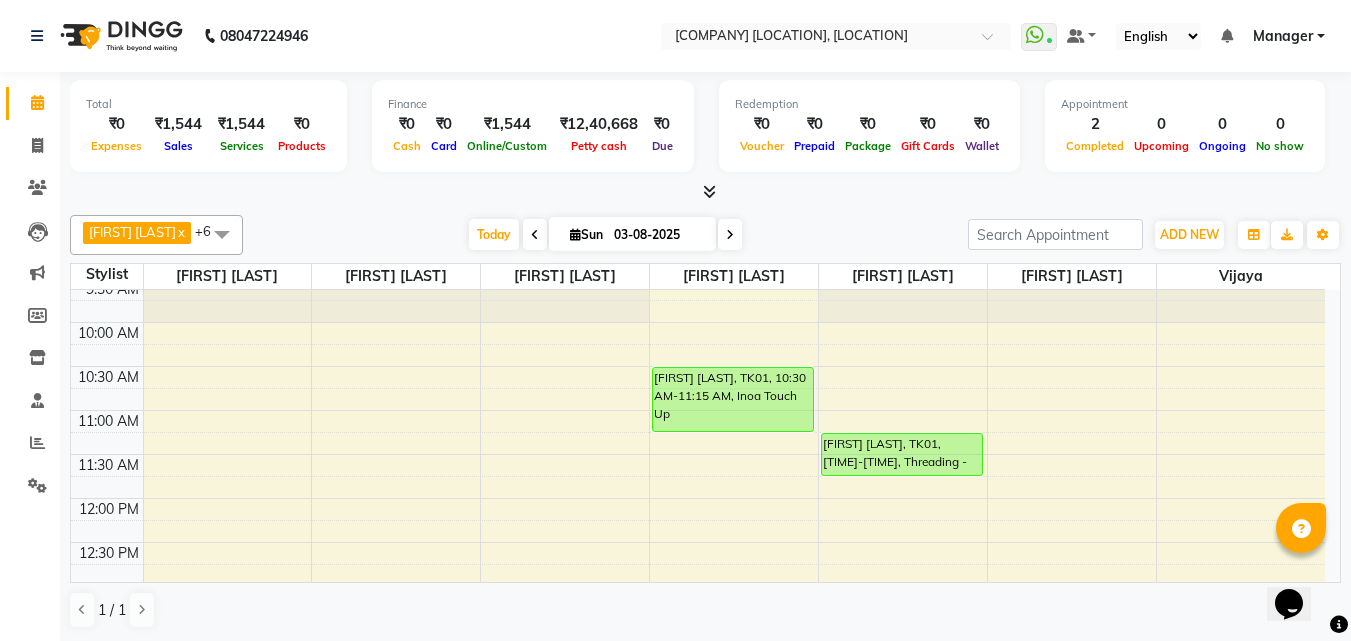 scroll, scrollTop: 100, scrollLeft: 0, axis: vertical 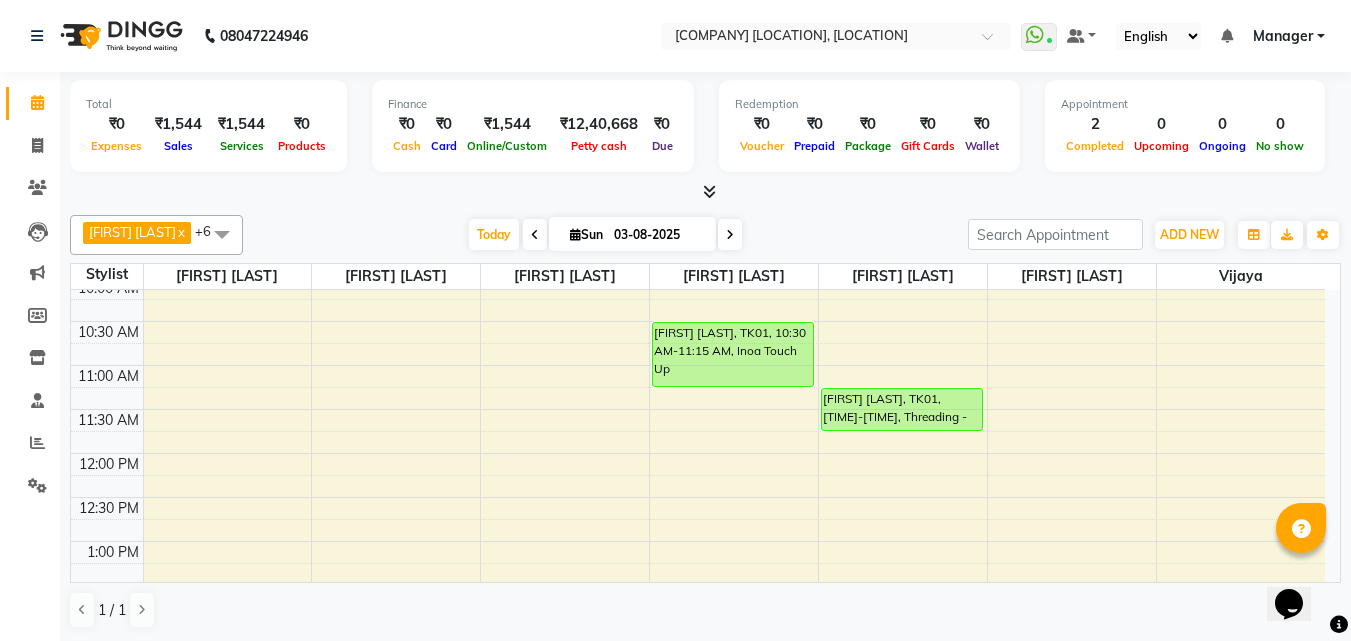 click on "[FIRST] [LAST], TK01, [TIME]-[TIME], Inoa Touch Up    [FIRST] [LAST], TK01, [TIME]-[TIME], Threading - Women Eye Brows" at bounding box center (698, 761) 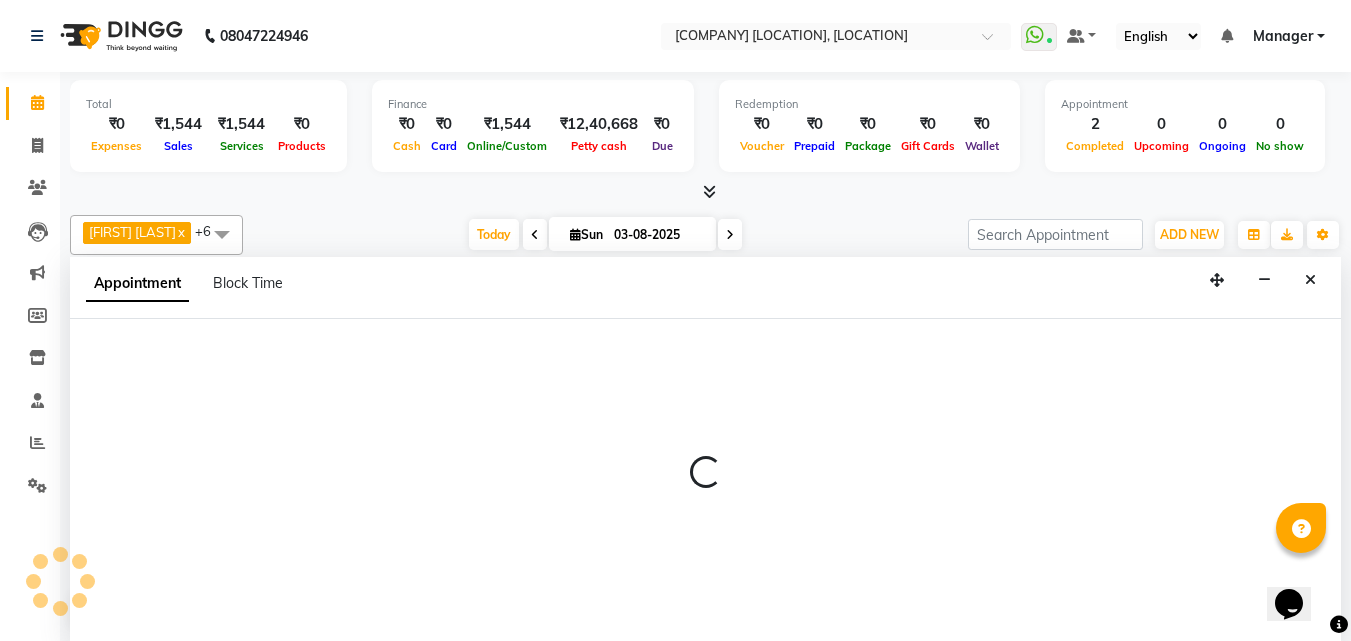 select on "[NUMBER]" 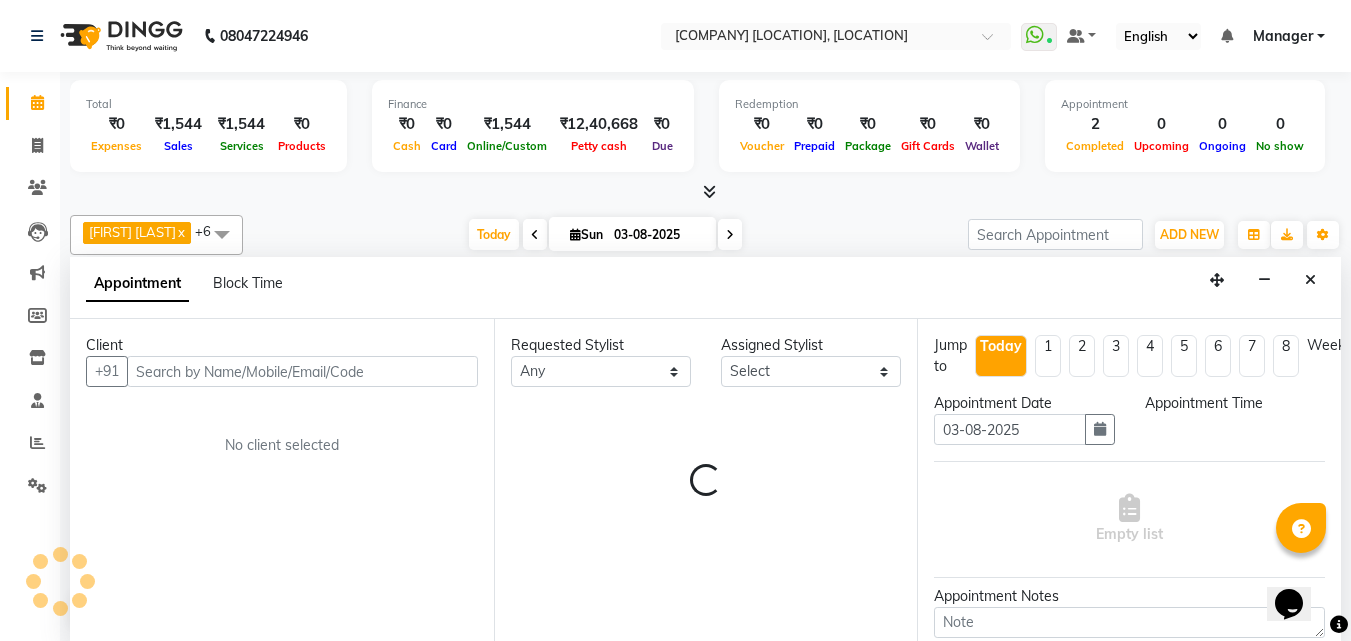 scroll, scrollTop: 1, scrollLeft: 0, axis: vertical 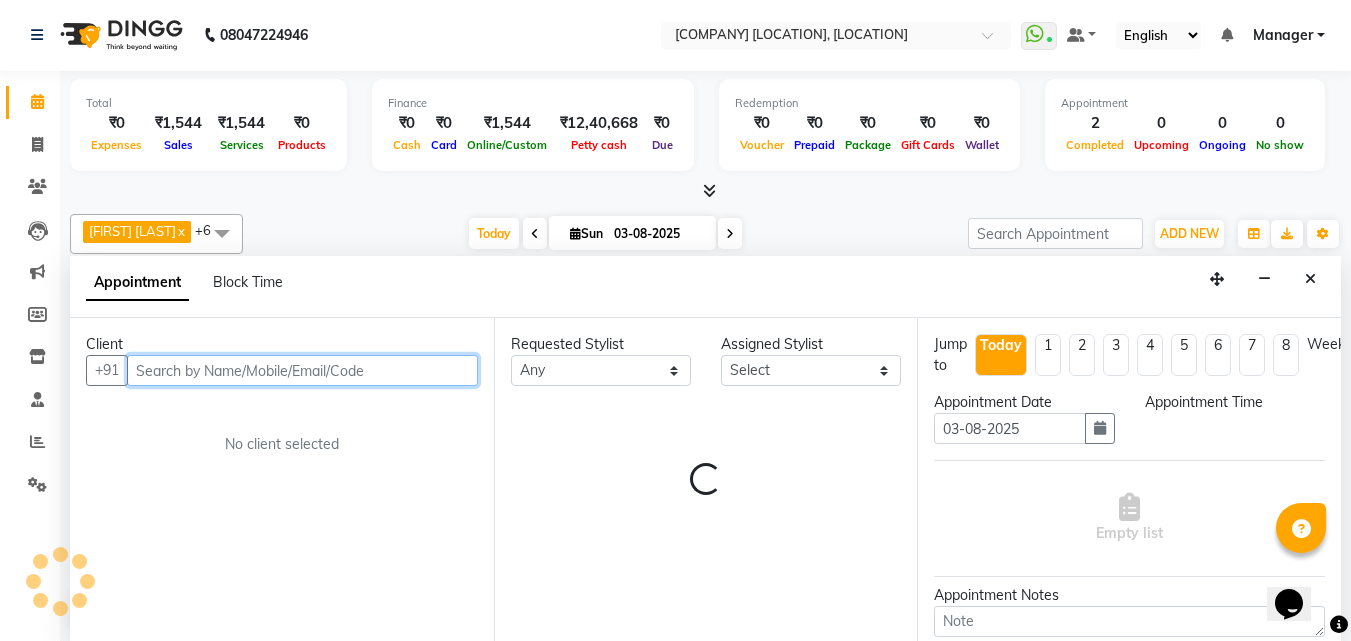 select on "705" 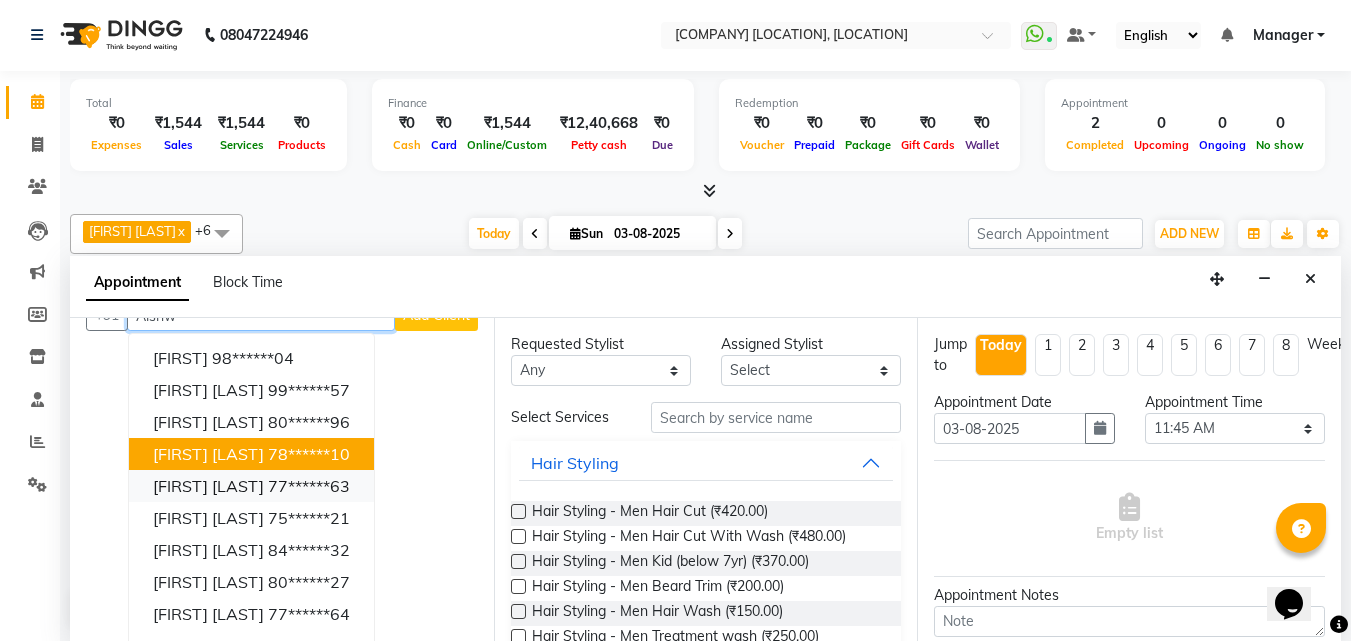 scroll, scrollTop: 85, scrollLeft: 0, axis: vertical 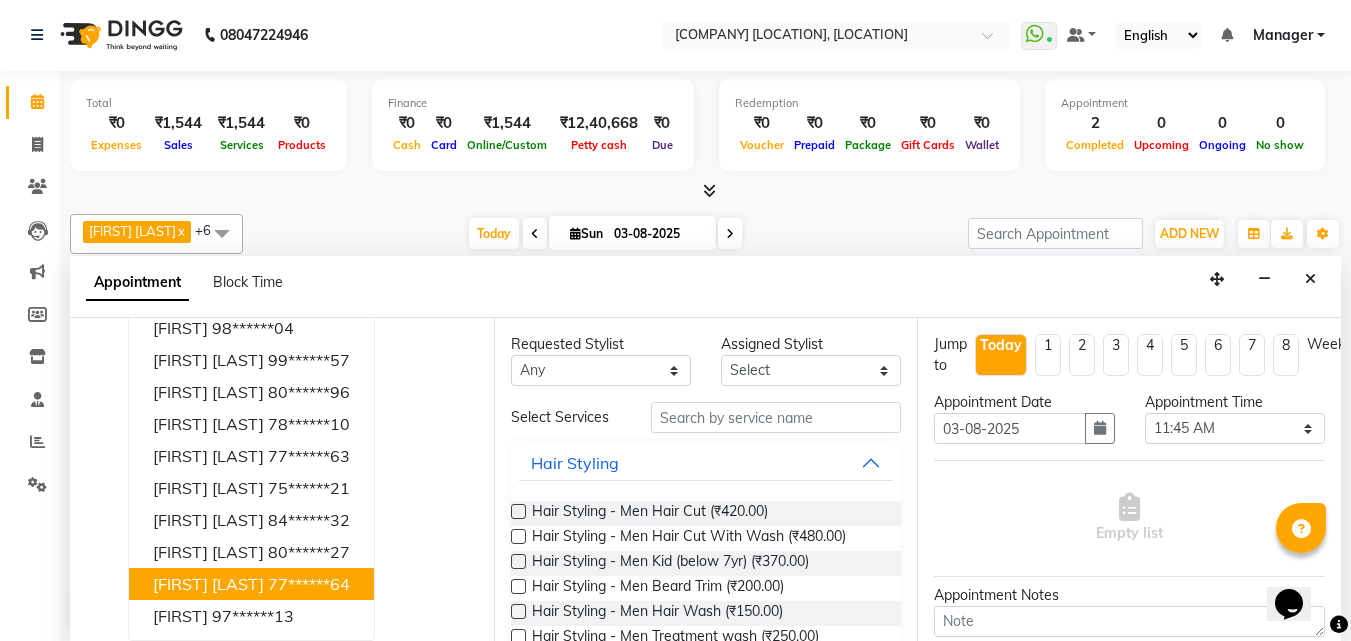 click on "[FIRST] [LAST]" at bounding box center (208, 584) 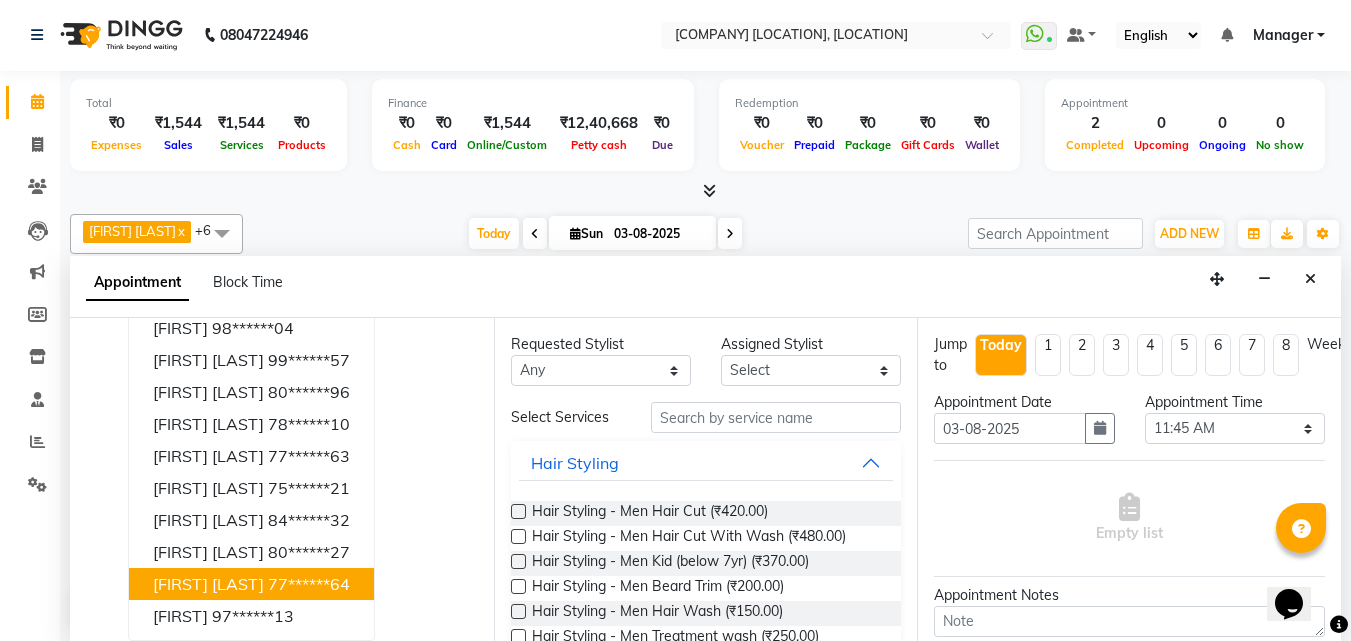 scroll, scrollTop: 0, scrollLeft: 0, axis: both 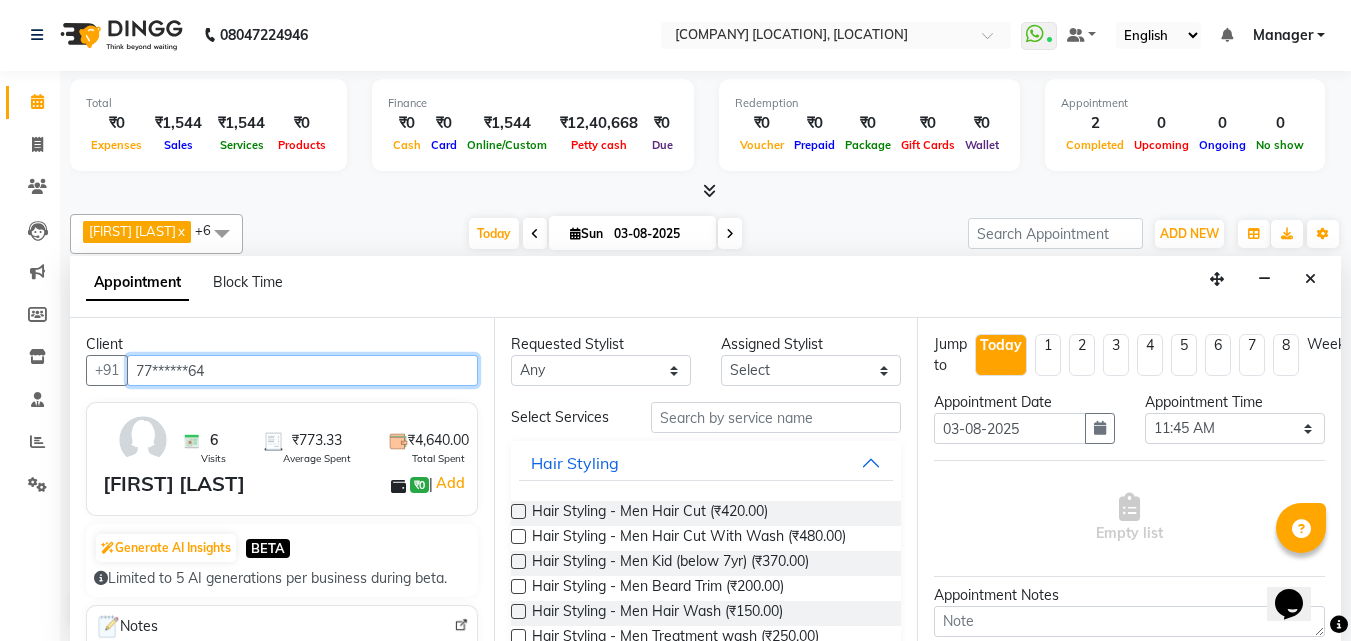 type on "77******64" 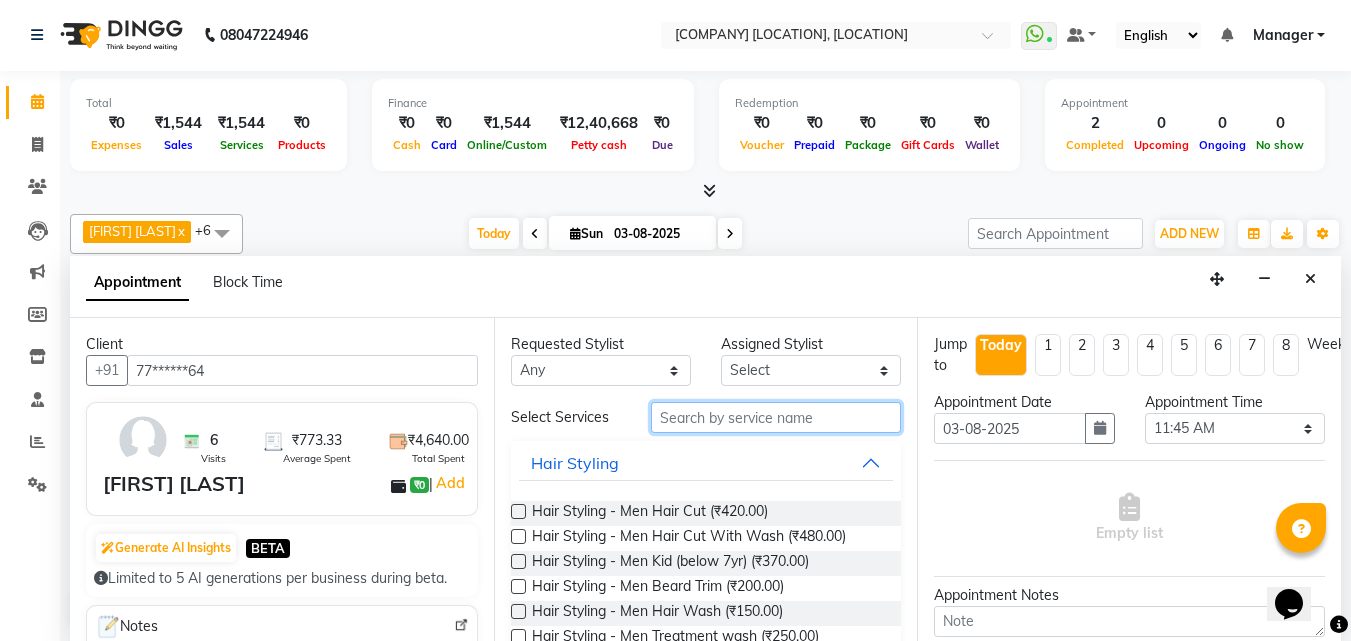 click at bounding box center [776, 417] 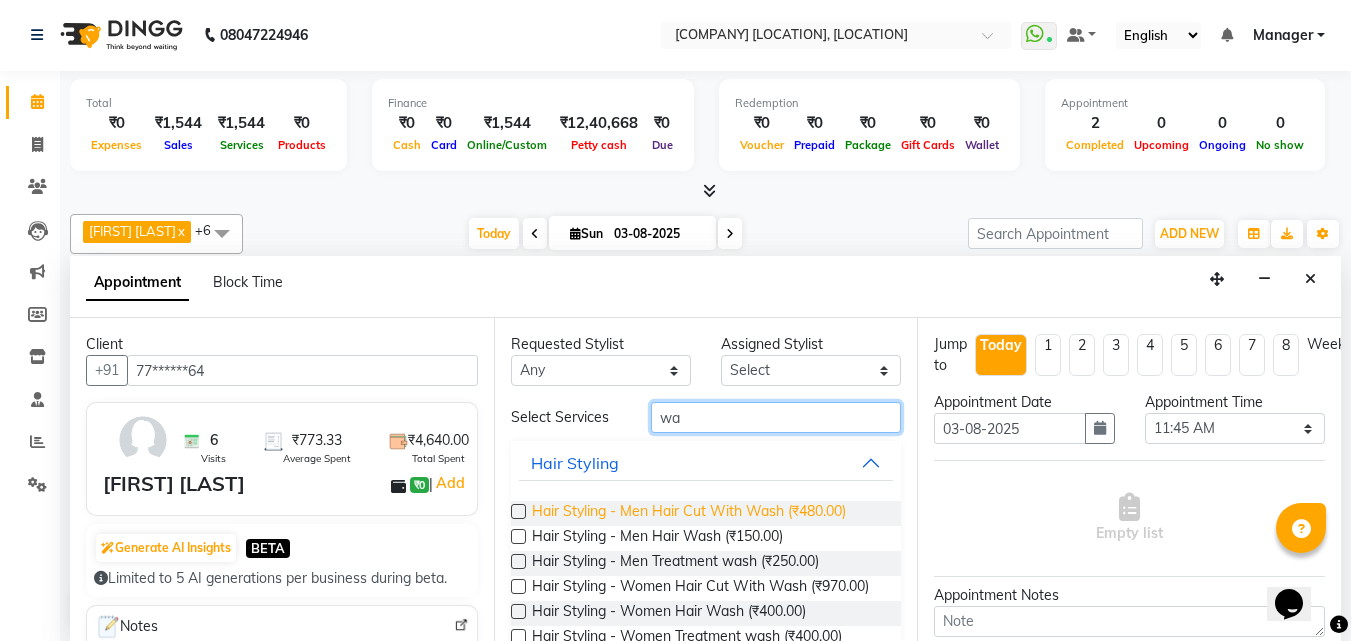 type on "w" 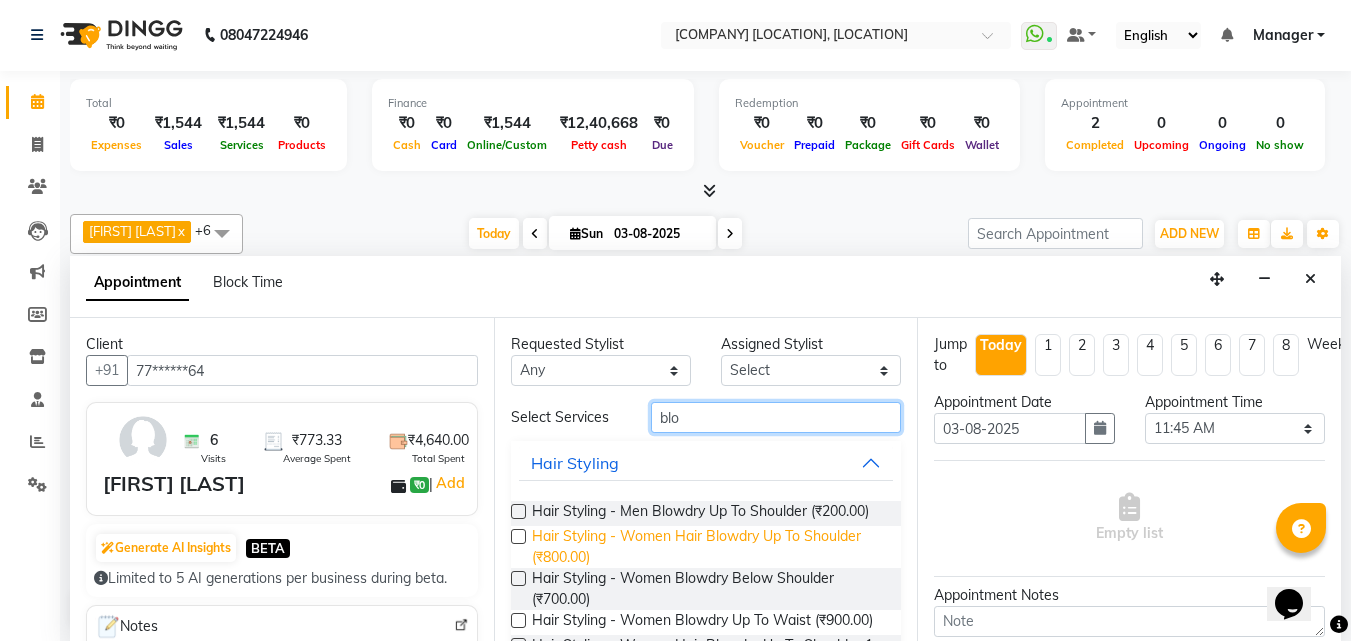 type on "blo" 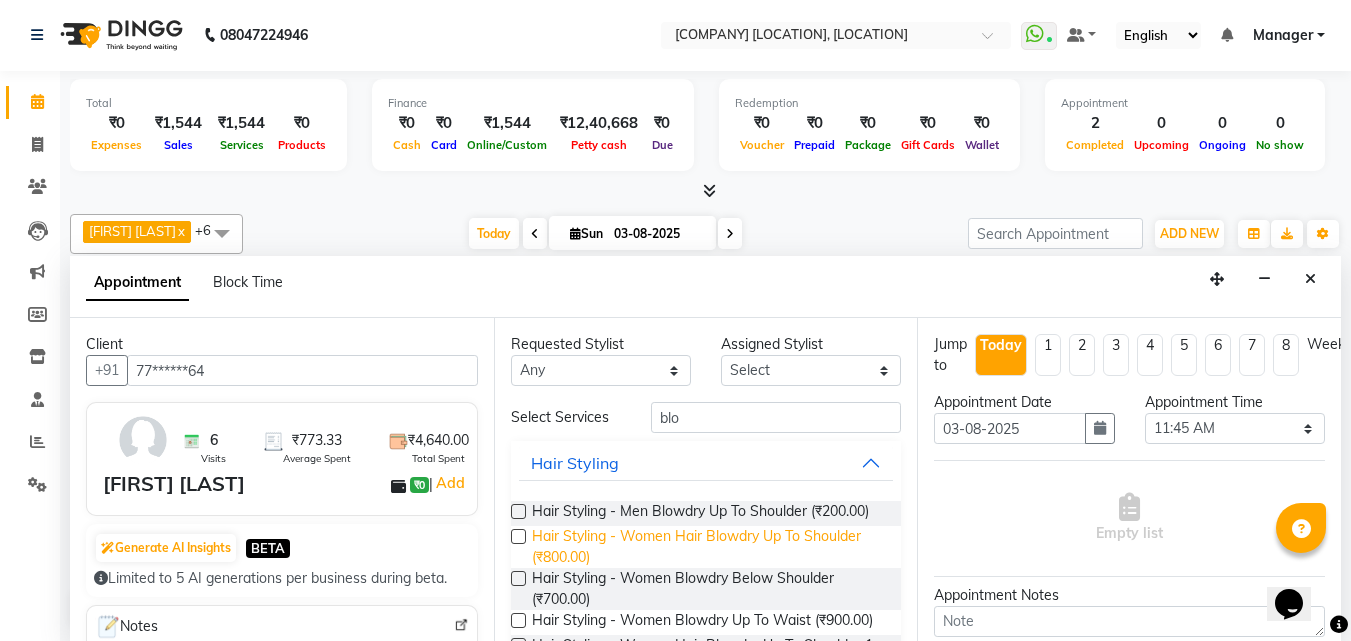 click on "Hair Styling - Women Hair Blowdry Up To Shoulder (₹800.00)" at bounding box center (709, 547) 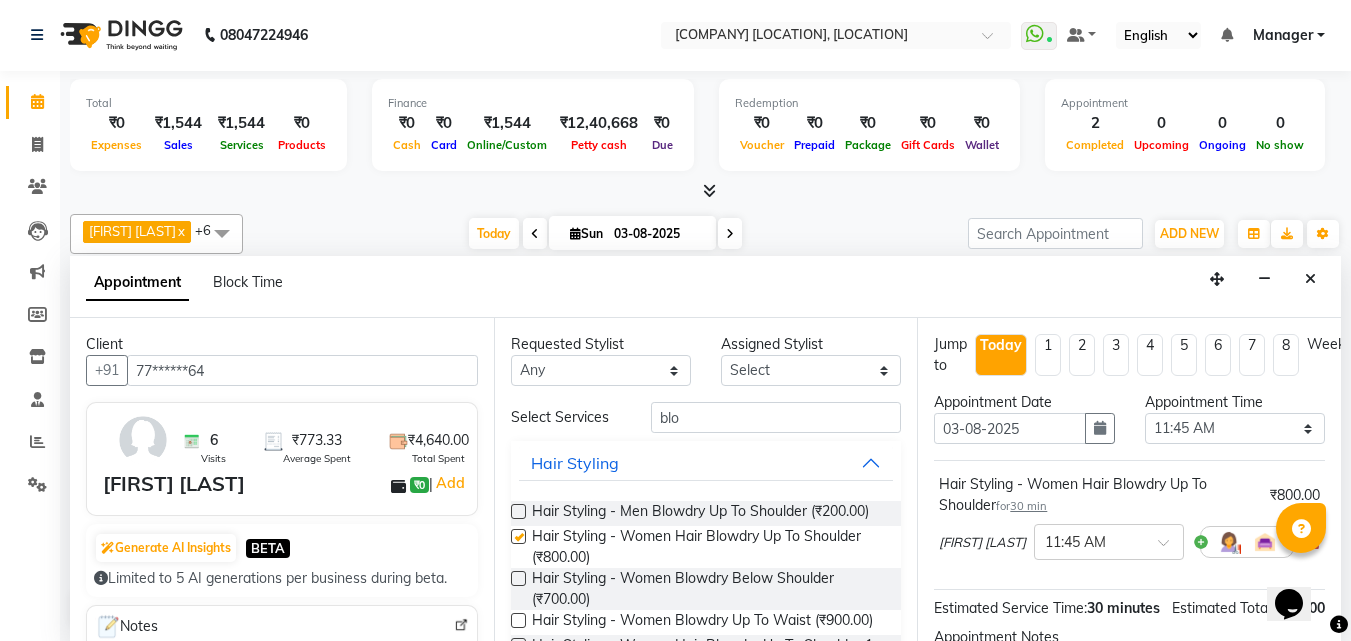 checkbox on "false" 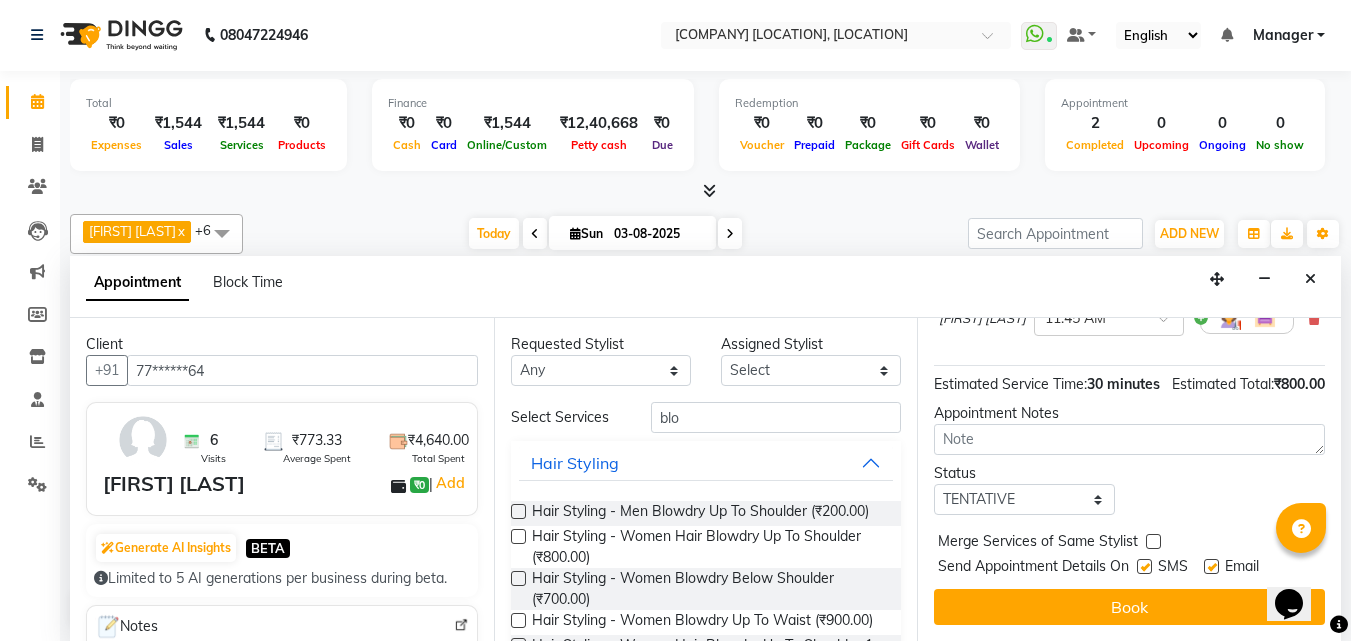 scroll, scrollTop: 263, scrollLeft: 0, axis: vertical 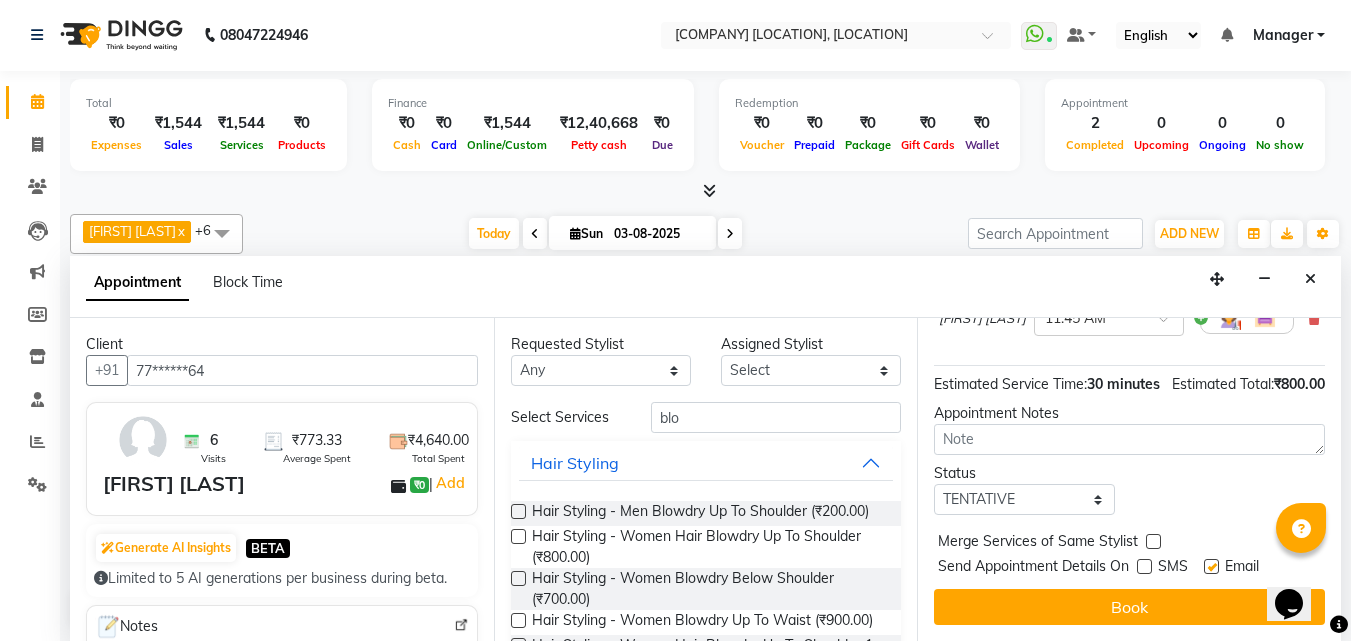 click on "Jump to Today 1 2 3 4 5 6 7 8 Weeks Appointment Date 03-08-2025 Appointment Time Select 10:00 AM 10:15 AM 10:30 AM 10:45 AM 11:00 AM 11:15 AM 11:30 AM 11:45 AM 12:00 PM 12:15 PM 12:30 PM 12:45 PM 01:00 PM 01:15 PM 01:30 PM 01:45 PM 02:00 PM 02:15 PM 02:30 PM 02:45 PM 03:00 PM 03:15 PM 03:30 PM 03:45 PM 04:00 PM 04:15 PM 04:30 PM 04:45 PM 05:00 PM 05:15 PM 05:30 PM 05:45 PM 06:00 PM 06:15 PM 06:30 PM 06:45 PM 07:00 PM 07:15 PM 07:30 PM 07:45 PM 08:00 PM 08:15 PM 08:30 PM 08:45 PM 09:00 PM Hair Styling - Women Hair Blowdry Up To Shoulder for 30 min ₹800.00 [FIRST] [LAST] × 11:45 AM Estimated Service Time: 30 minutes Estimated Total: ₹800.00 Appointment Notes Status Select TENTATIVE CONFIRM CHECK-IN UPCOMING Merge Services of Same Stylist Send Appointment Details On SMS Email Book" at bounding box center [1129, 479] 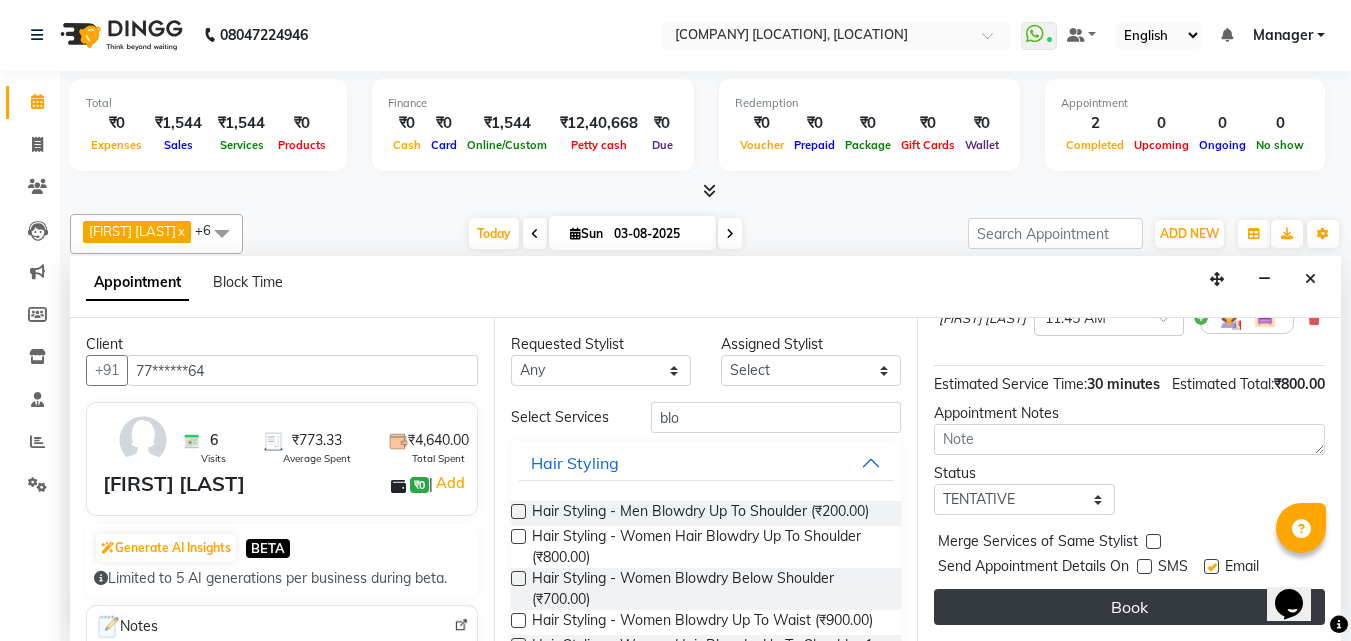 click on "Book" at bounding box center (1129, 607) 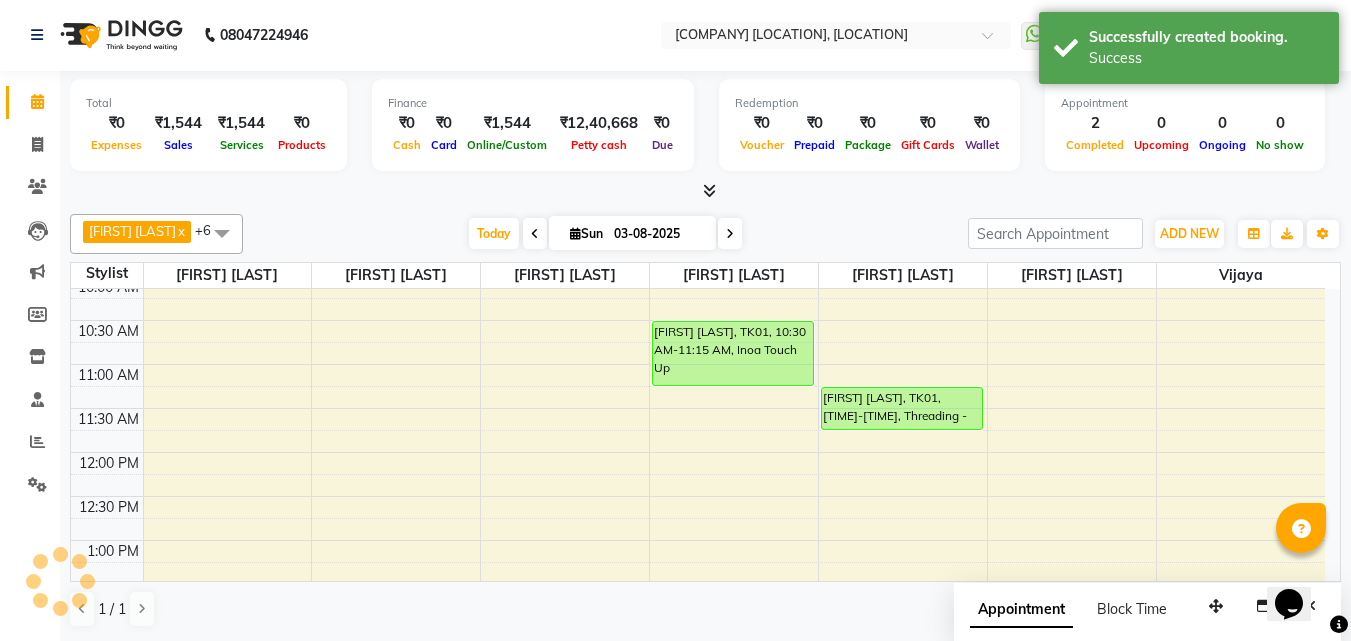 scroll, scrollTop: 0, scrollLeft: 0, axis: both 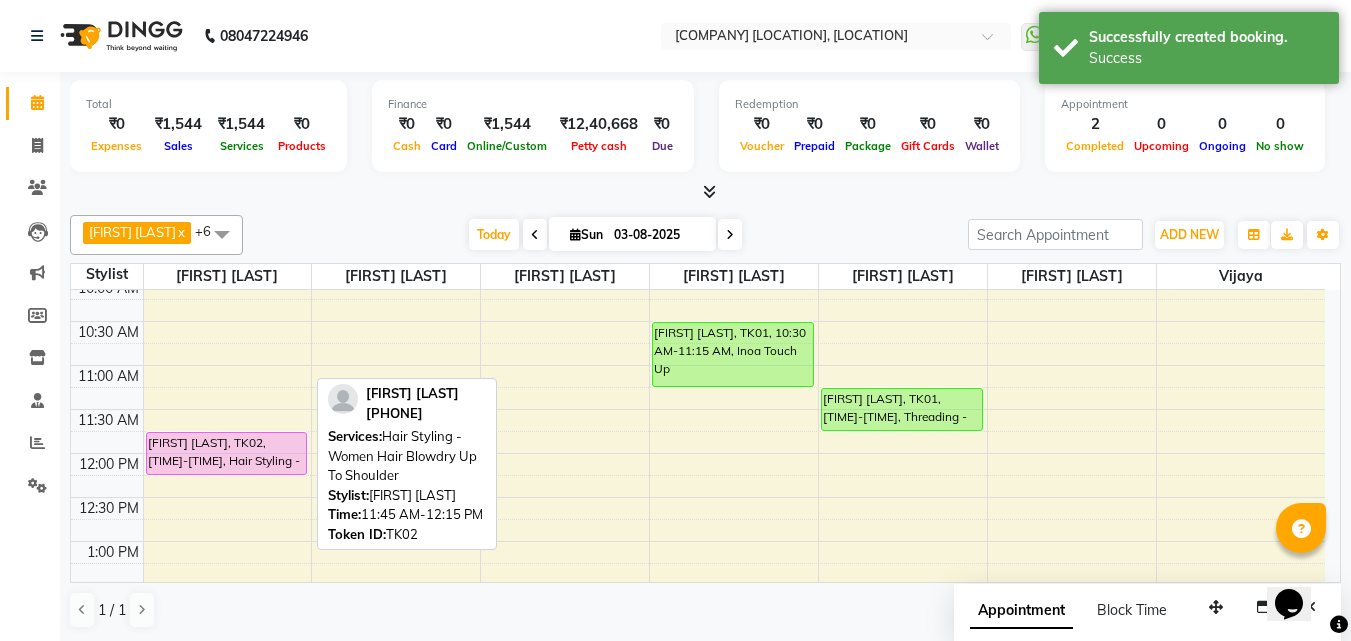 click on "[FIRST] [LAST], TK02, [TIME]-[TIME], Hair Styling - Women Hair Blowdry Up To Shoulder" at bounding box center (227, 453) 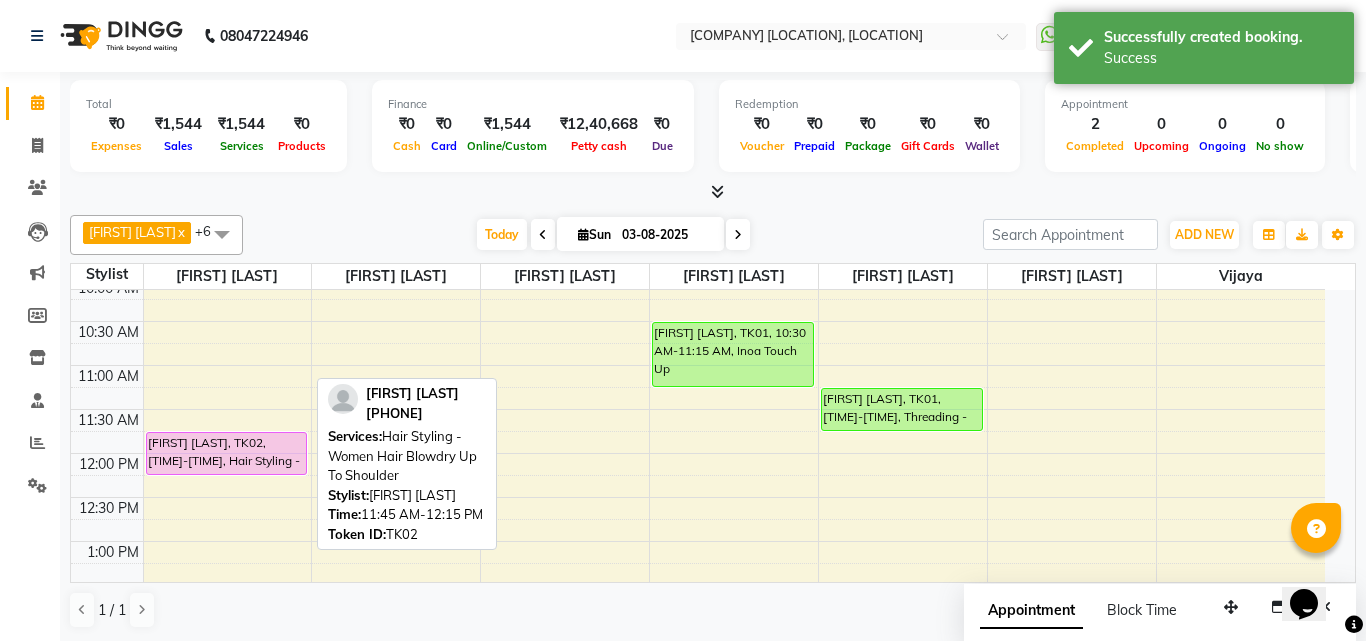 select on "7" 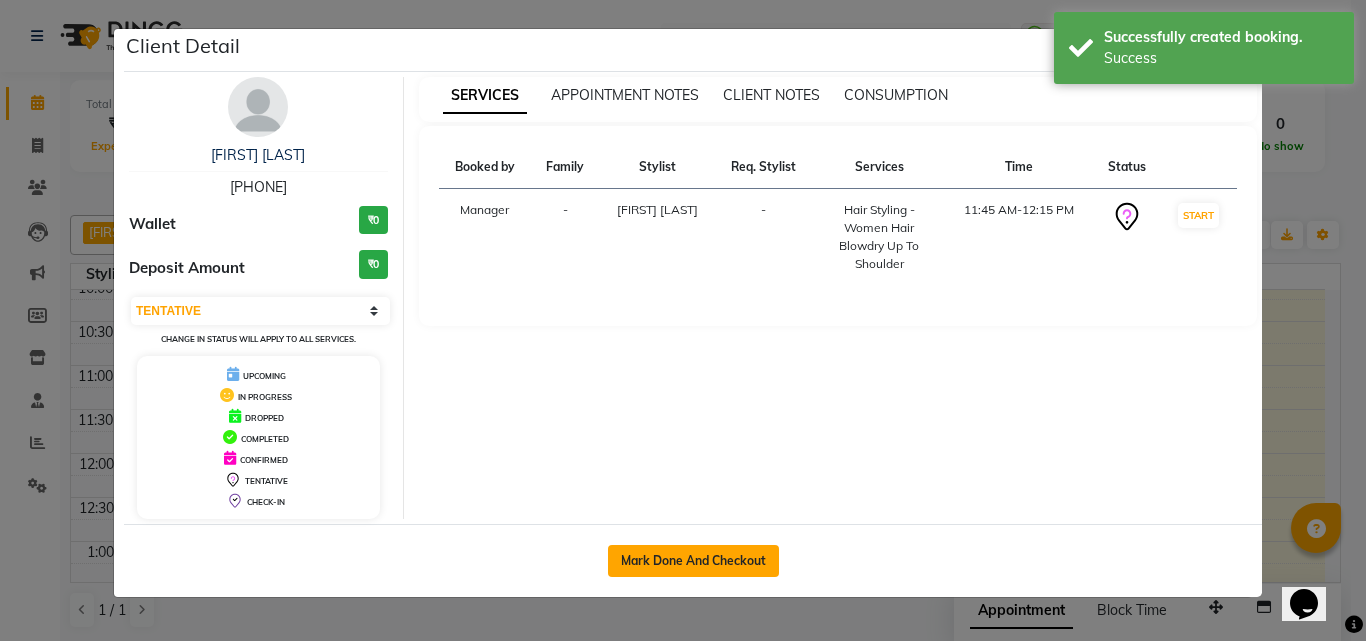 click on "Mark Done And Checkout" 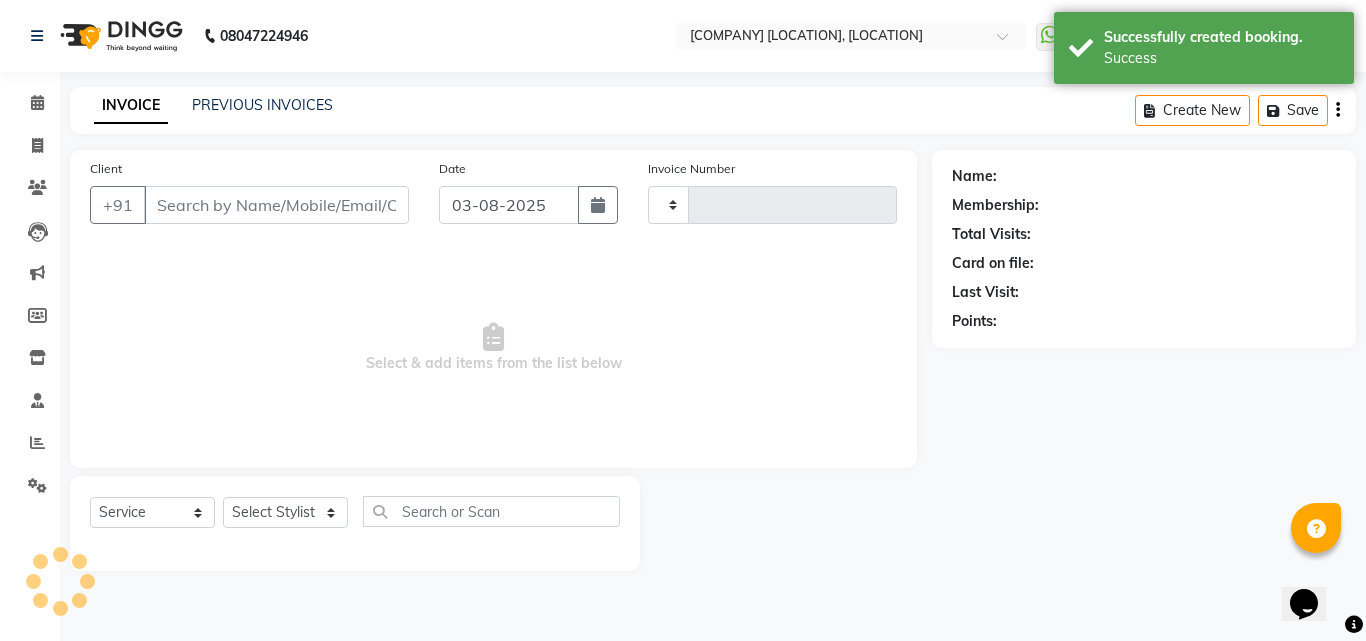 type on "2010" 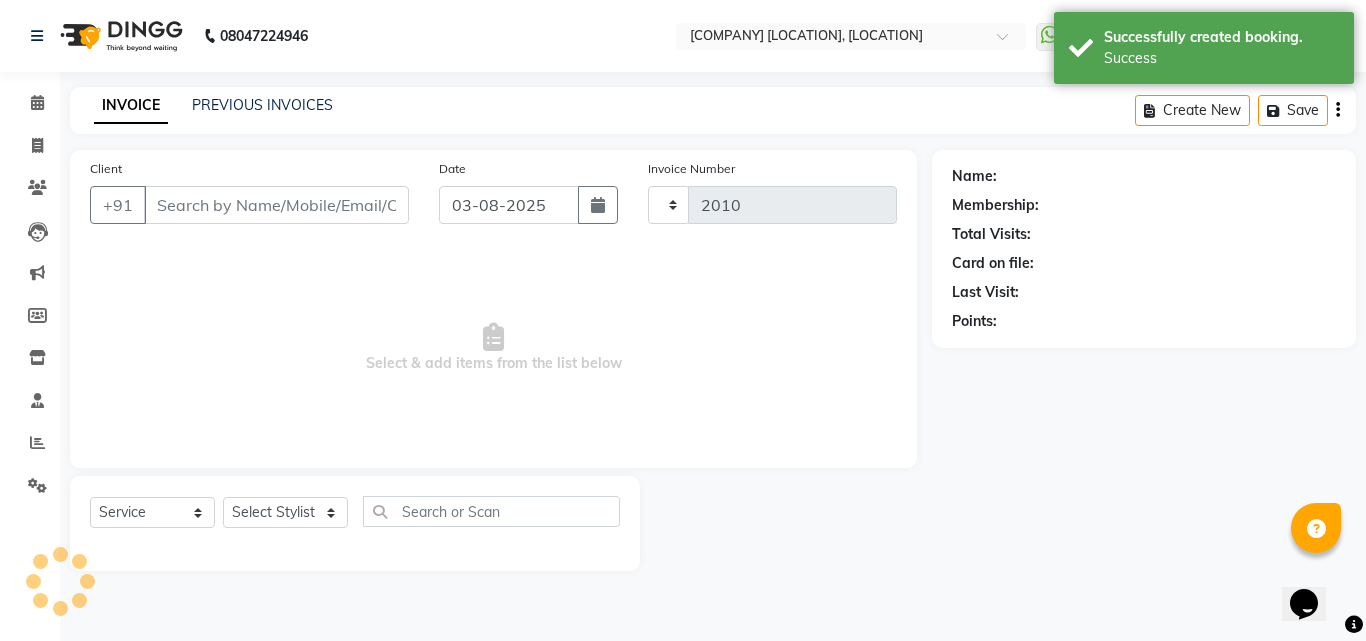 select on "6713" 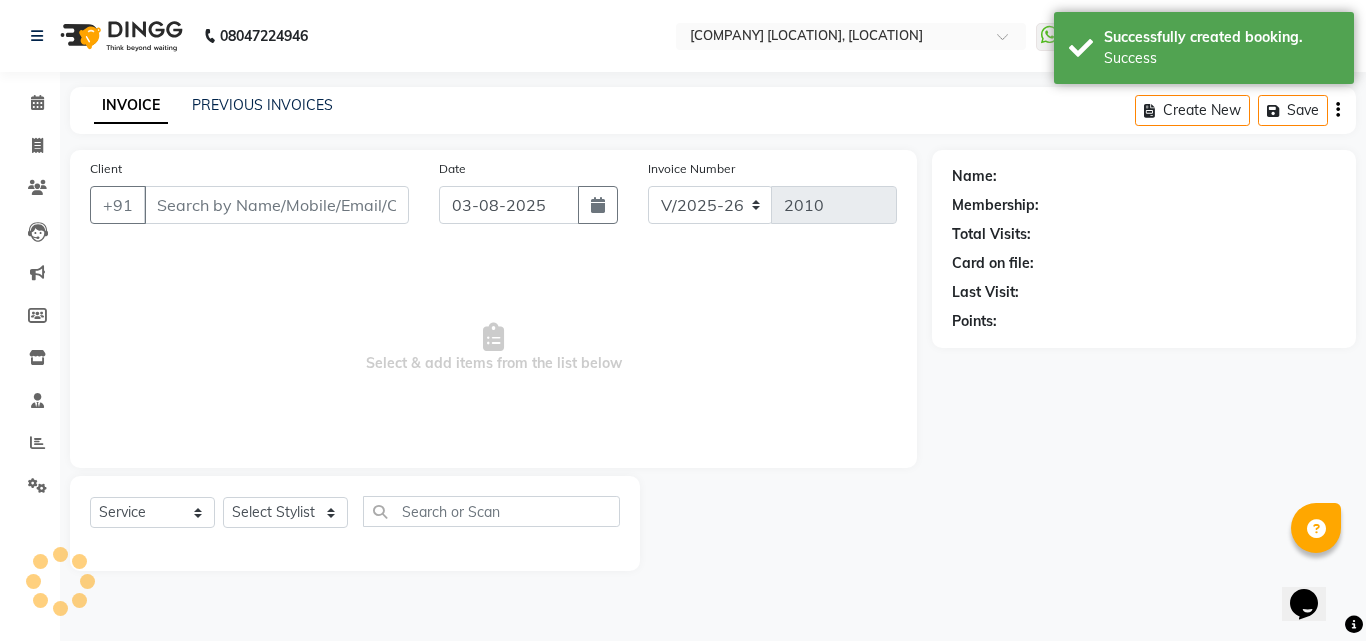 type on "77******64" 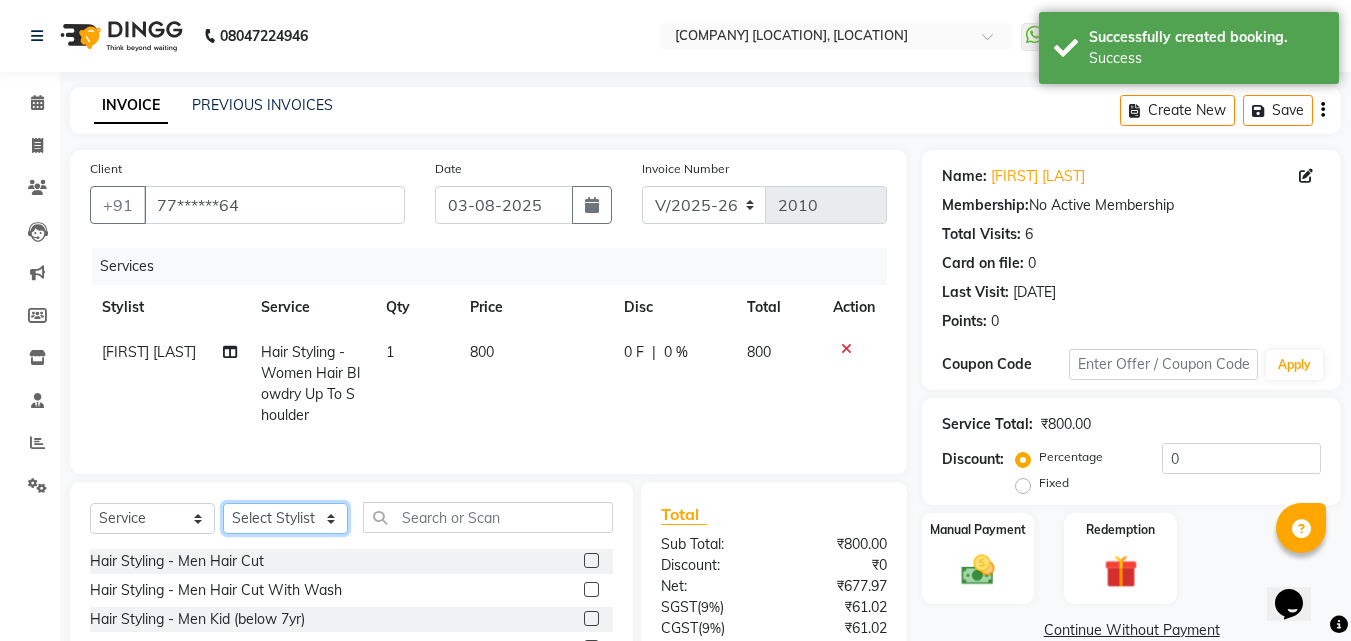 click on "Select Stylist [FIRST] [LAST] Manager [FIRST] [LAST] [FIRST] [LAST] [FIRST] [LAST] [FIRST] [LAST] [FIRST] [LAST] [FIRST] [LAST]" 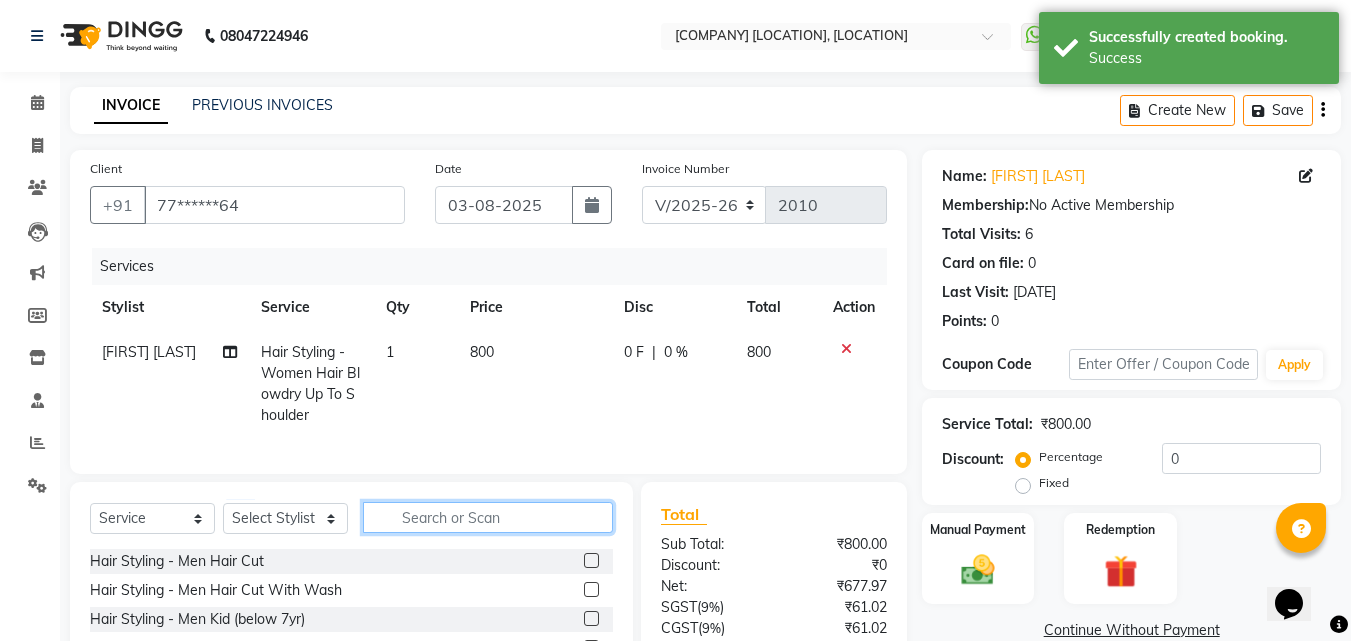 click 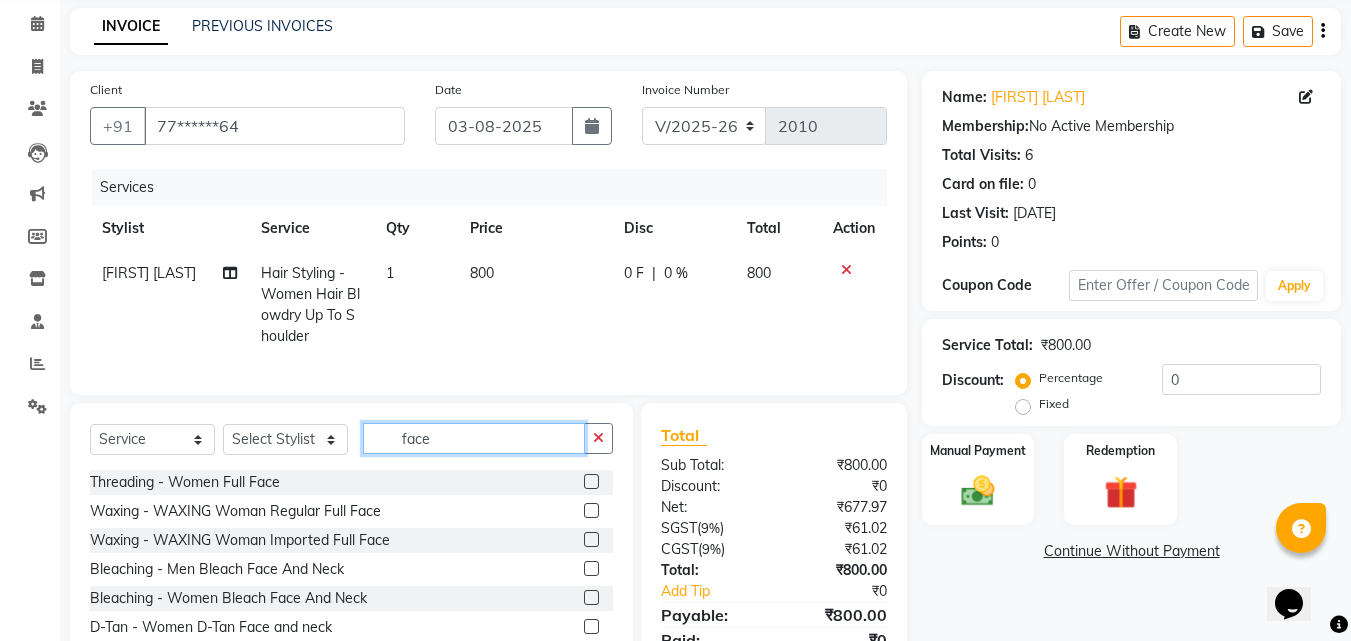 scroll, scrollTop: 180, scrollLeft: 0, axis: vertical 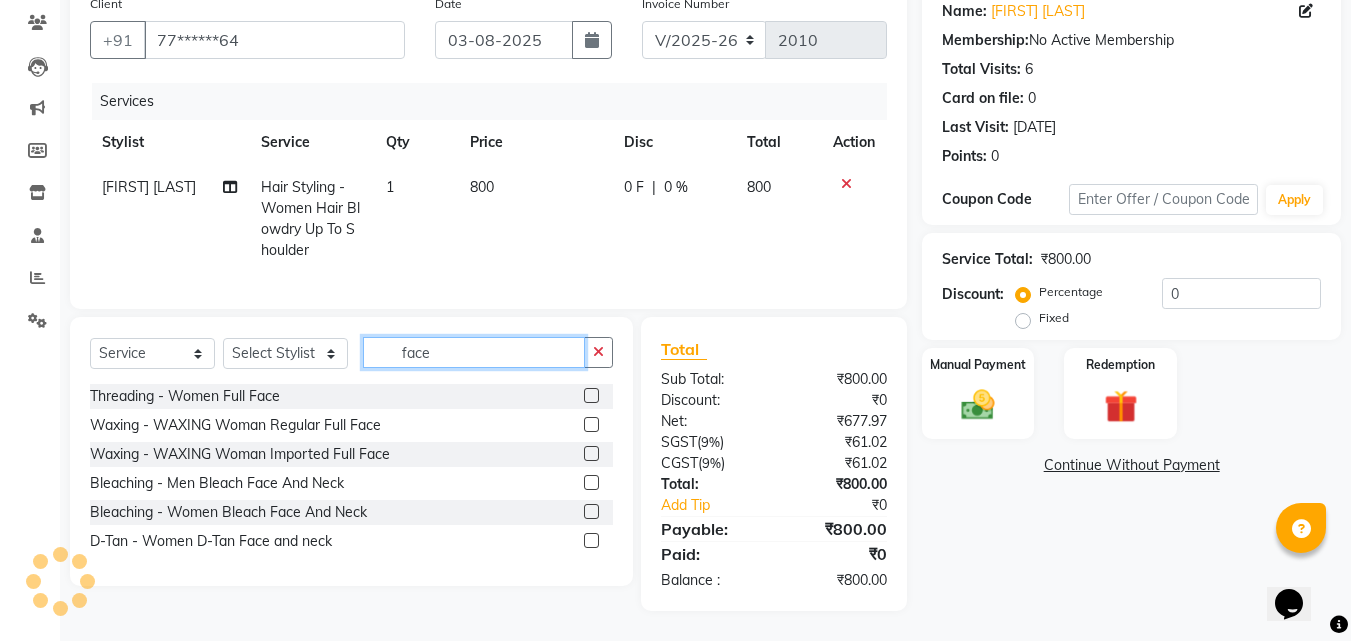 type on "face" 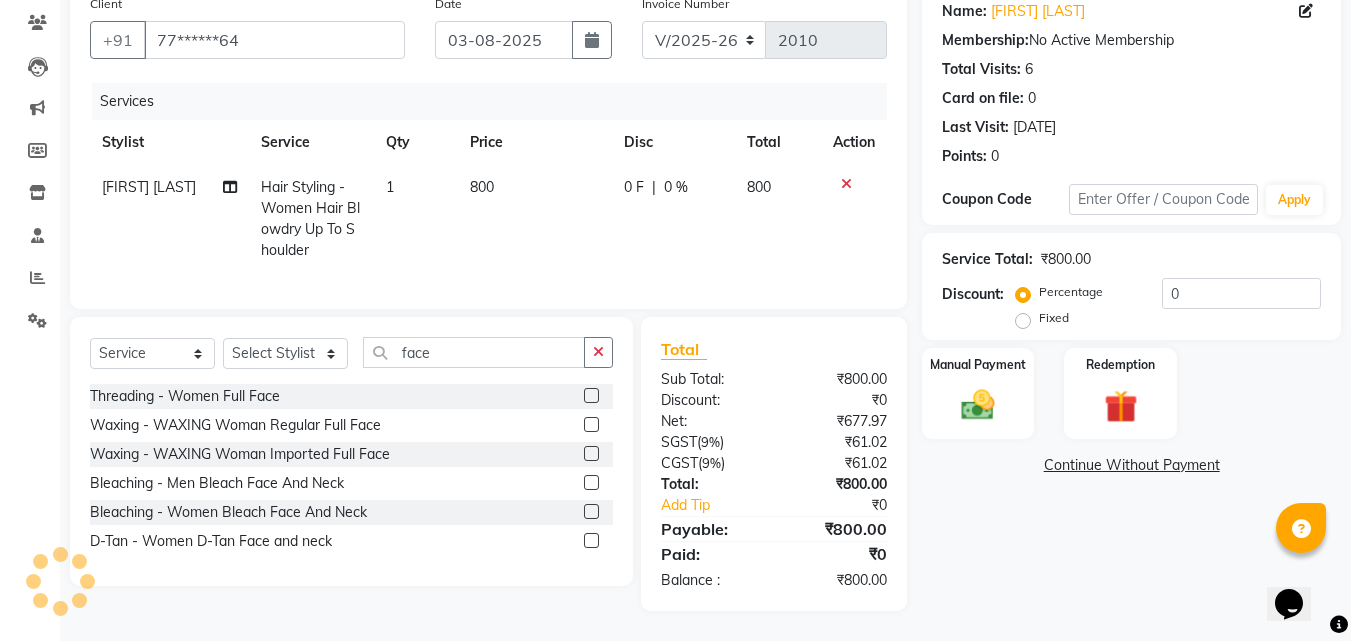 click 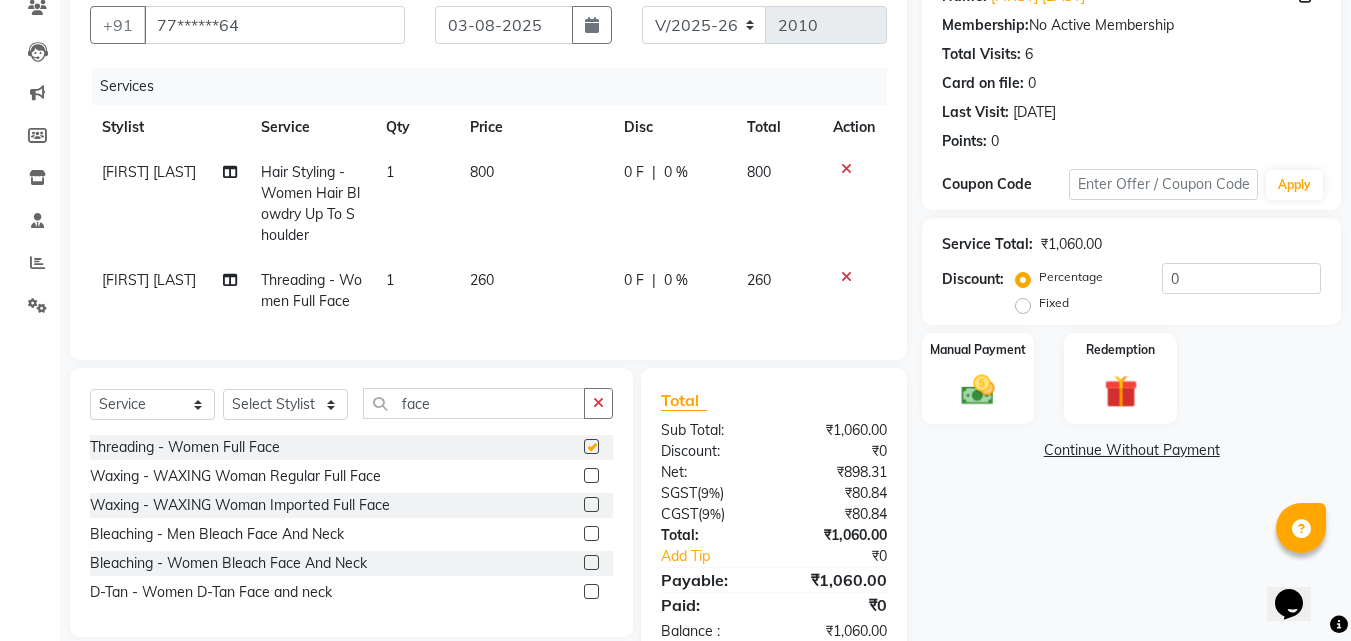 checkbox on "false" 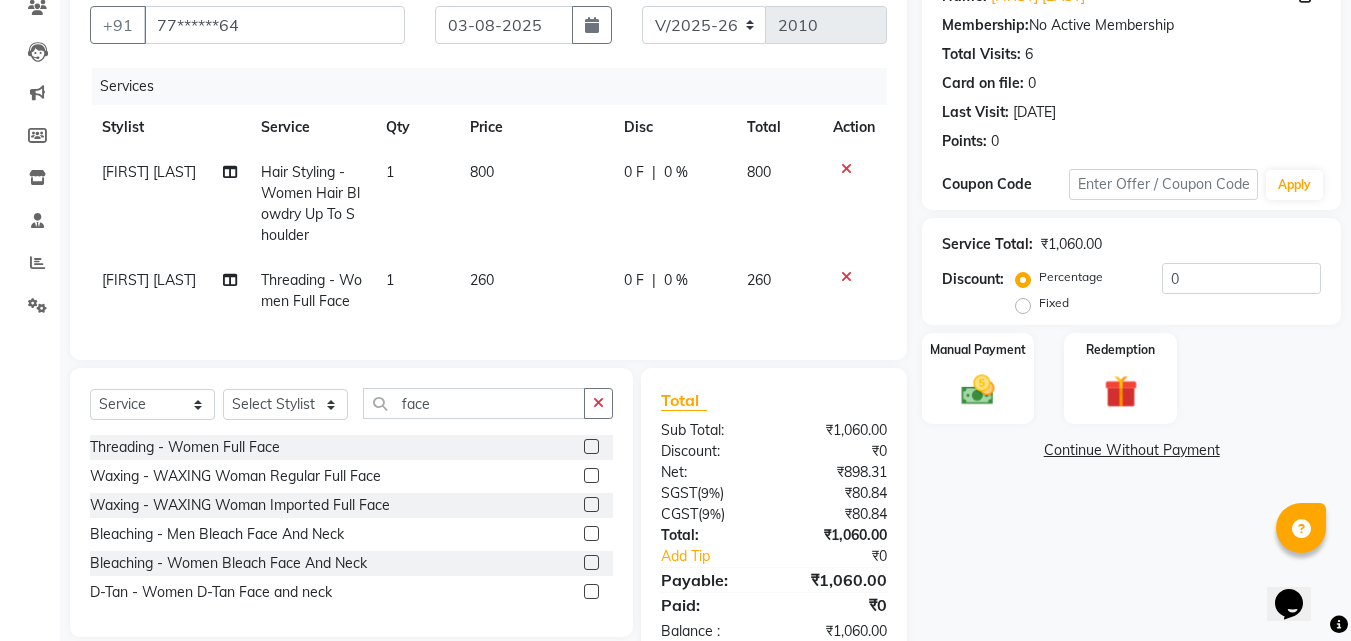 click on "260" 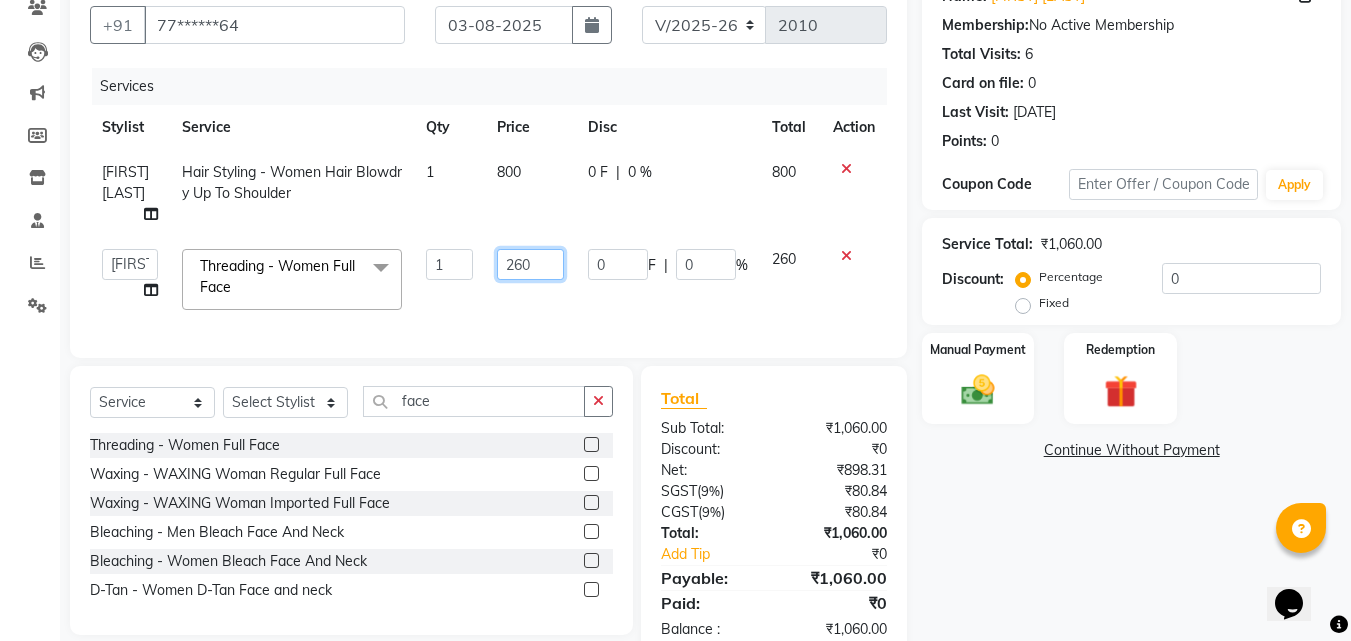 click on "260" 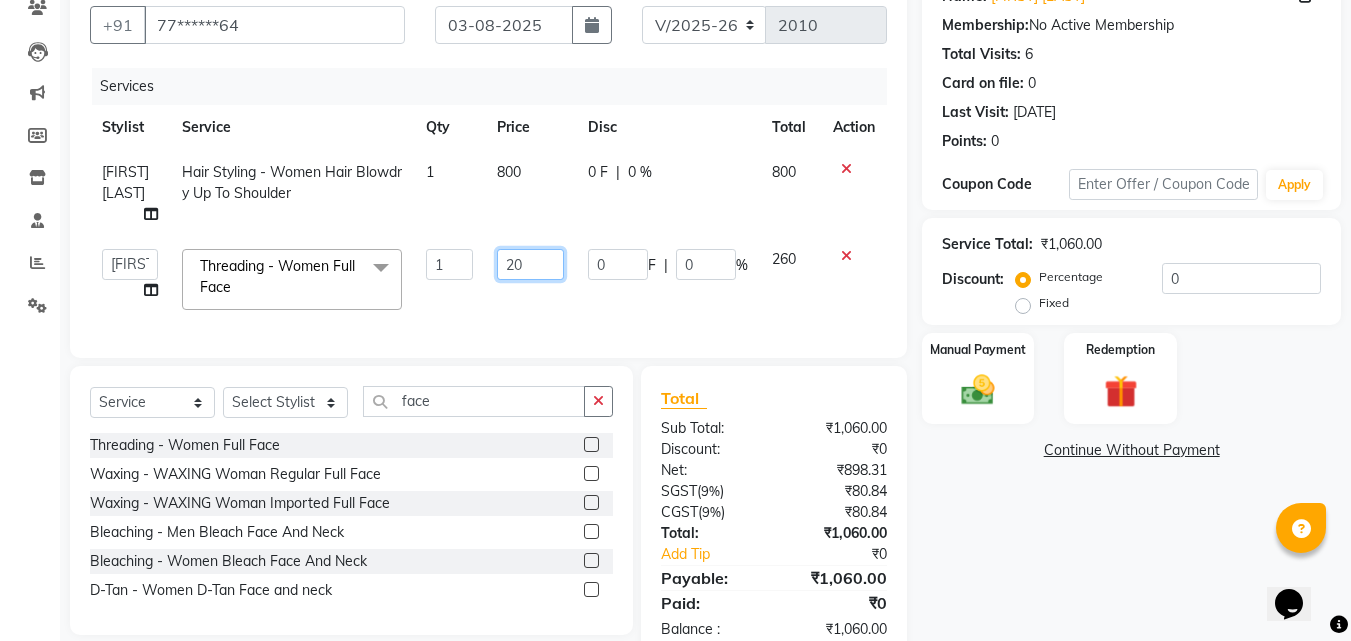 type on "220" 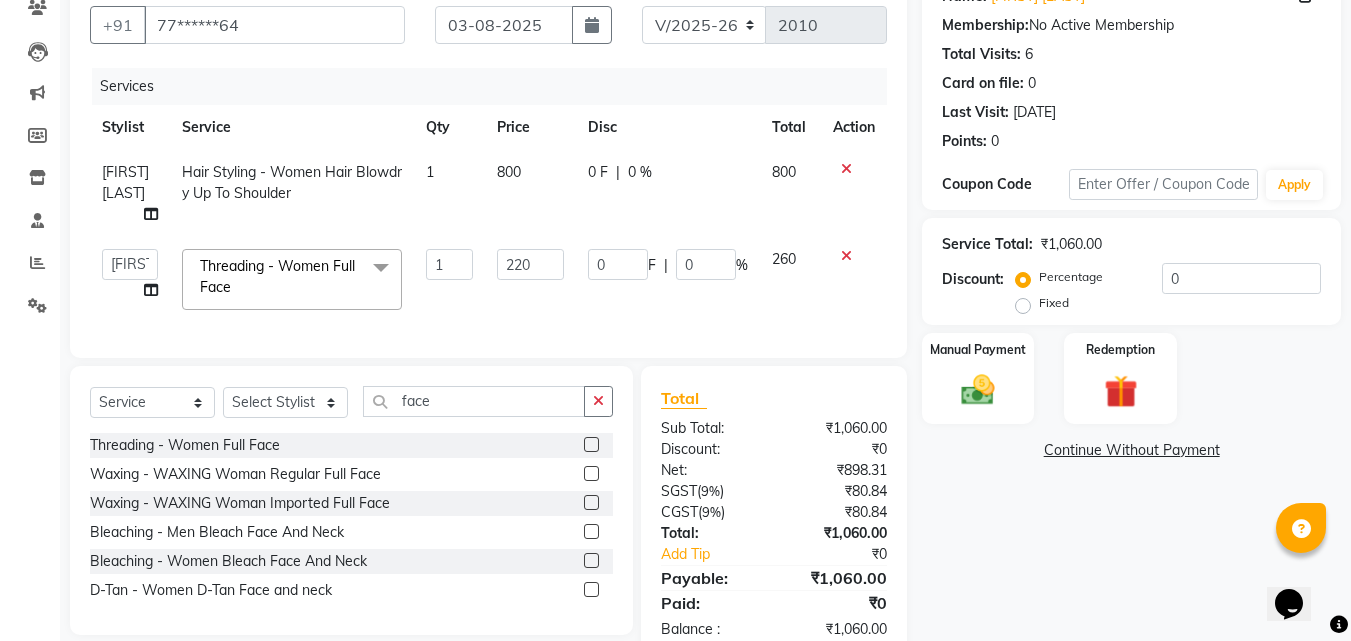 click on "220" 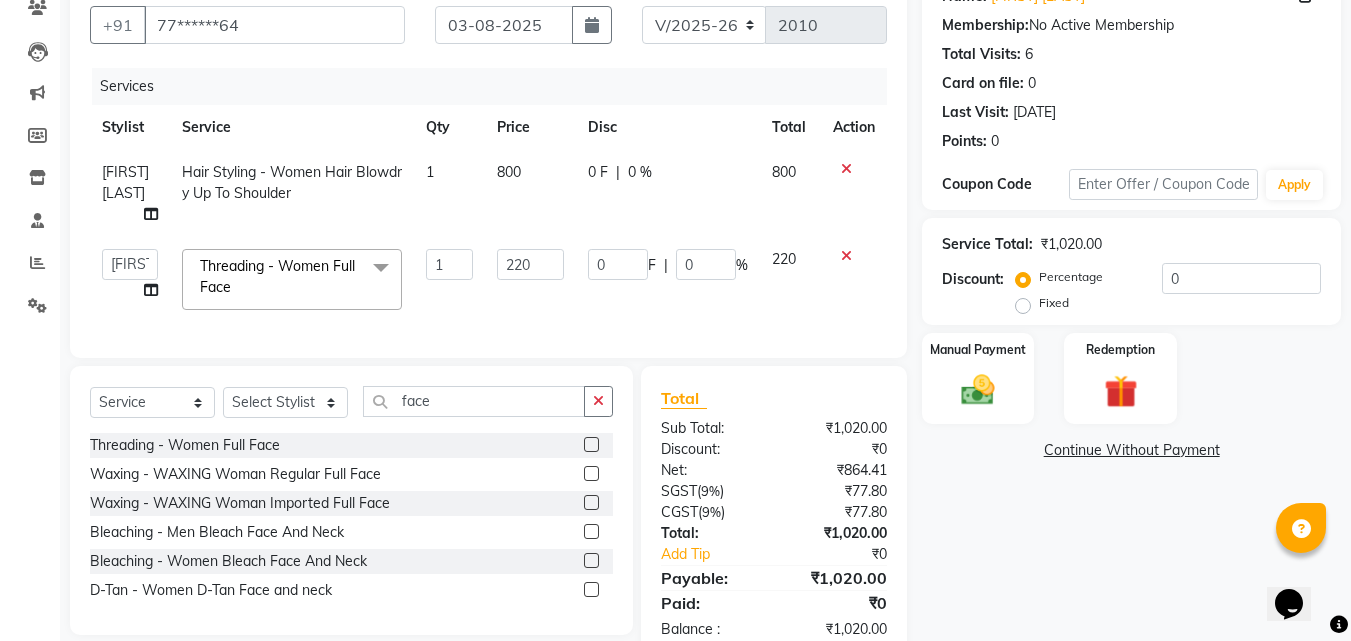 scroll, scrollTop: 244, scrollLeft: 0, axis: vertical 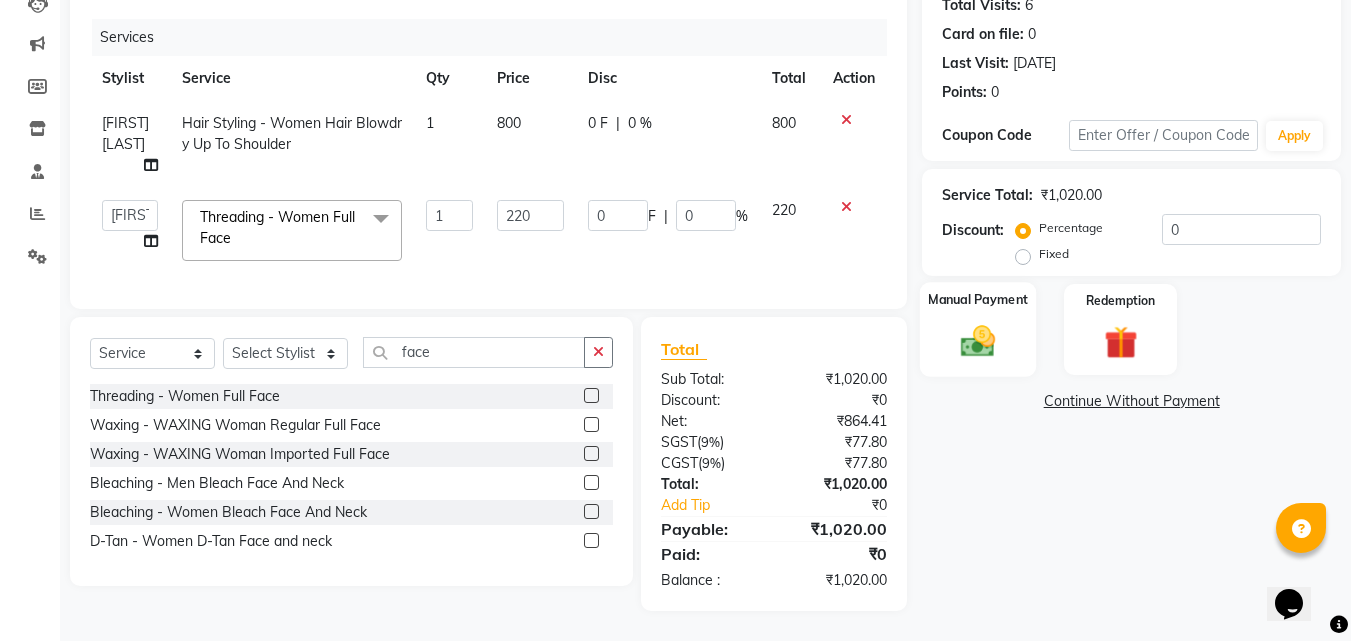 click 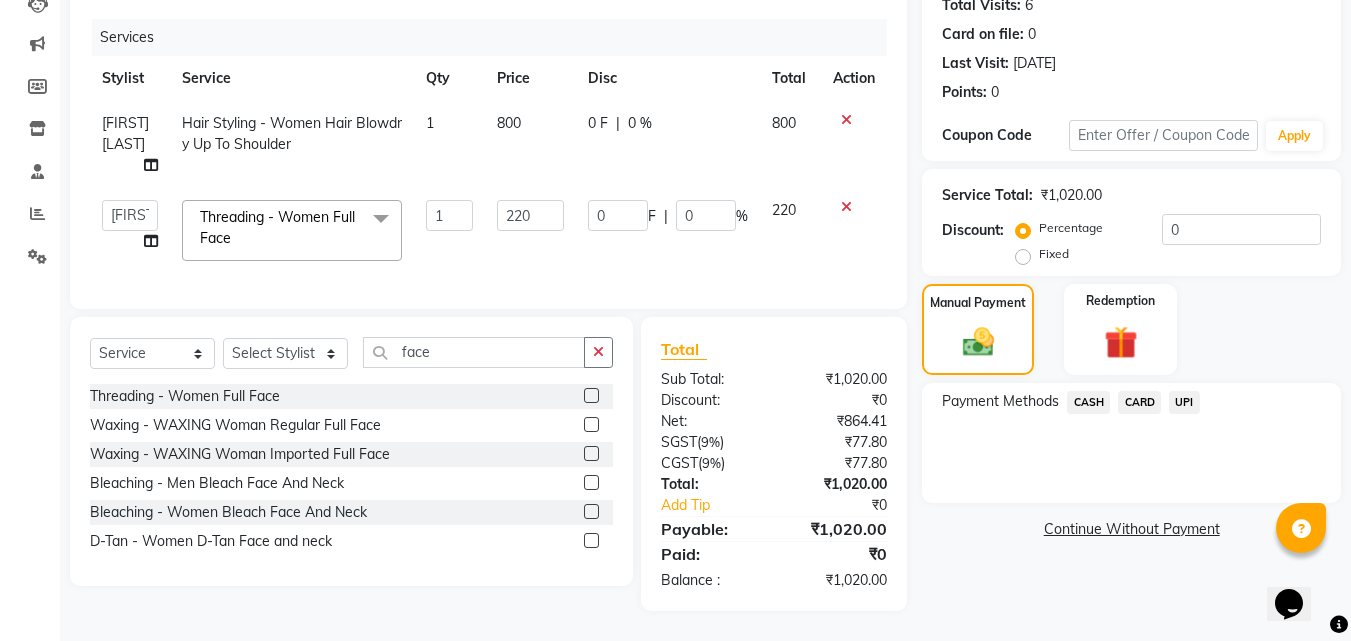 click on "UPI" 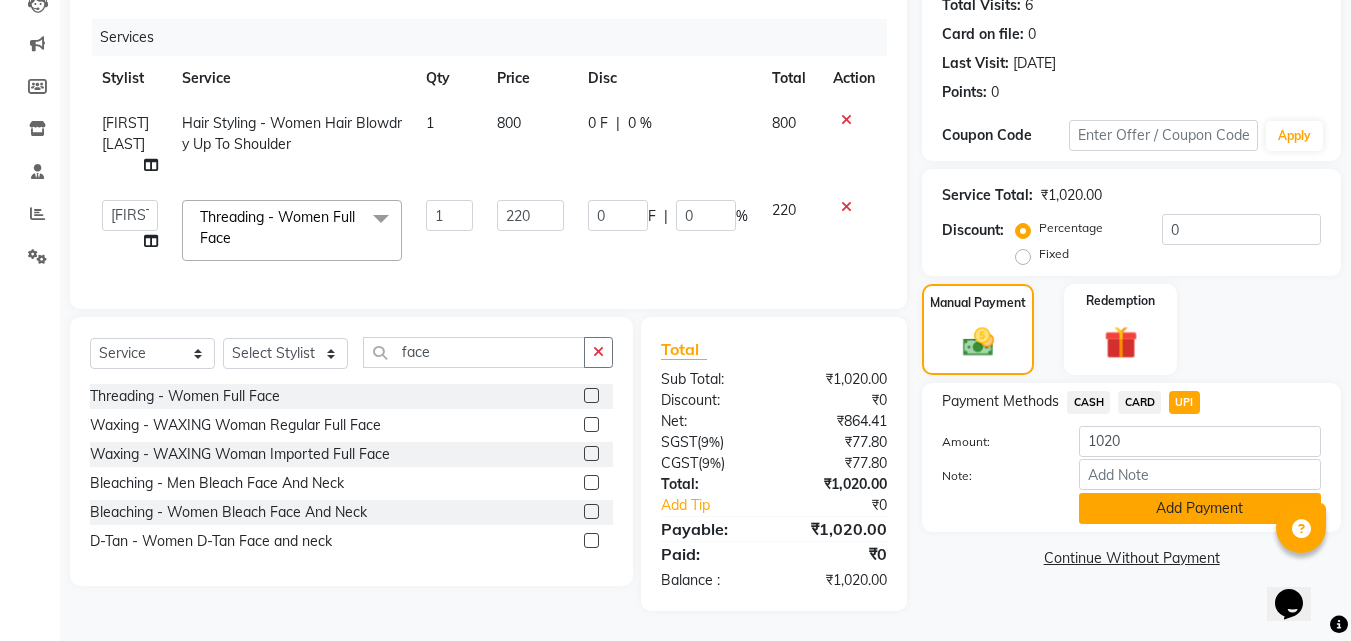 click on "Add Payment" 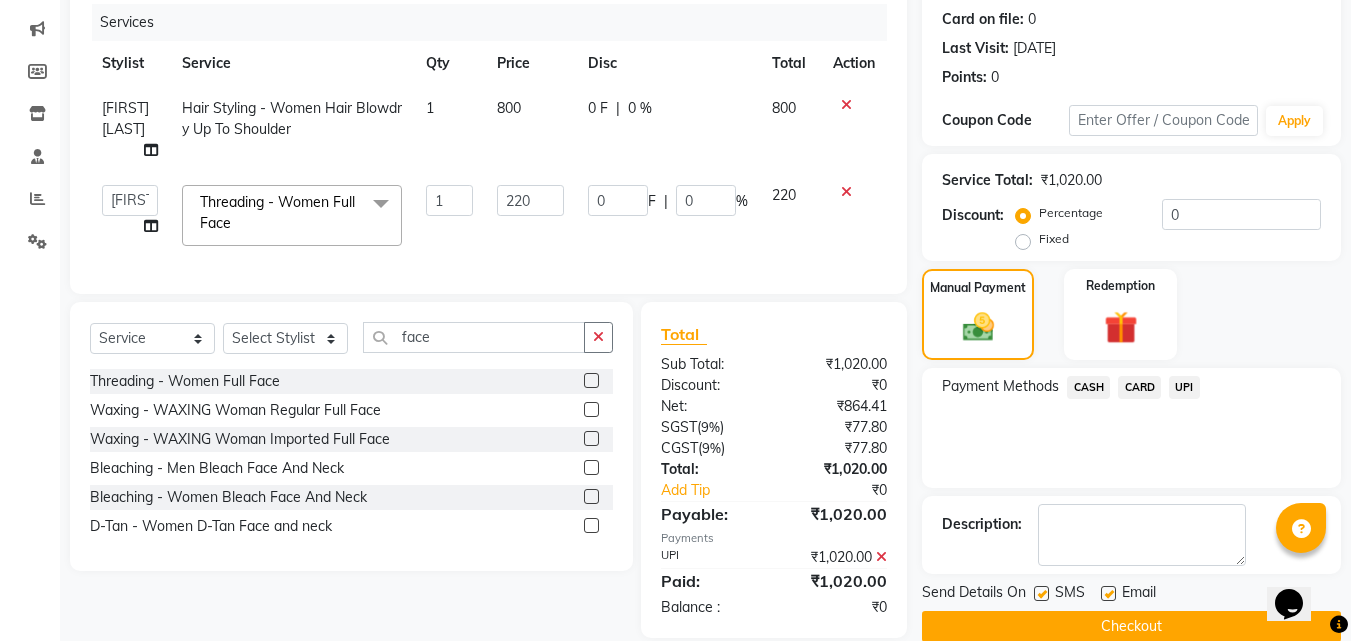 scroll, scrollTop: 286, scrollLeft: 0, axis: vertical 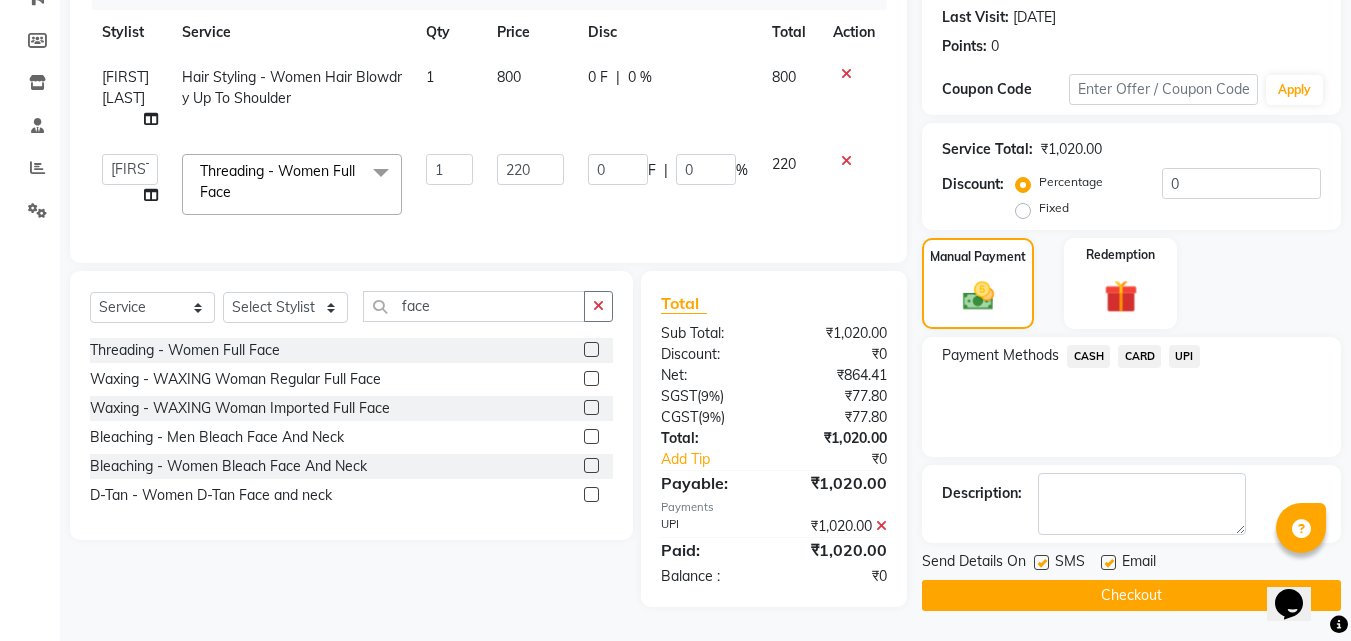 click on "Send Details On SMS Email" 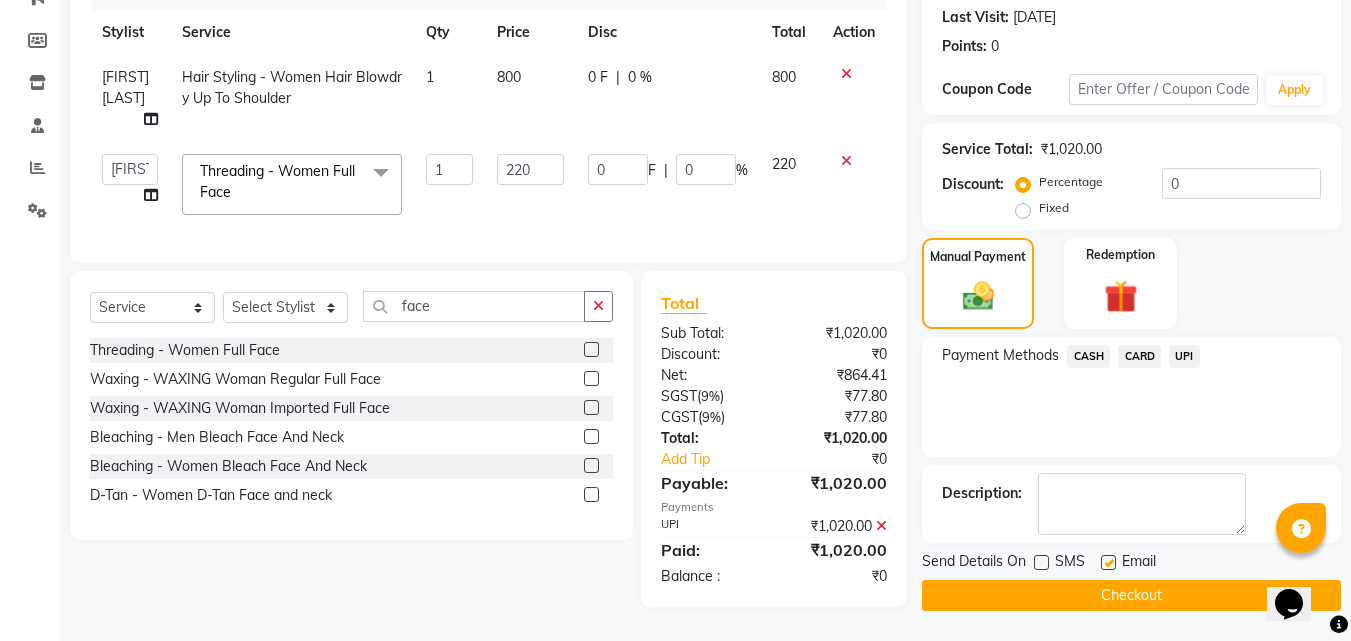 click on "INVOICE PREVIOUS INVOICES Create New   Save  Client +91 [PHONE] Date [DATE] Invoice Number V/2025 V/2025-26 2010 Services Stylist Service Qty Price Disc Total Action [FIRST] [LAST] Hair Styling - Women Hair Blowdry Up To Shoulder 1 800 0 F | 0 % 800  [FIRST] [LAST]   Manager   [FIRST] [LAST]   [FIRST] [LAST]   [FIRST] [LAST]   [FIRST] [LAST]   [FIRST] [LAST]   Threading - Women Full Face  x Hair Styling - Men Hair Cut Hair Styling - Men Hair Cut With Wash Hair Styling - Men Kid (below 7yr) Hair Styling - Men Beard Trim Hair Styling - Men Hair Wash Hair Styling - Men Treatment wash Hair Styling - Men Ironing Upto Shoulder Hair Styling - Men Blowdry Up To Shoulder Hair Styling - Men Majirel Touch Up Hair Styling - Men Inoa Touch Up Hair Styling - Men Streaking Hair Styling - Women Hair Cut Hair Styling - Women Hair Cut With Wash Hair Styling - Women Kid (below 7yr) Hair Styling - Women Hair Wash Hair Styling - Women Treatment wash Hair Styling - Women Hair Blowdry Up To Shoulder fringes cut PKG 1500" 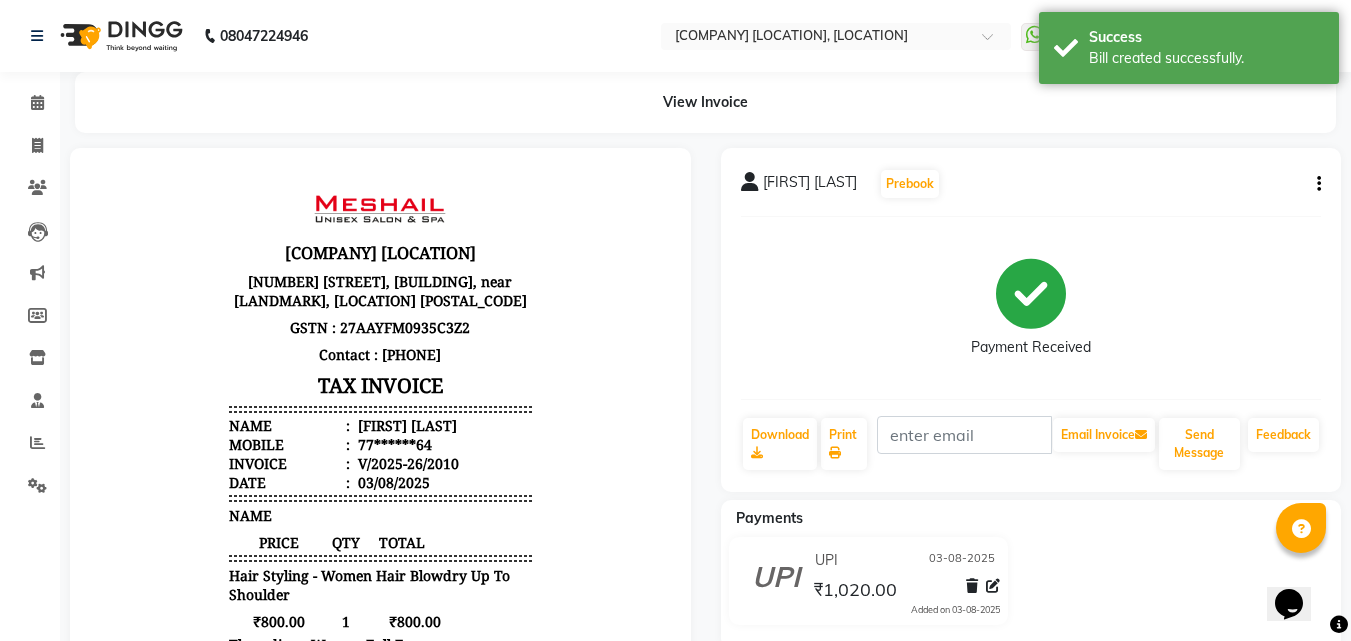 scroll, scrollTop: 0, scrollLeft: 0, axis: both 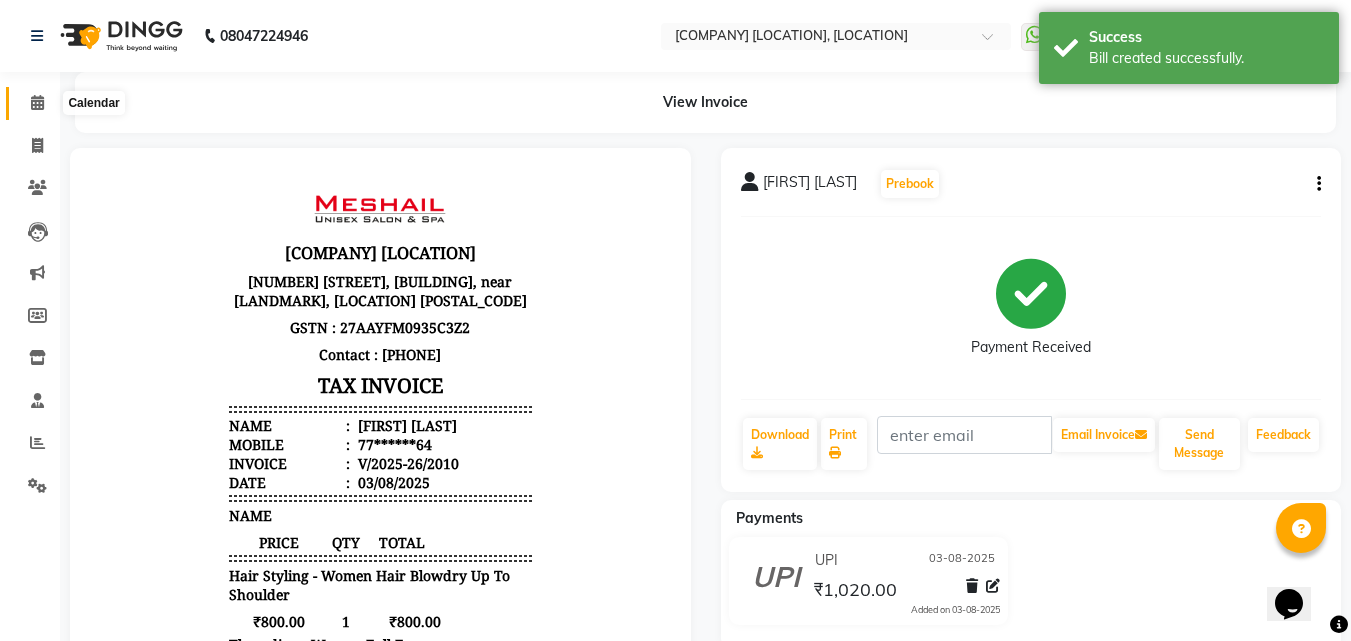 click 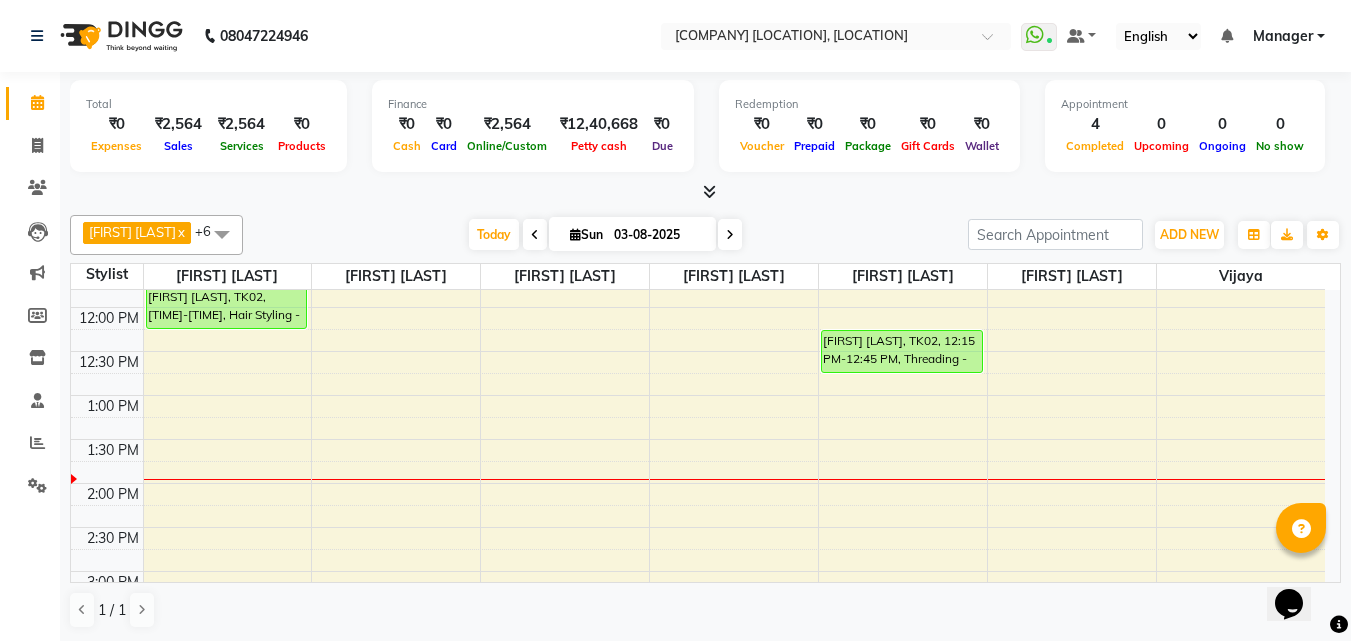 scroll, scrollTop: 200, scrollLeft: 0, axis: vertical 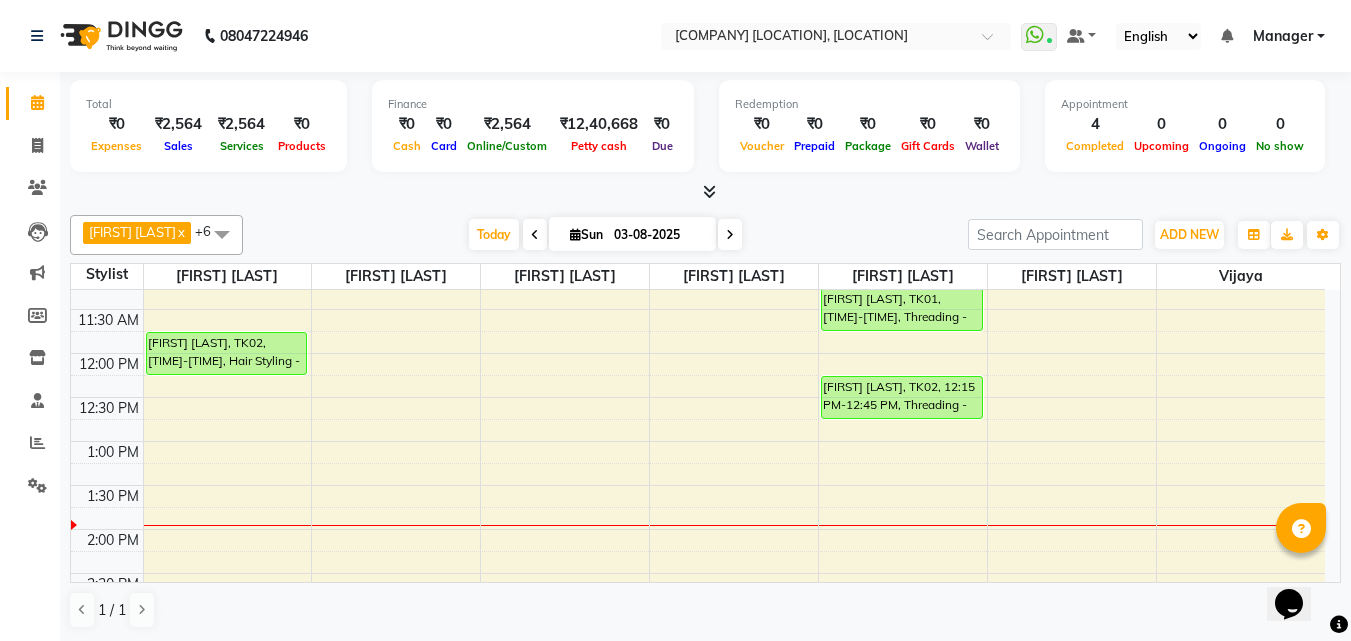 click on "9:00 AM 9:30 AM 10:00 AM 10:30 AM 11:00 AM 11:30 AM 12:00 PM 12:30 PM 1:00 PM 1:30 PM 2:00 PM 2:30 PM 3:00 PM 3:30 PM 4:00 PM 4:30 PM 5:00 PM 5:30 PM 6:00 PM 6:30 PM 7:00 PM 7:30 PM 8:00 PM 8:30 PM 9:00 PM 9:30 PM [FIRST] [LAST], TK02, 11:45 AM-12:15 PM, Hair Styling - Women Hair Blowdry Up To Shoulder [FIRST] [LAST], TK01, 10:30 AM-11:15 AM, Inoa Touch Up [FIRST] [LAST], TK01, 11:15 AM-11:45 AM, Threading - Women Eye Brows [FIRST] [LAST], TK02, 12:15 PM-12:45 PM, Threading - Women Full Face" at bounding box center [698, 661] 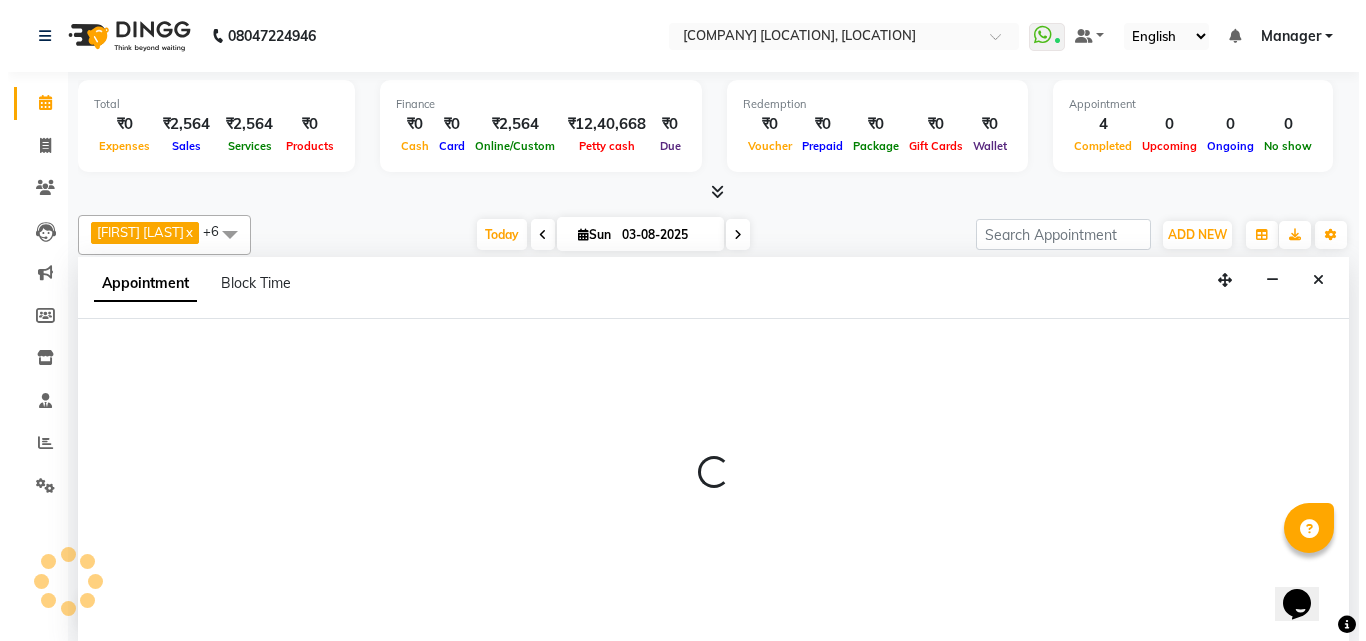 scroll, scrollTop: 1, scrollLeft: 0, axis: vertical 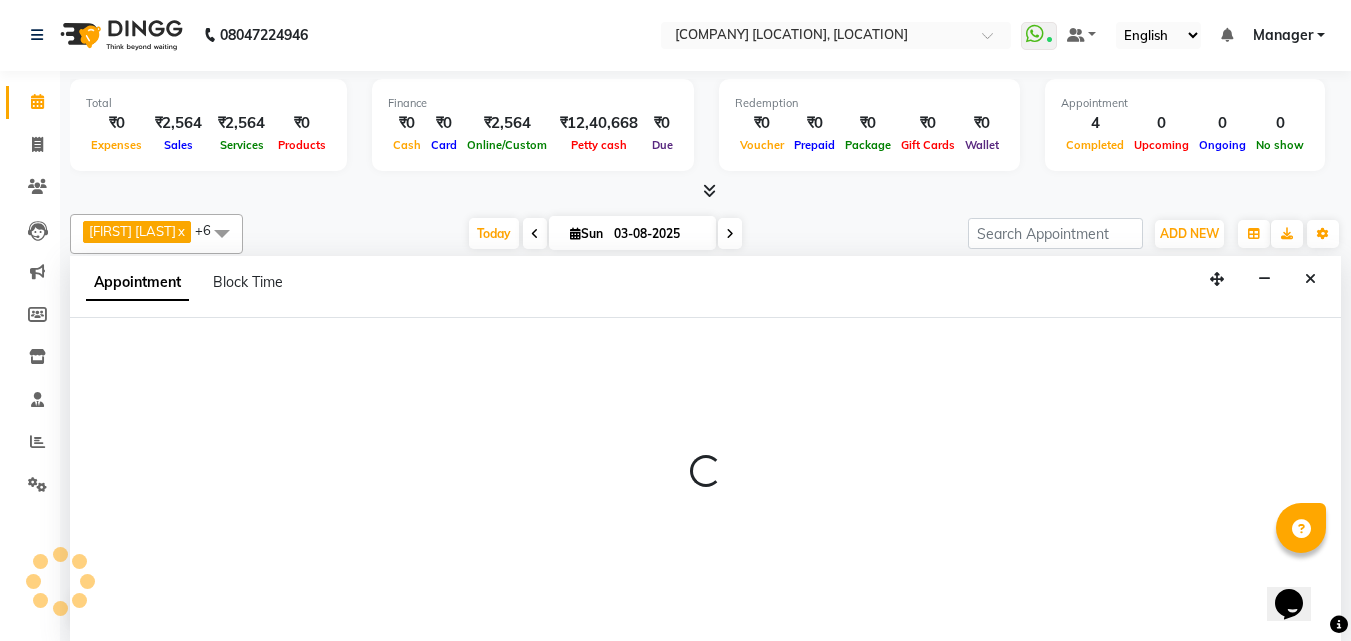 select on "52969" 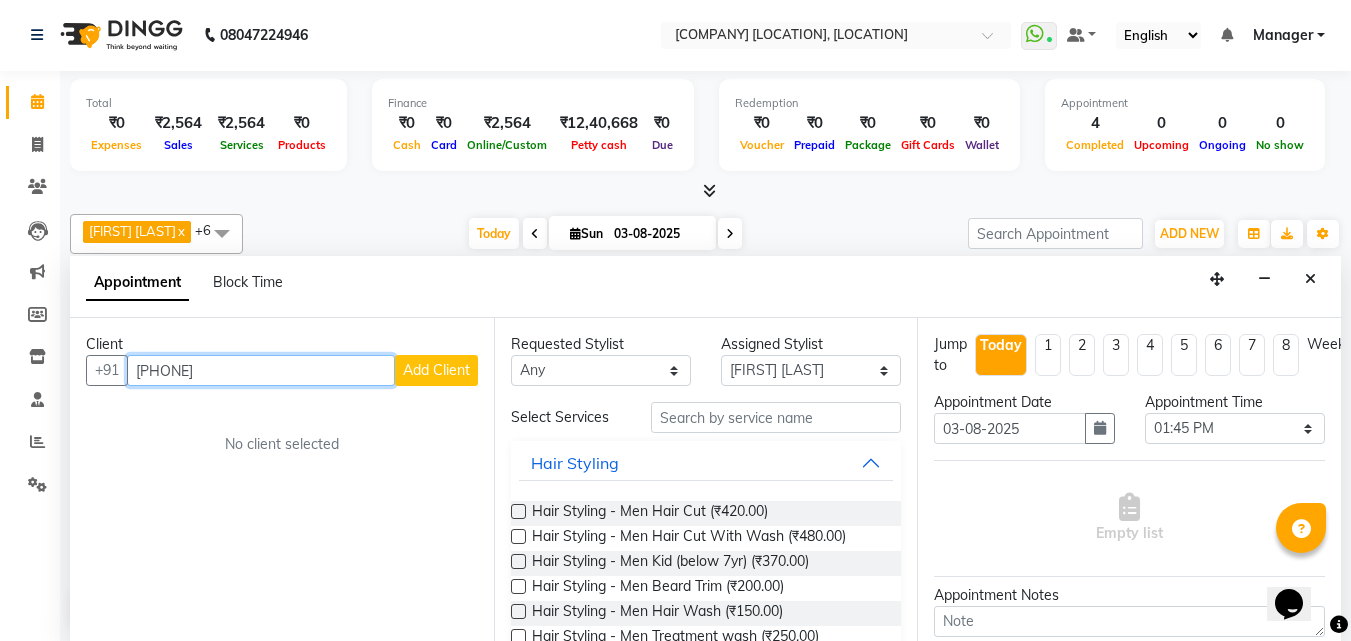 type on "[PHONE]" 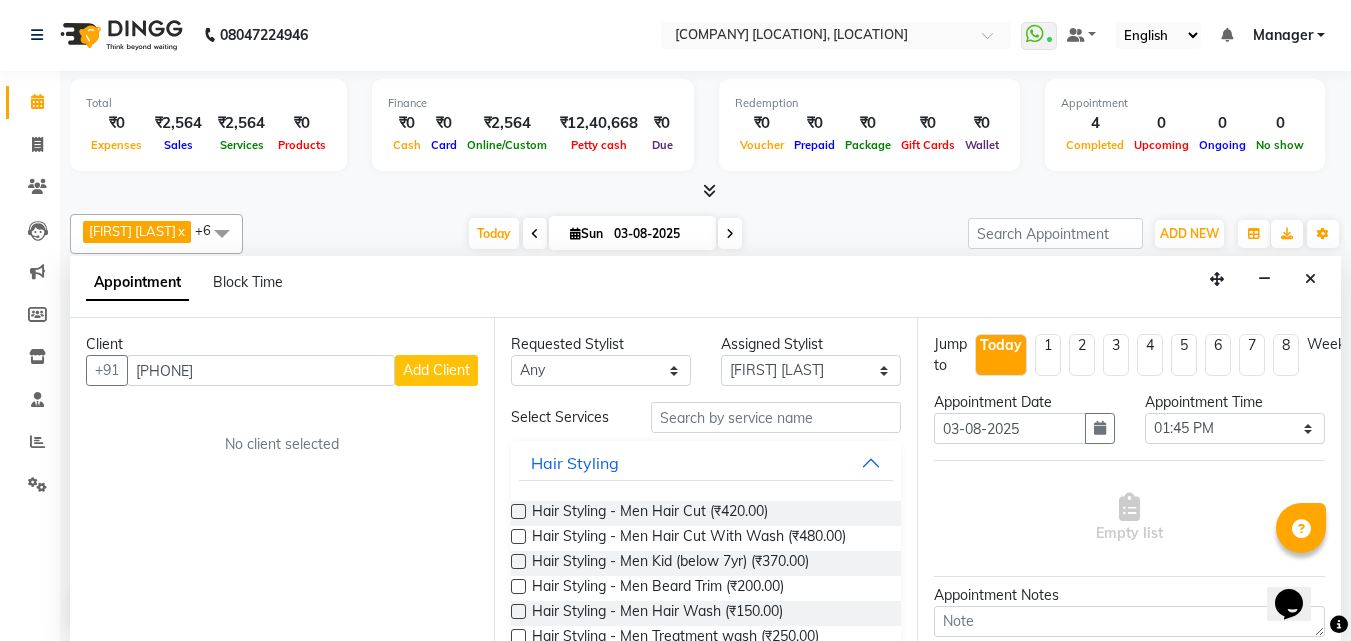 click on "Add Client" at bounding box center [436, 370] 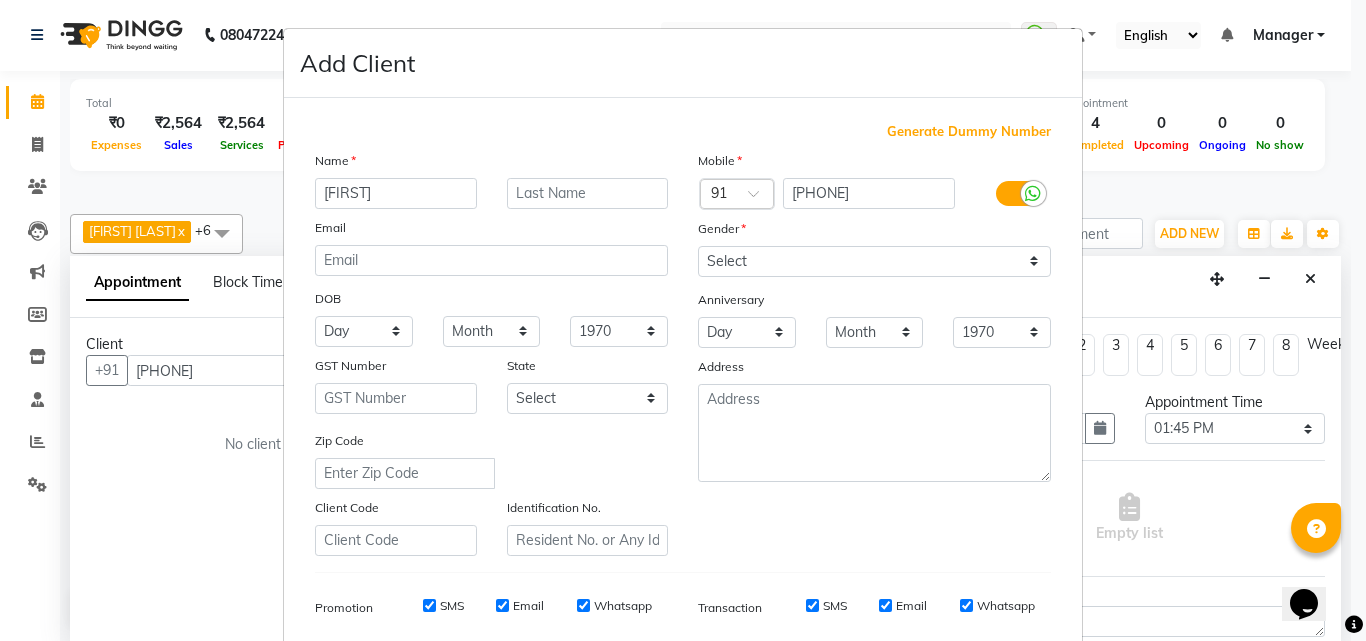 type on "[FIRST]" 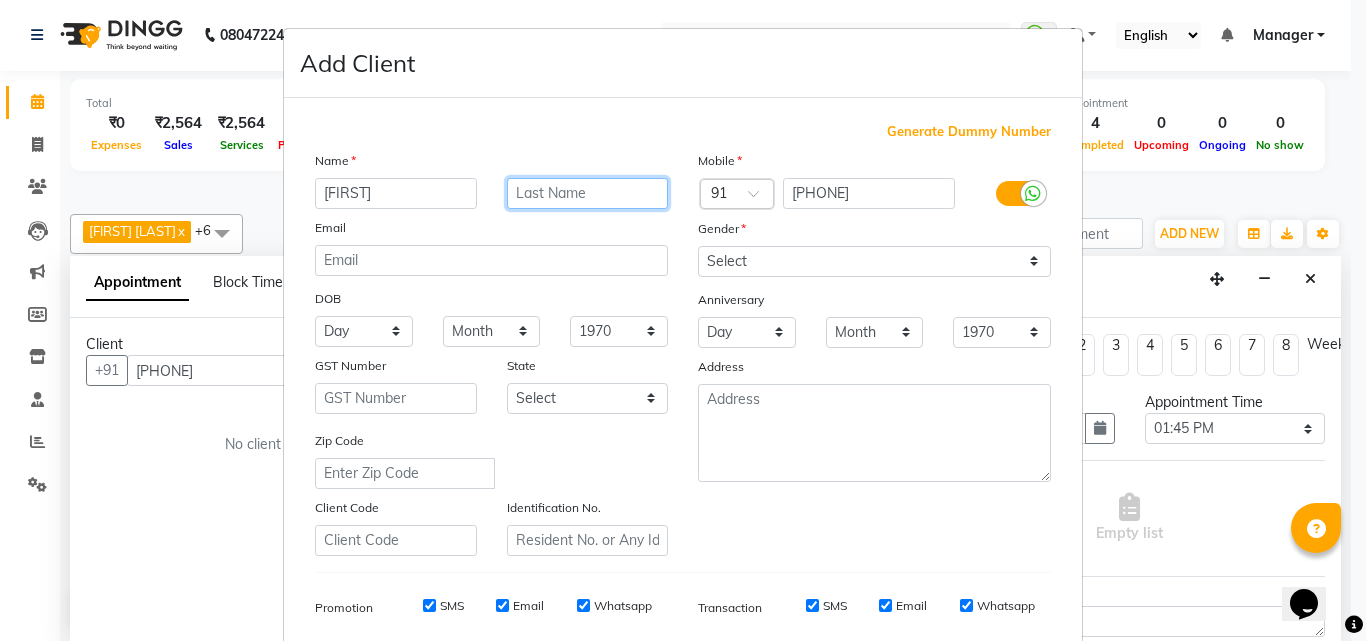 click at bounding box center [588, 193] 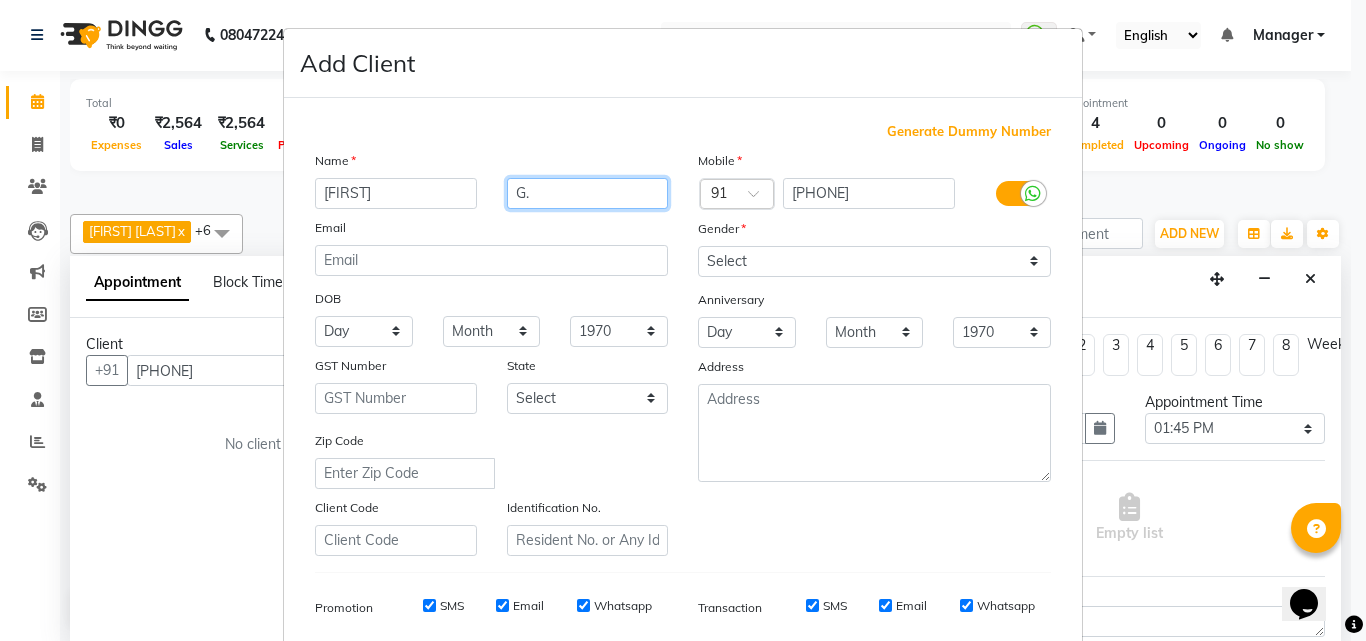 type on "G." 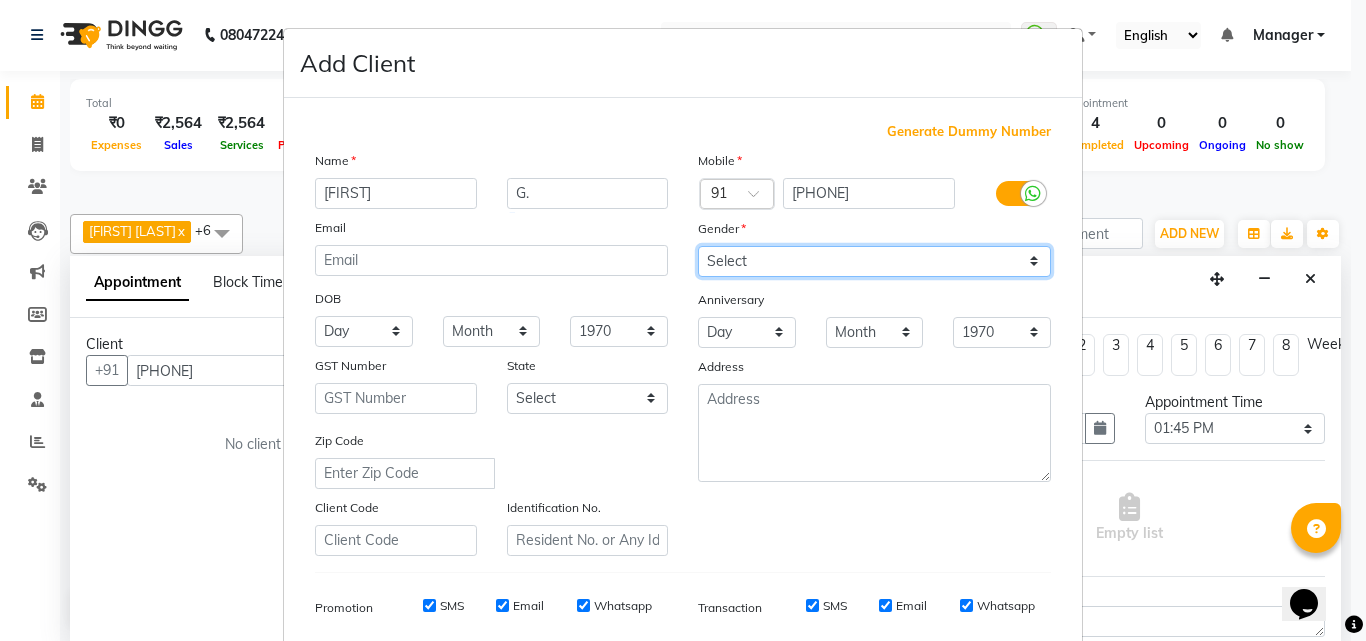 click on "Select Male Female Other Prefer Not To Say" at bounding box center (874, 261) 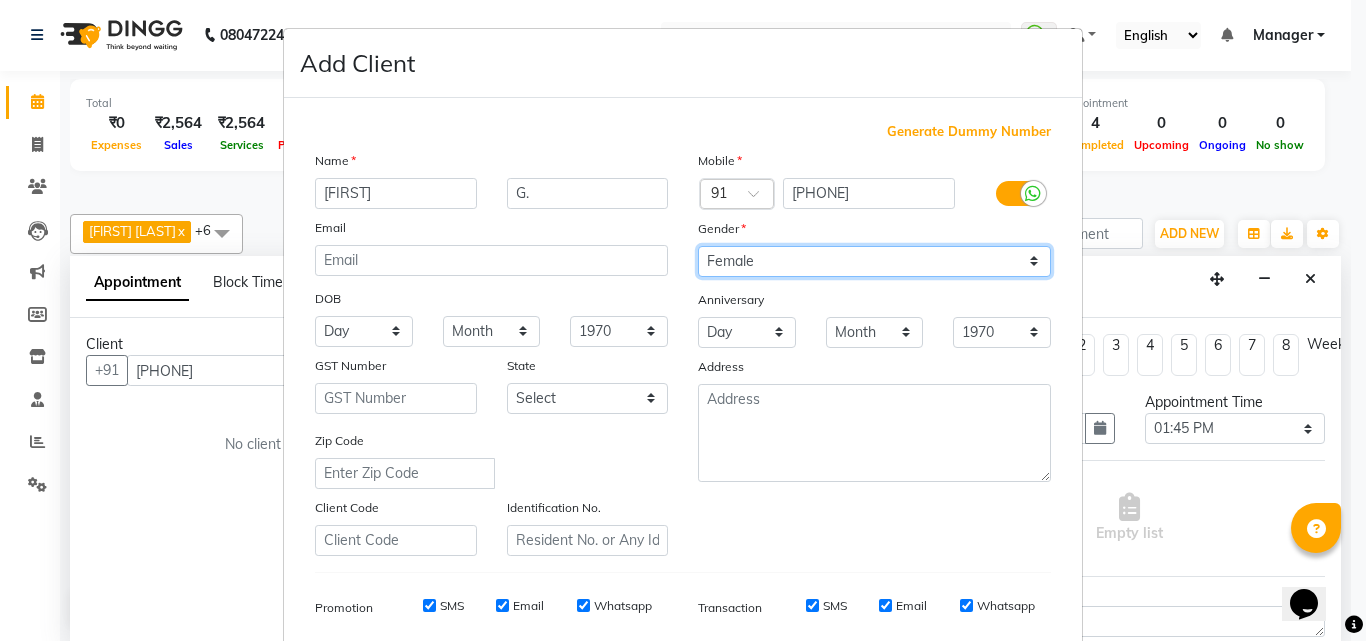 click on "Select Male Female Other Prefer Not To Say" at bounding box center [874, 261] 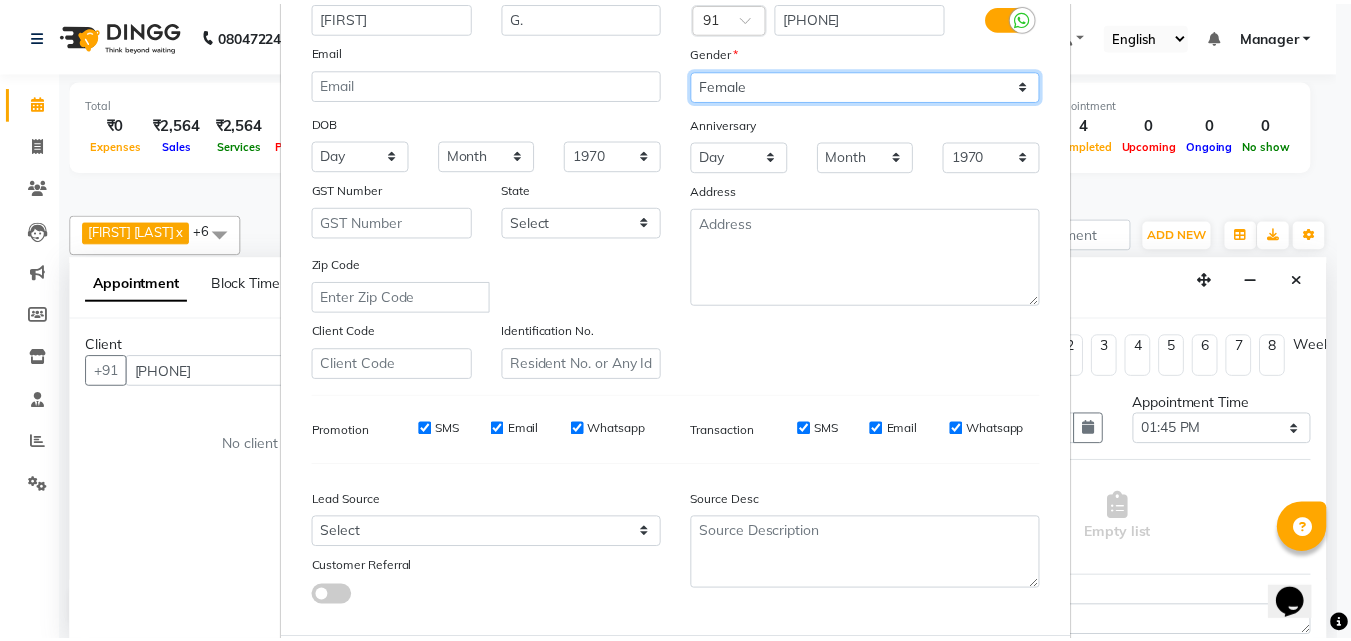 scroll, scrollTop: 282, scrollLeft: 0, axis: vertical 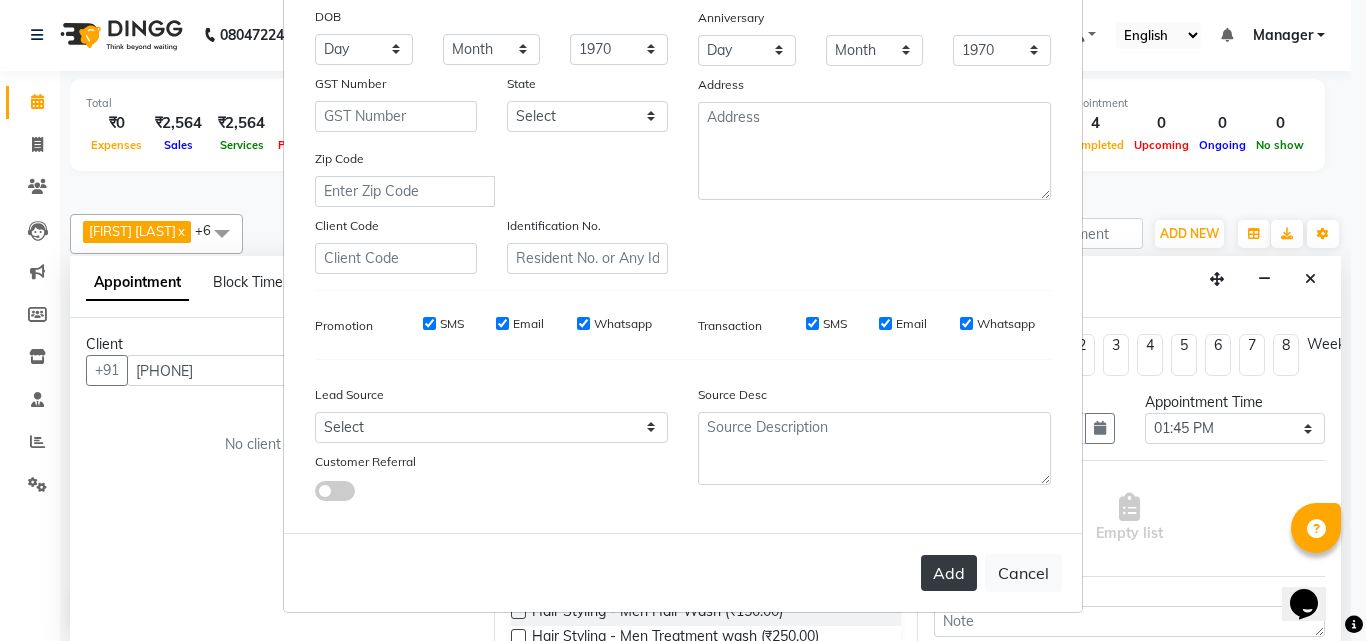 click on "Add" at bounding box center [949, 573] 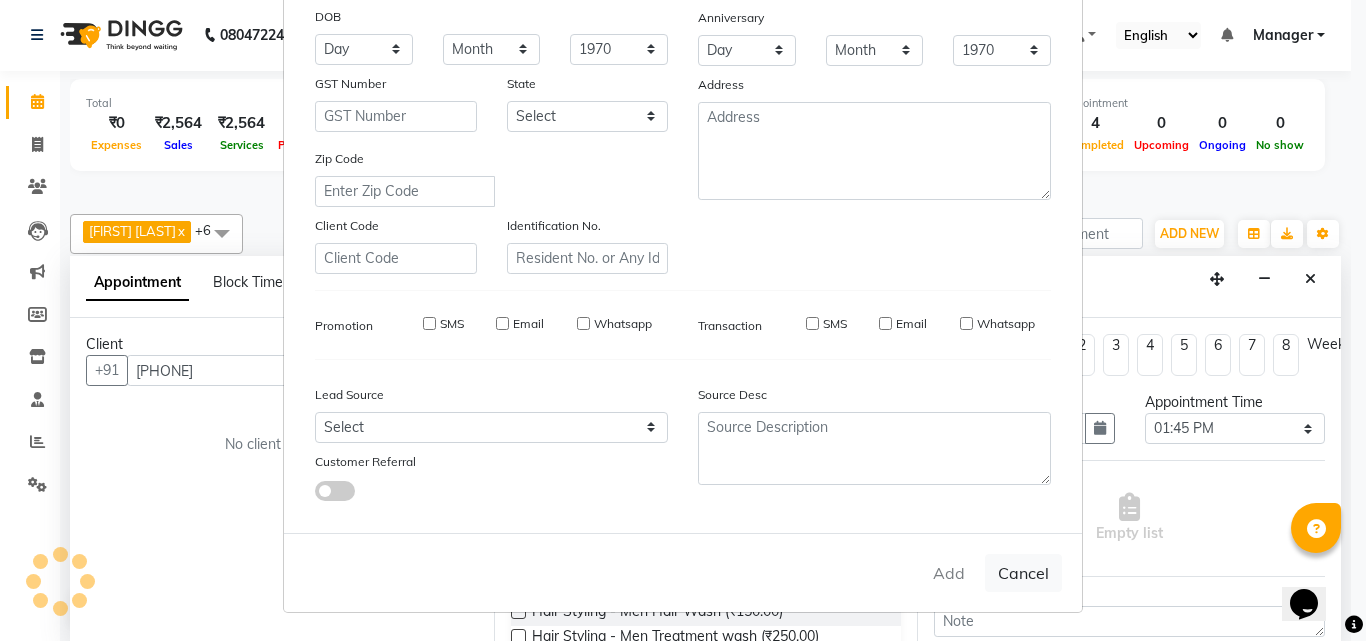 type on "77******47" 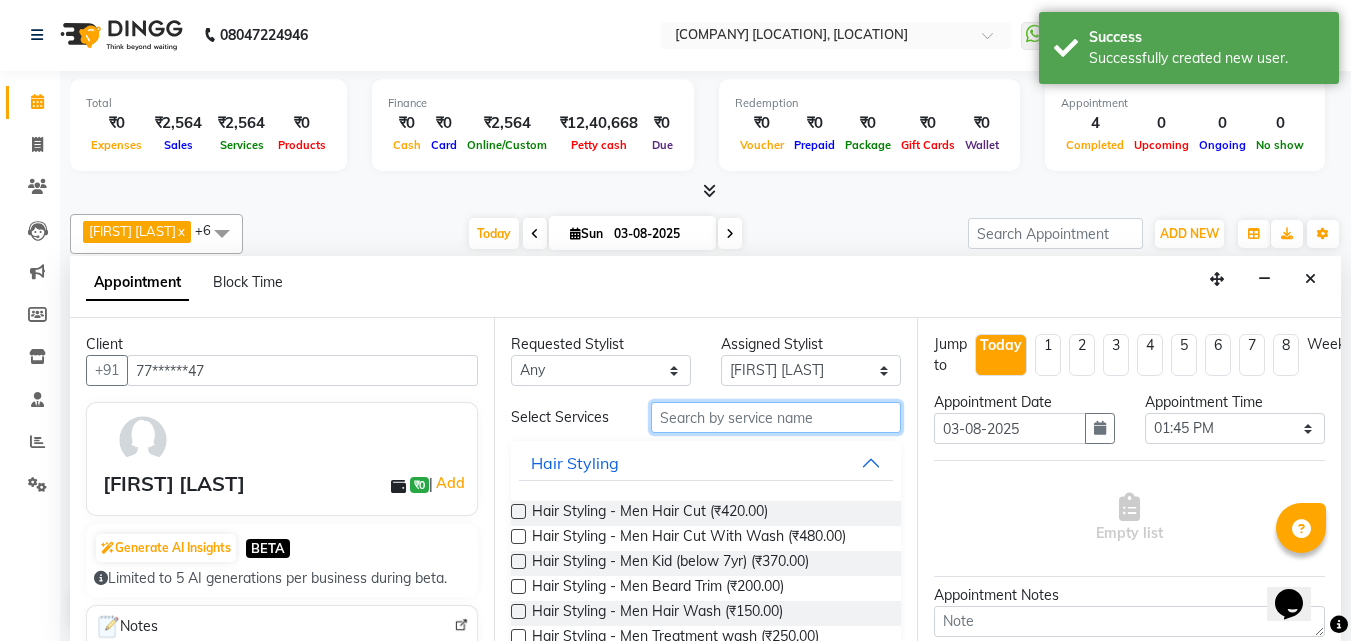 click at bounding box center (776, 417) 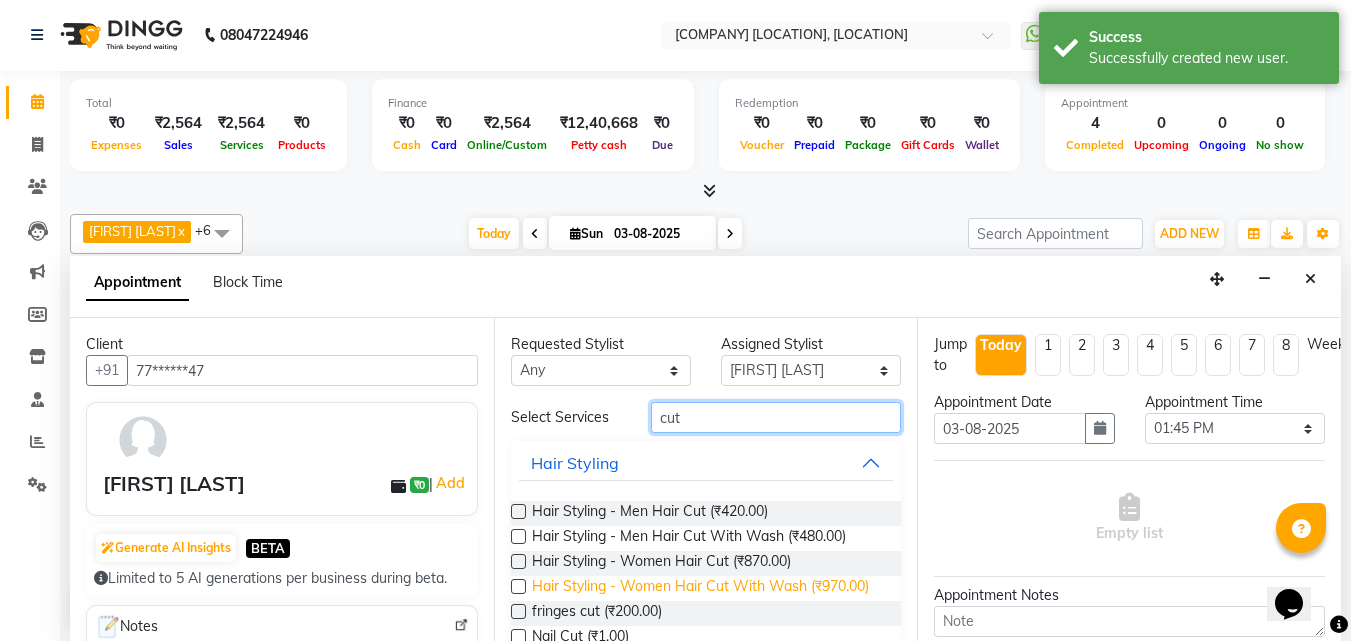 type on "cut" 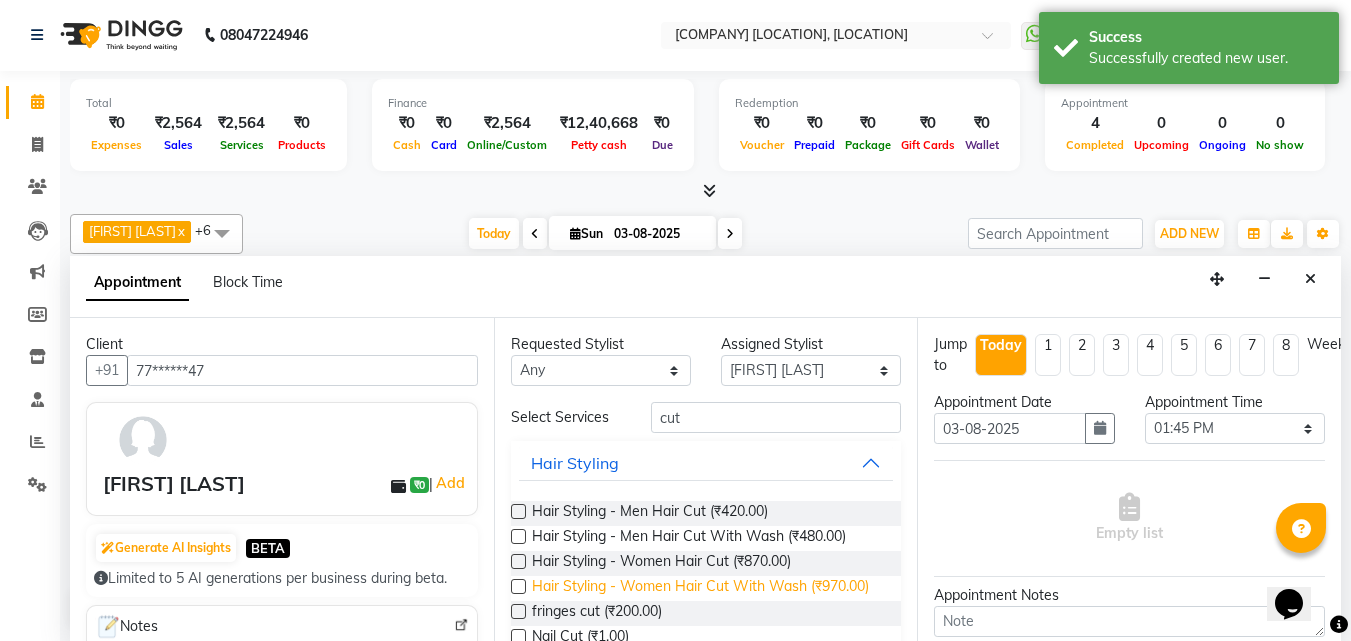 click on "Hair Styling - Women Hair Cut With Wash (₹970.00)" at bounding box center (700, 588) 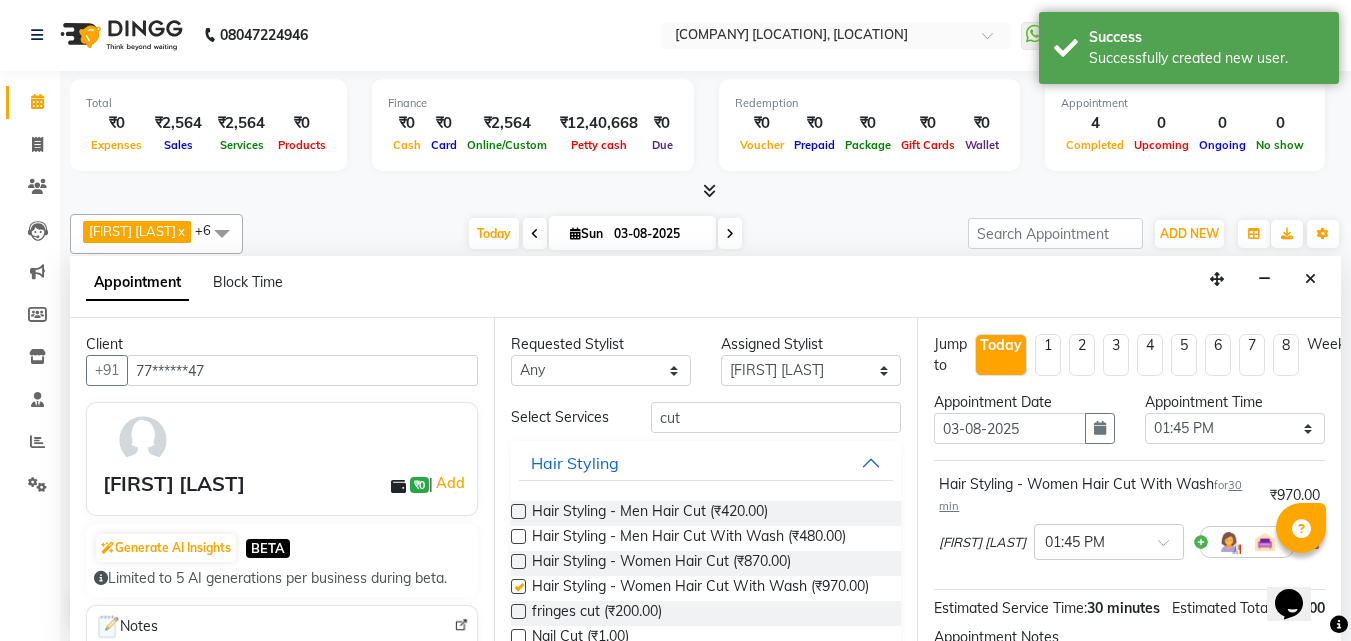 checkbox on "false" 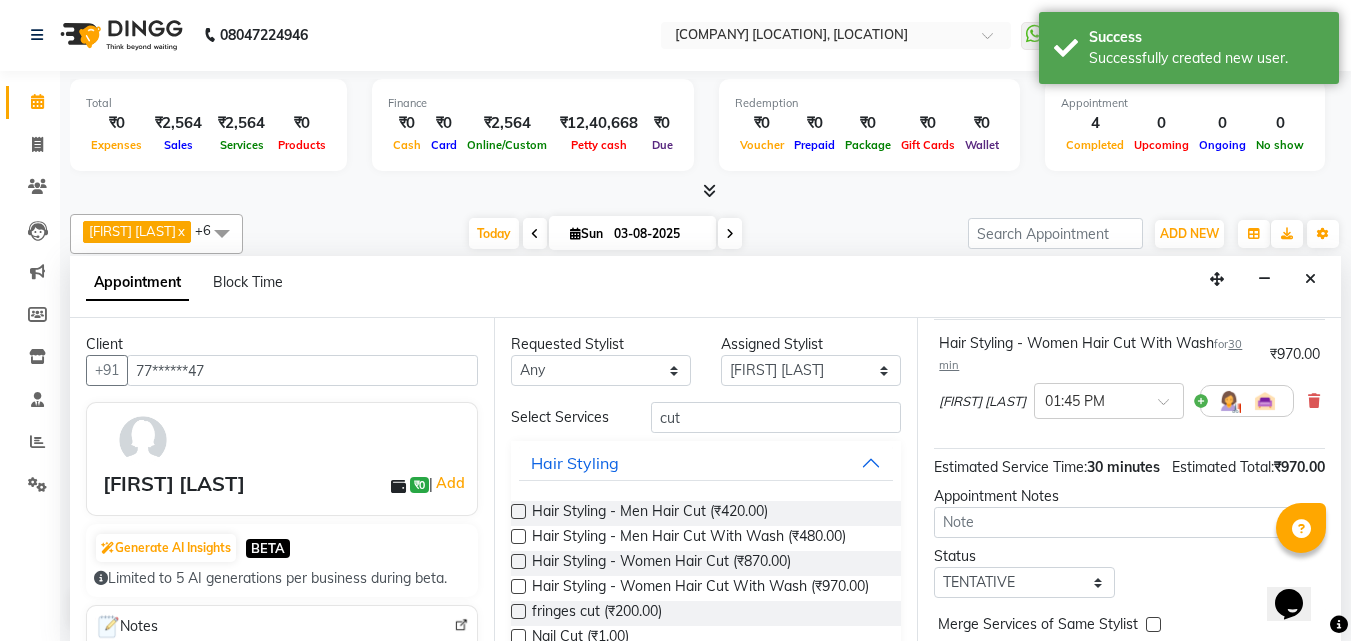 scroll, scrollTop: 260, scrollLeft: 0, axis: vertical 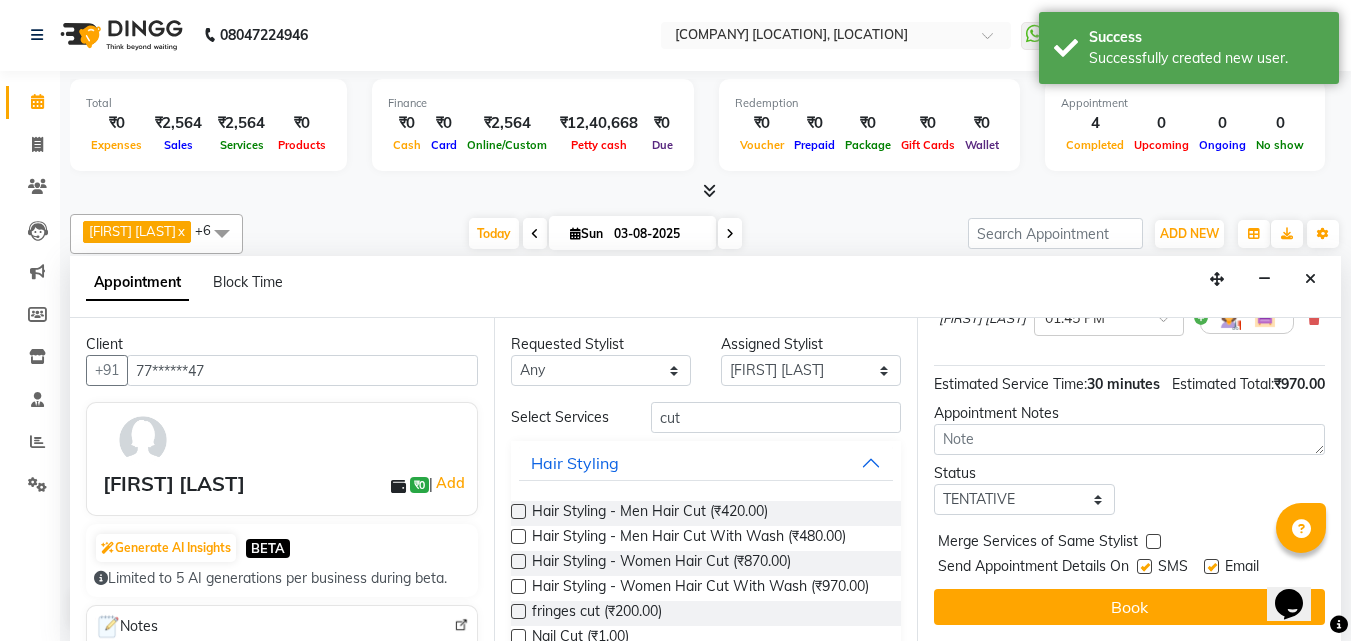 click at bounding box center [1144, 566] 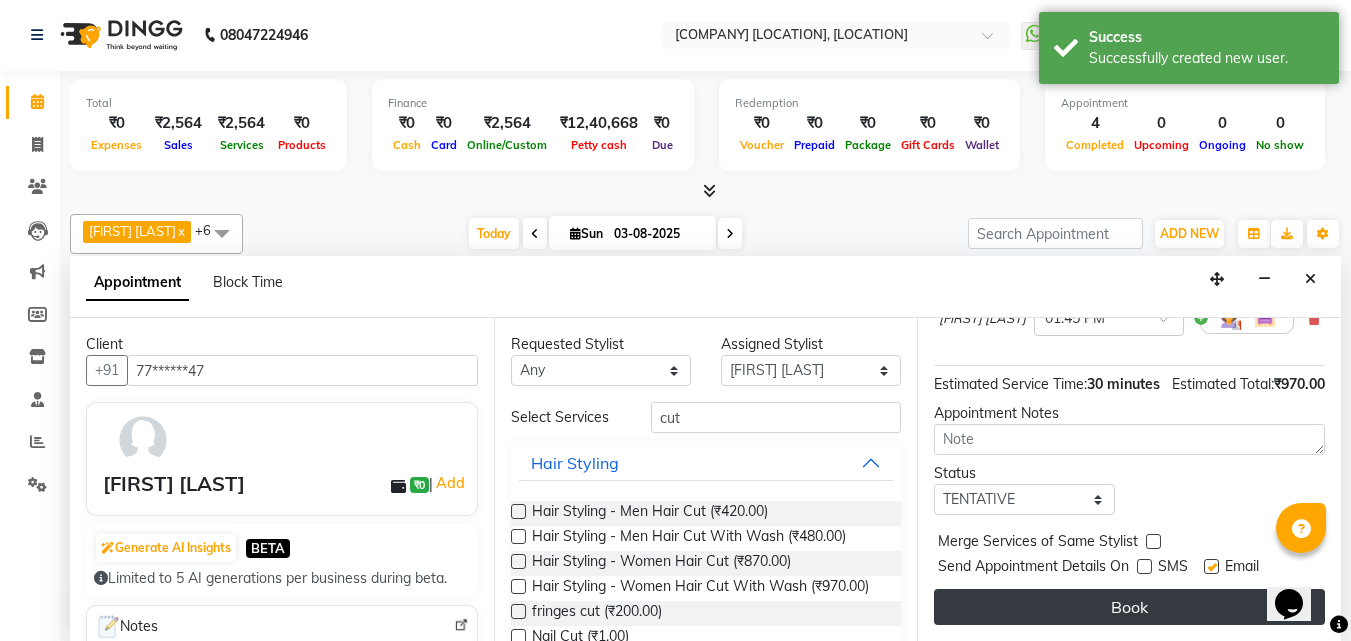 click on "Book" at bounding box center (1129, 607) 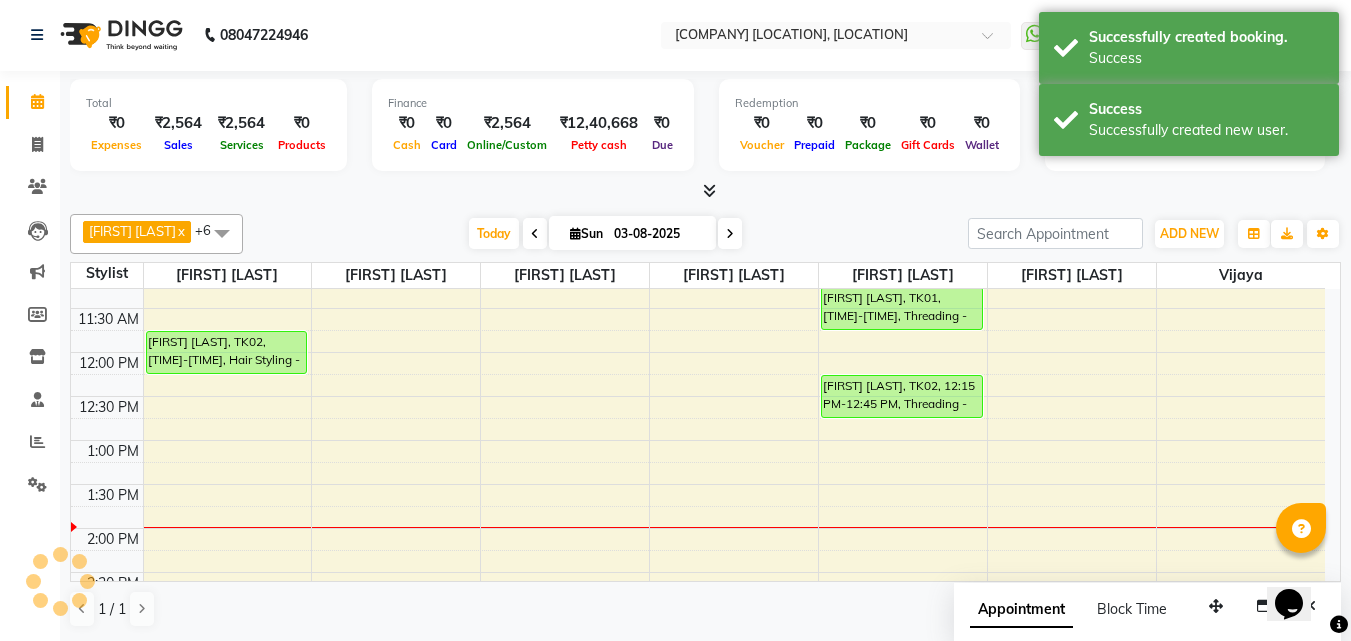scroll, scrollTop: 0, scrollLeft: 0, axis: both 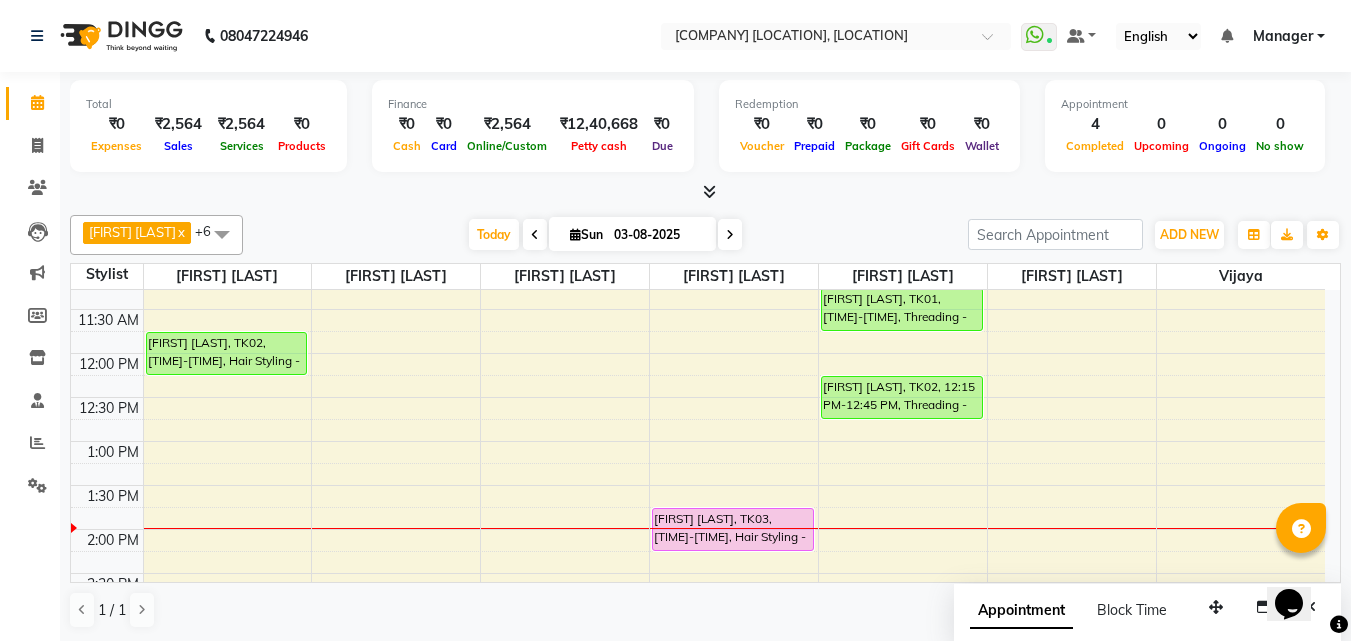 click on "[FIRST] [LAST], TK02, [TIME]-[TIME], Hair Styling - Women Hair Blowdry Up To Shoulder    [FIRST] [LAST], TK01, [TIME]-[TIME], Inoa Touch Up    [FIRST] [LAST], TK03, [TIME]-[TIME], Hair Styling - Women Hair Cut With Wash    [FIRST] [LAST], TK01, [TIME]-[TIME], Threading - Women Eye Brows    [FIRST] [LAST], TK02, [TIME]-[TIME], Threading - Women Full Face" at bounding box center [698, 661] 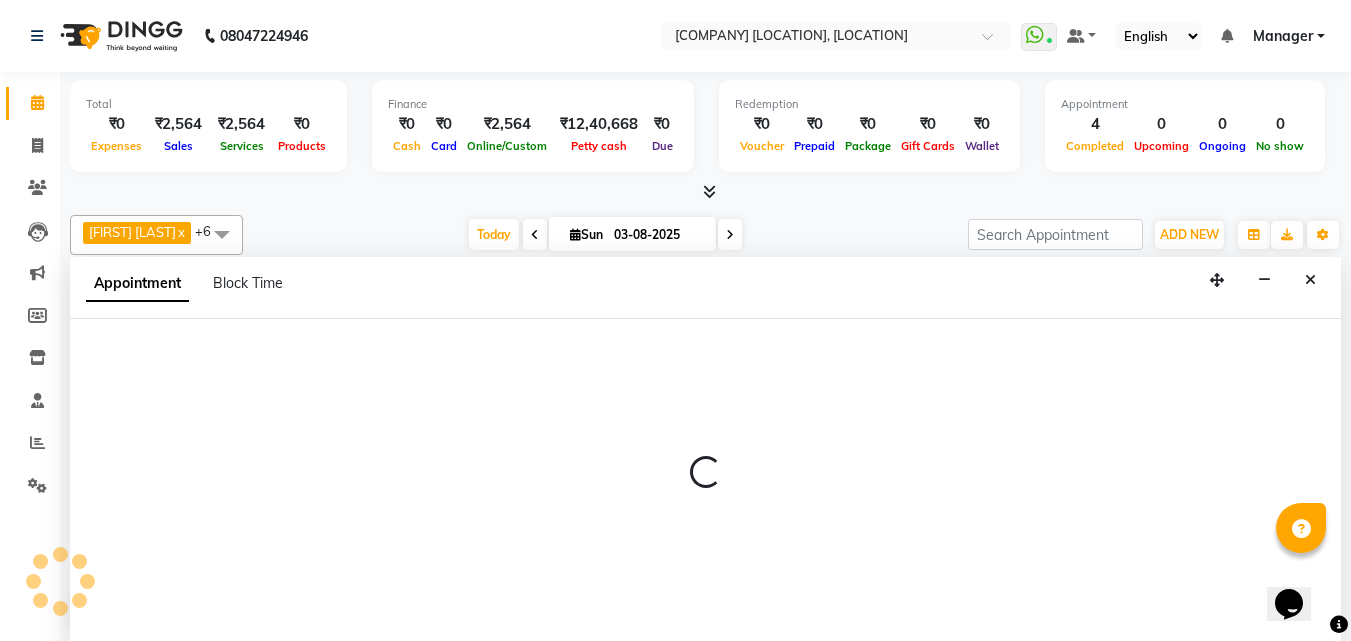 scroll, scrollTop: 1, scrollLeft: 0, axis: vertical 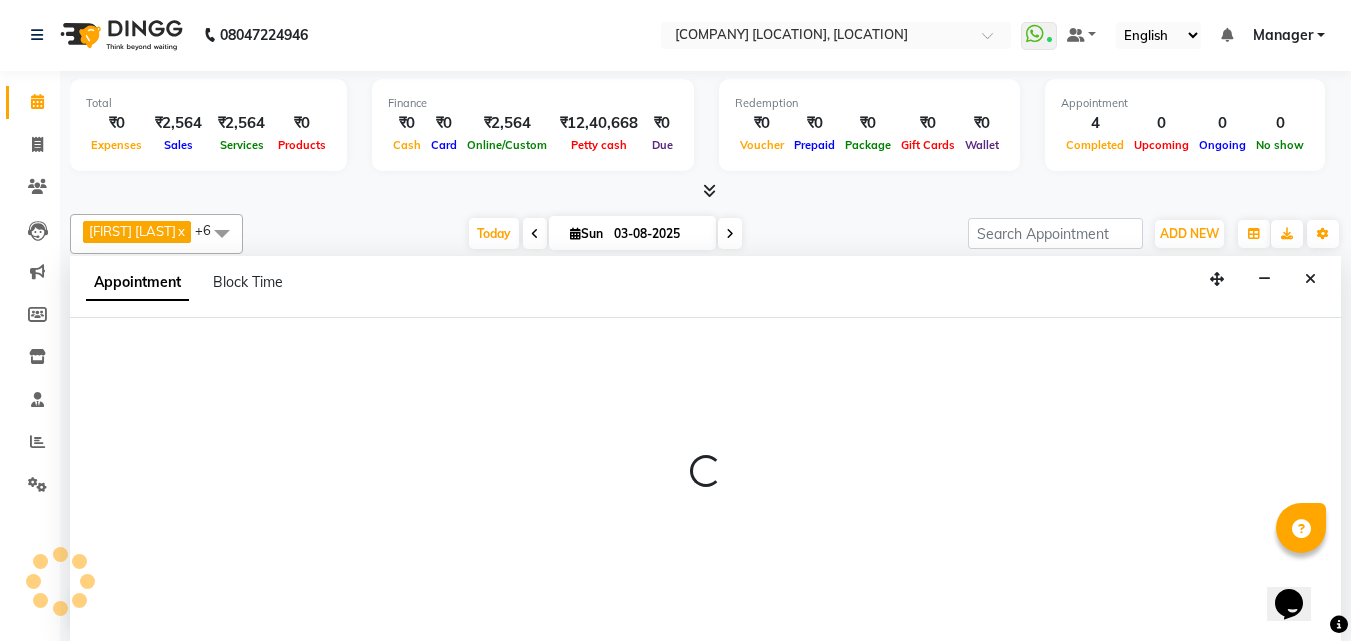 select on "[NUMBER]" 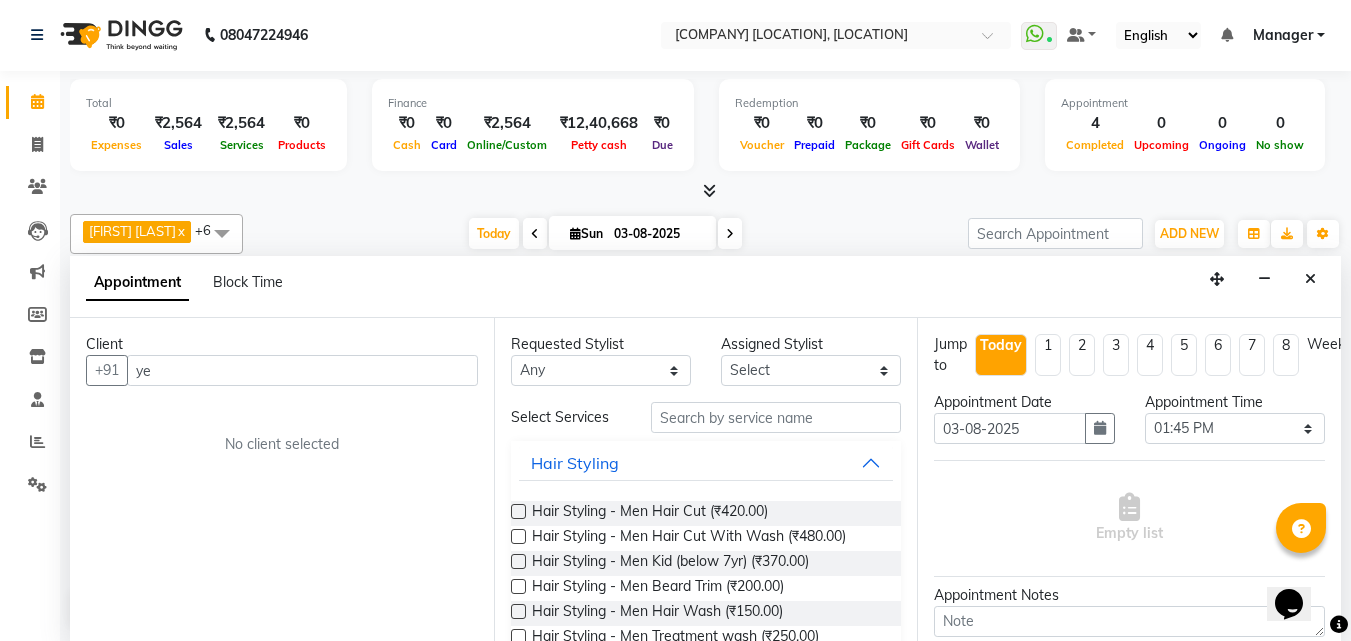 type on "y" 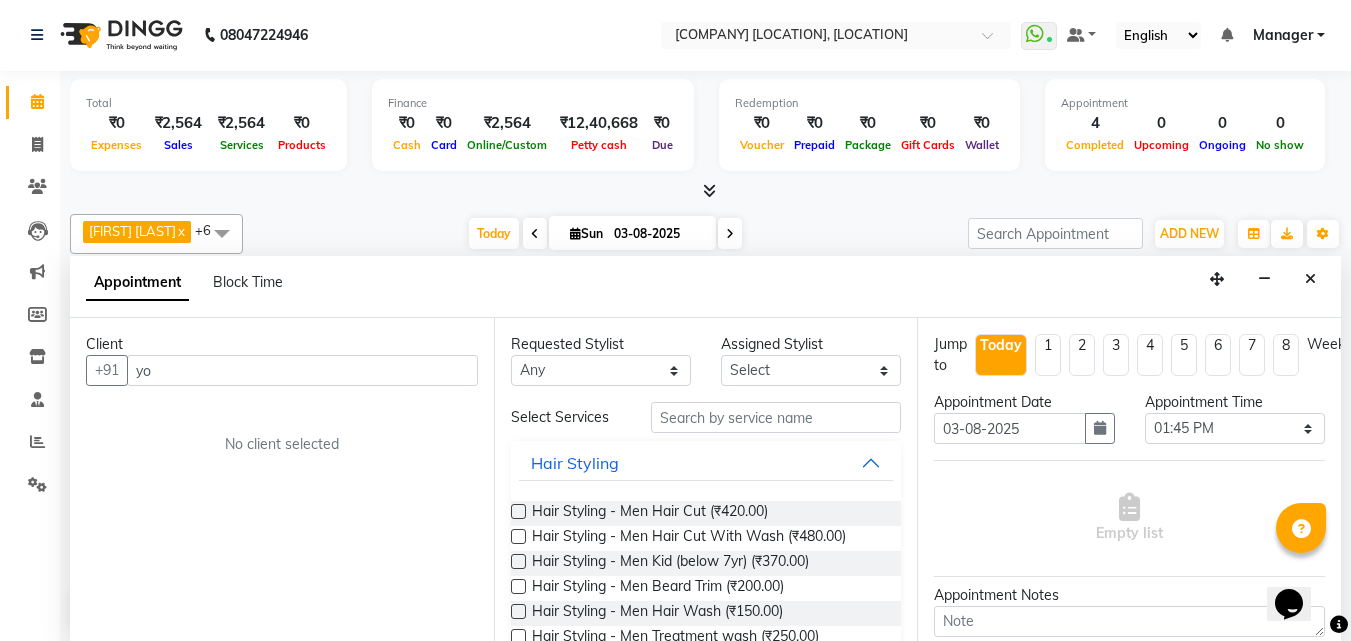 type on "y" 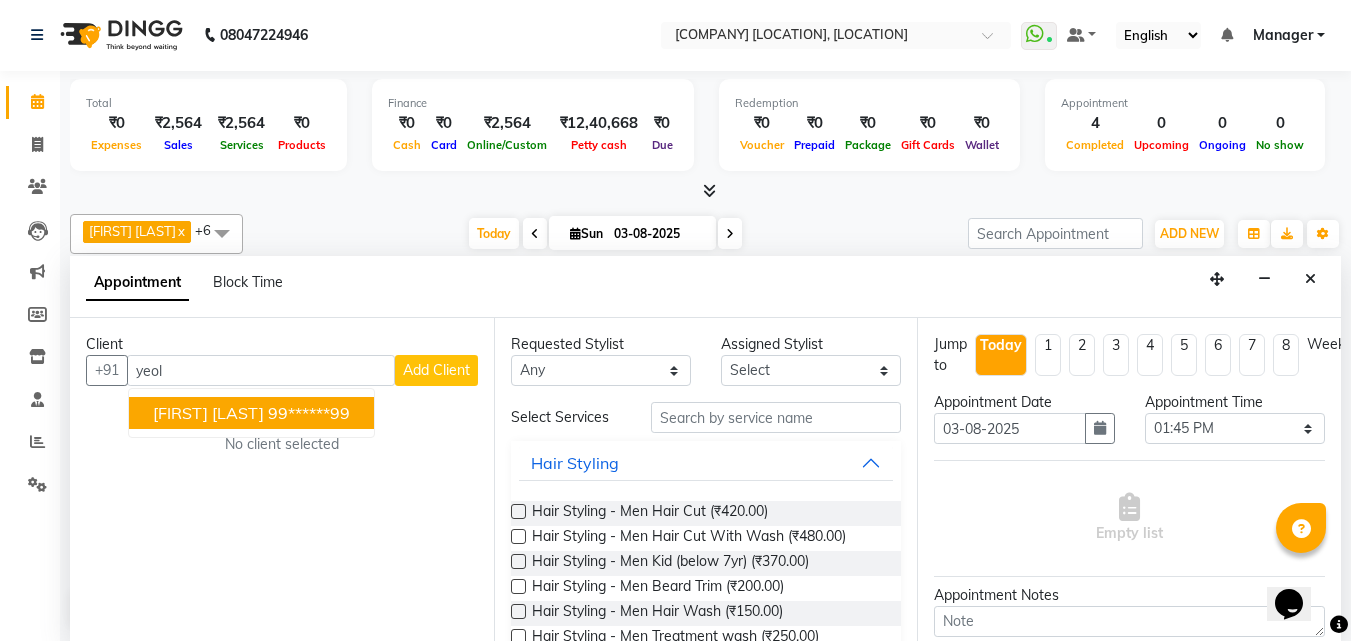 click on "[FIRST] [LAST]" at bounding box center [208, 413] 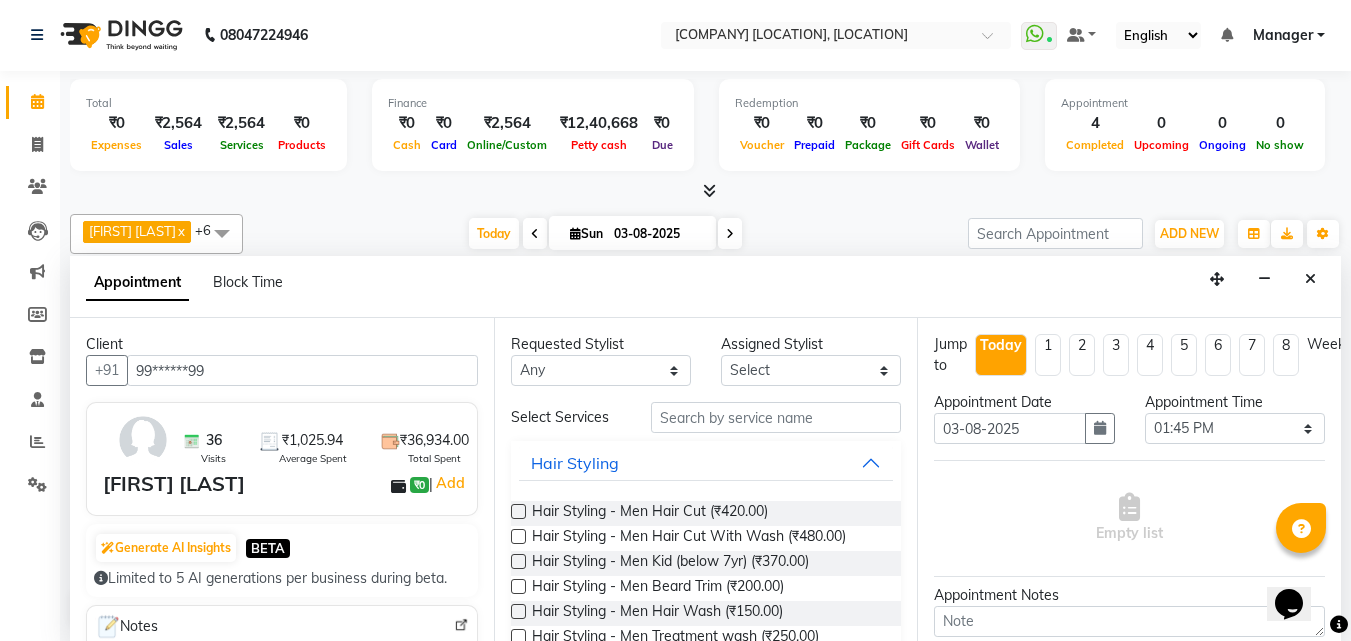 type on "99******99" 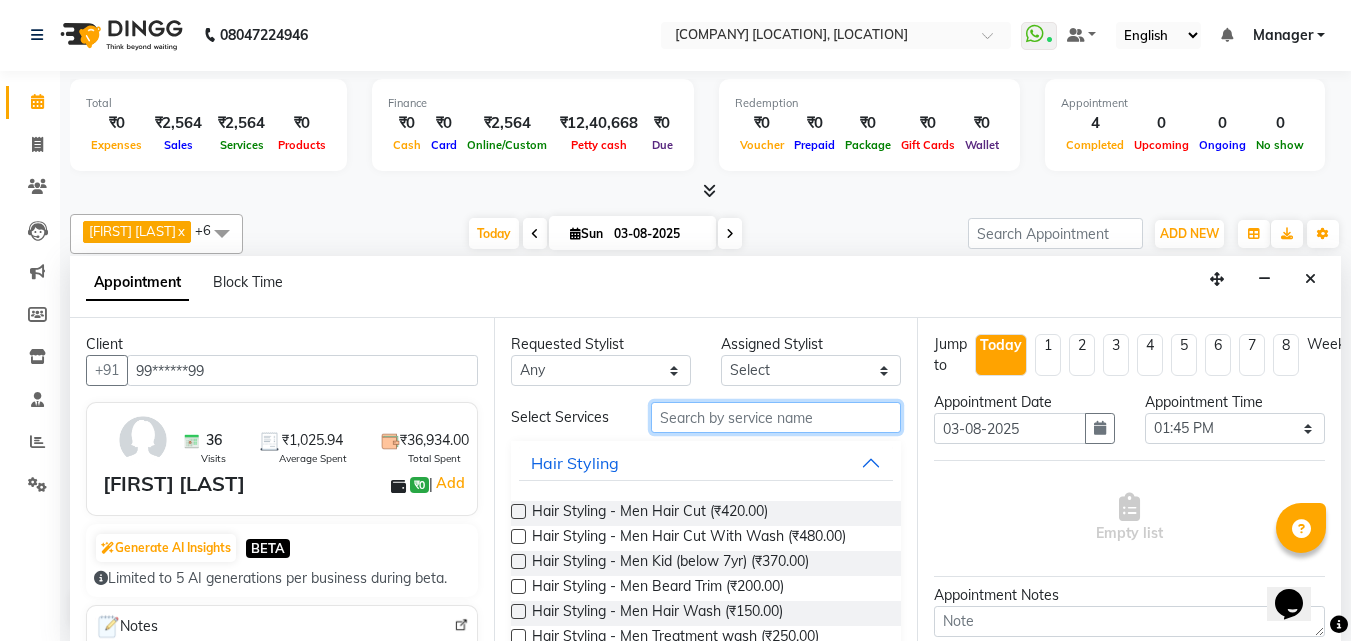 click at bounding box center [776, 417] 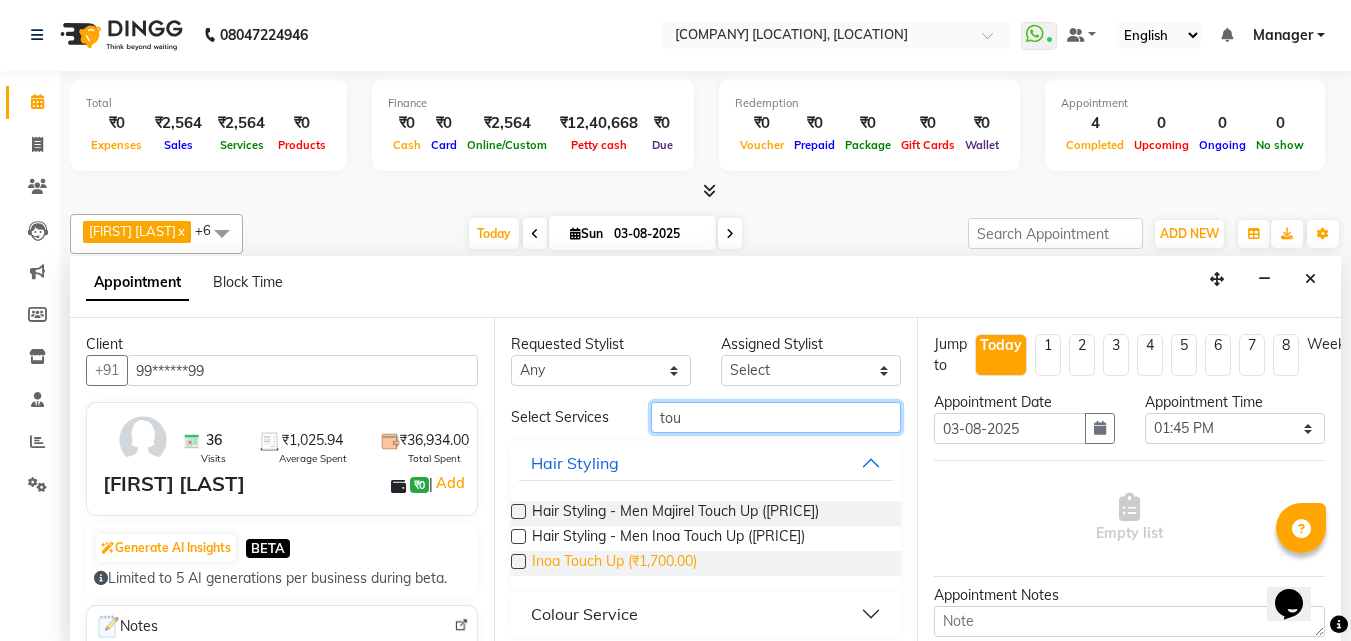 type on "tou" 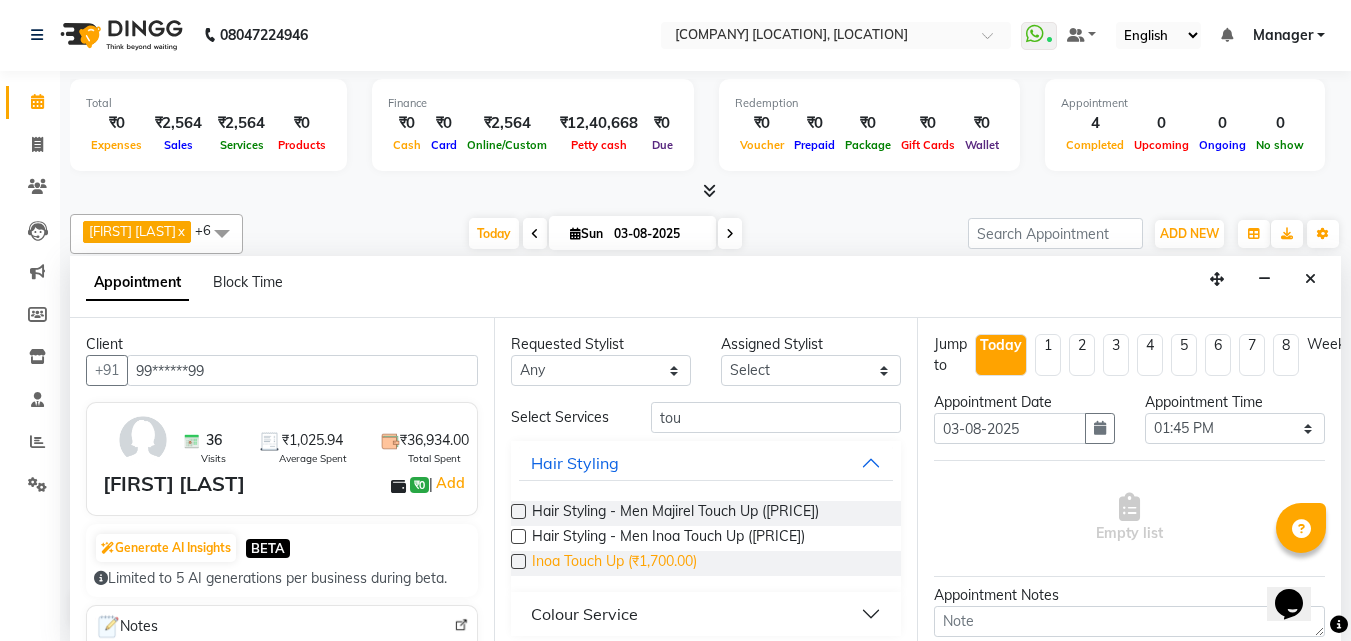 click on "Inoa Touch Up (₹1,700.00)" at bounding box center (614, 563) 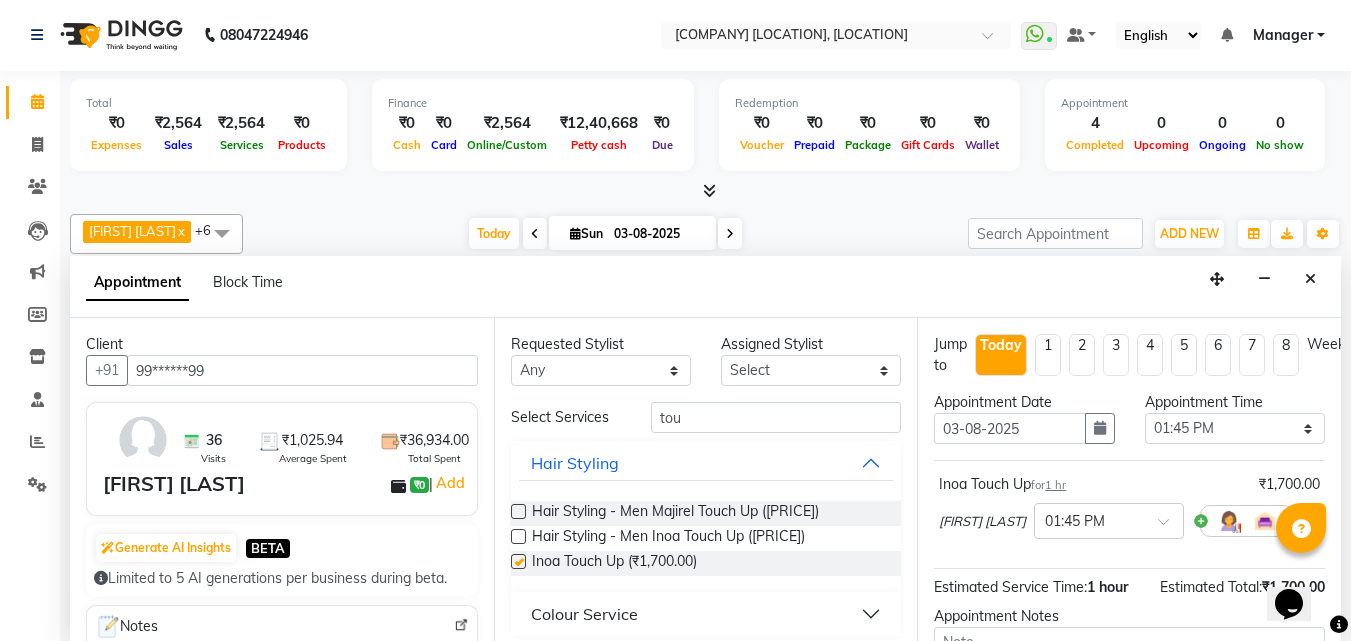 checkbox on "false" 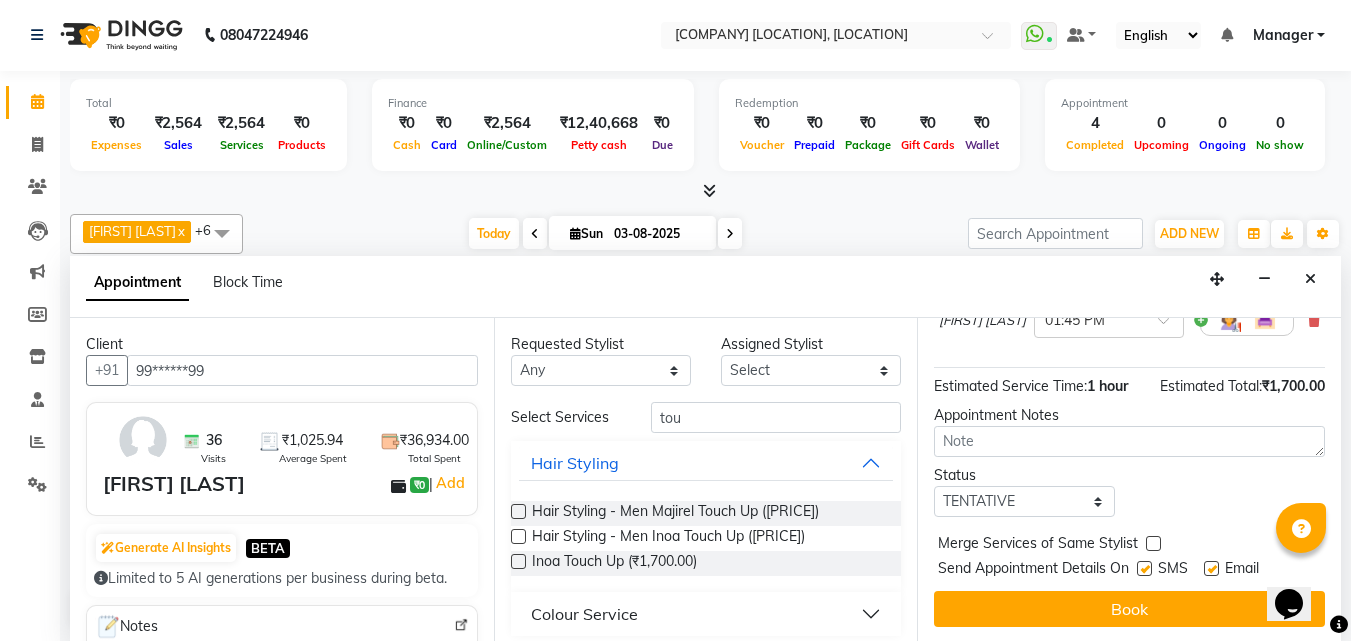 scroll, scrollTop: 221, scrollLeft: 0, axis: vertical 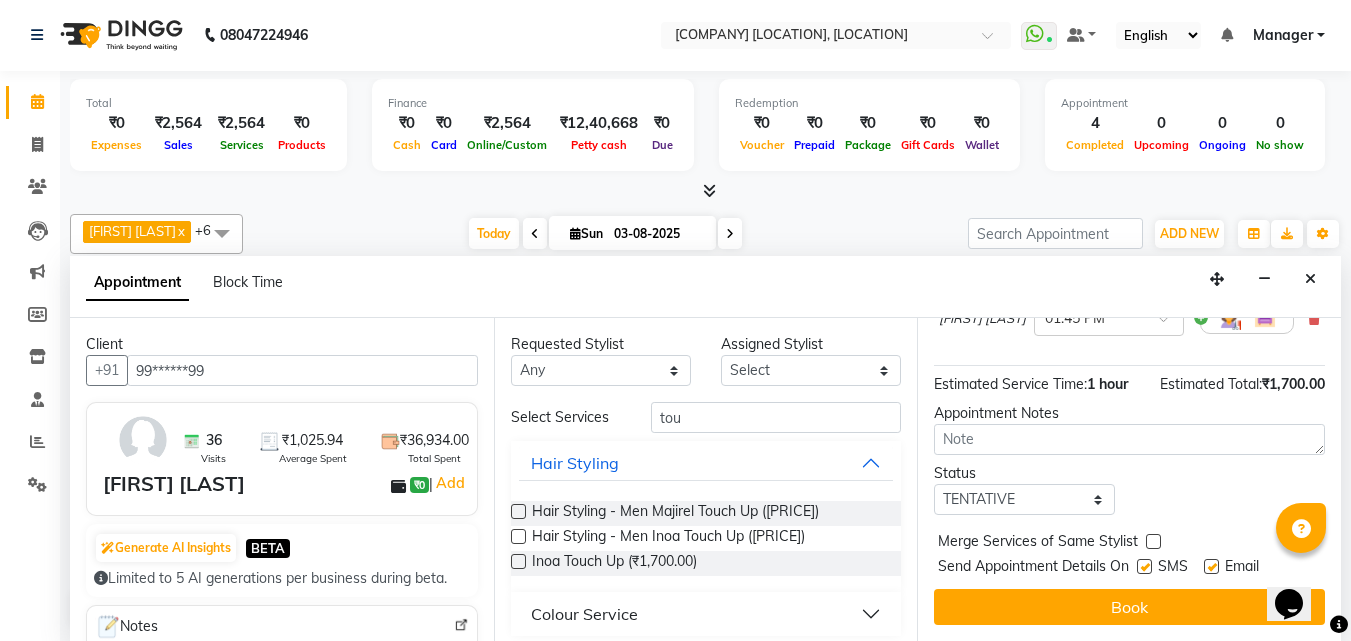 click at bounding box center (1144, 566) 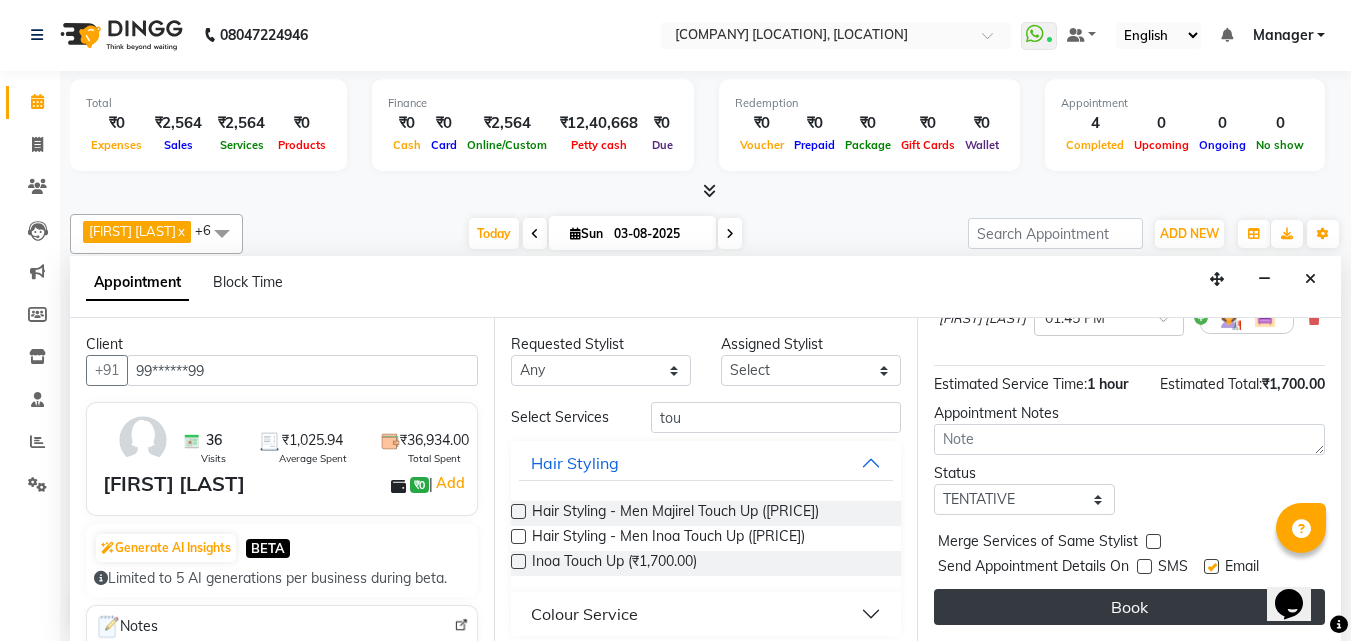 click on "Book" at bounding box center (1129, 607) 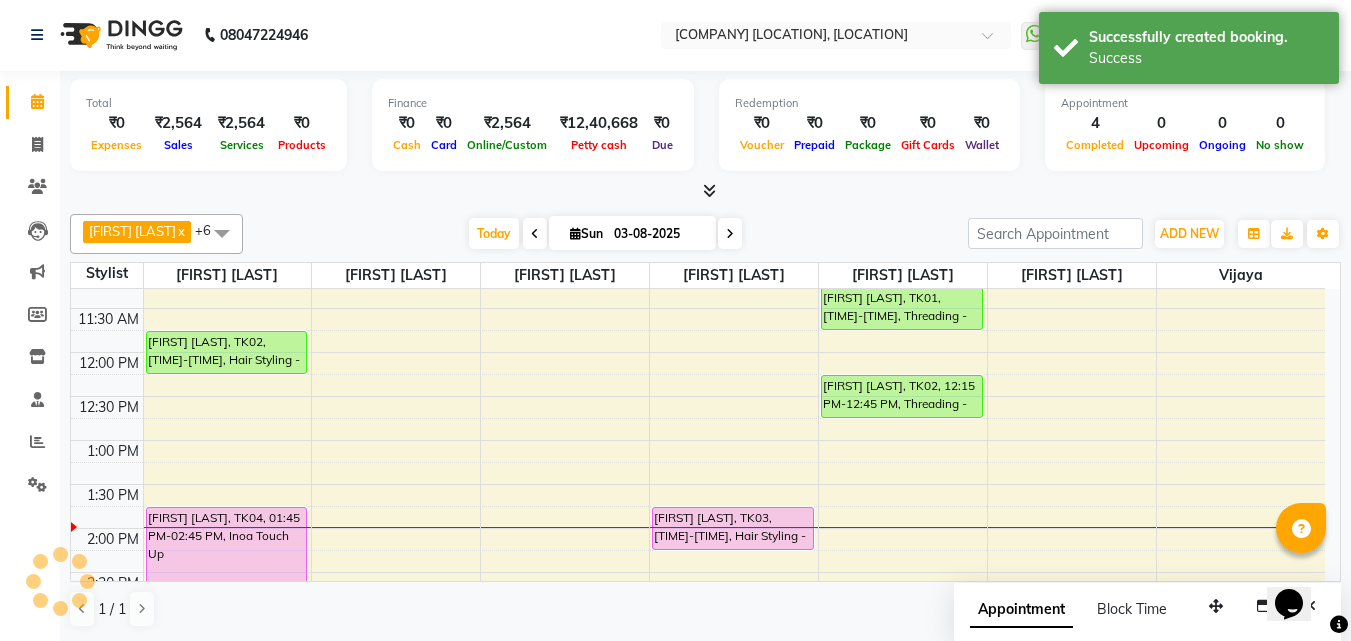 scroll, scrollTop: 0, scrollLeft: 0, axis: both 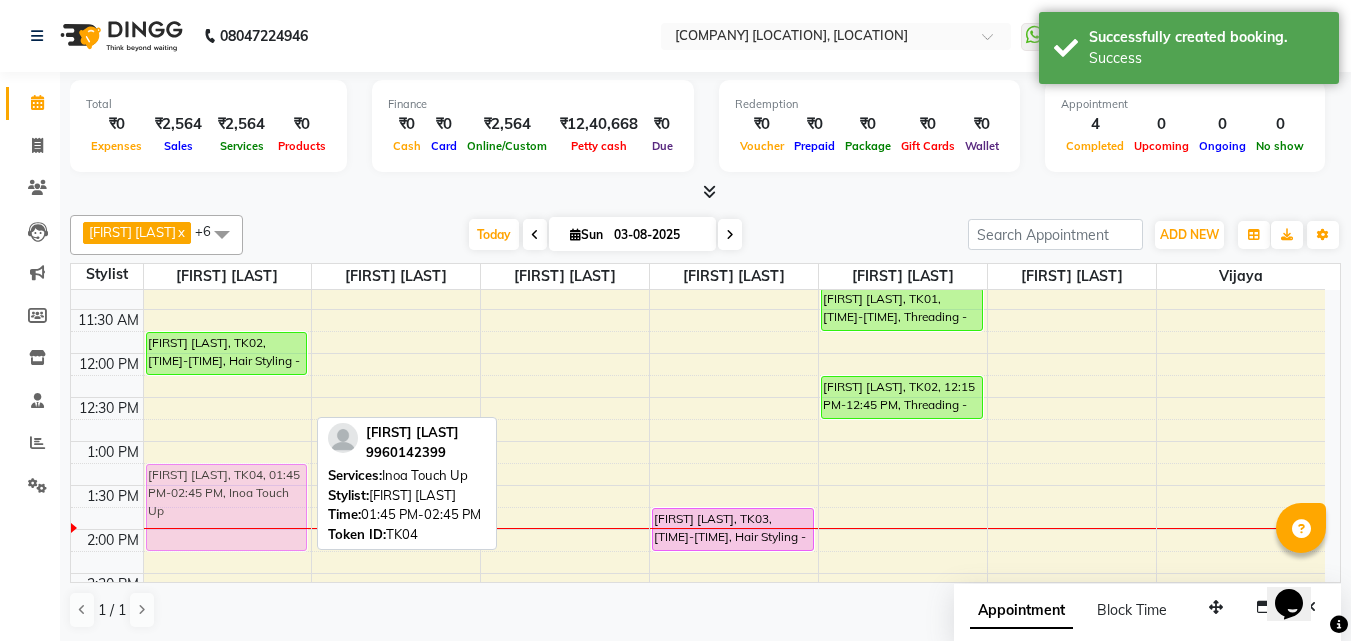 drag, startPoint x: 234, startPoint y: 516, endPoint x: 245, endPoint y: 469, distance: 48.270073 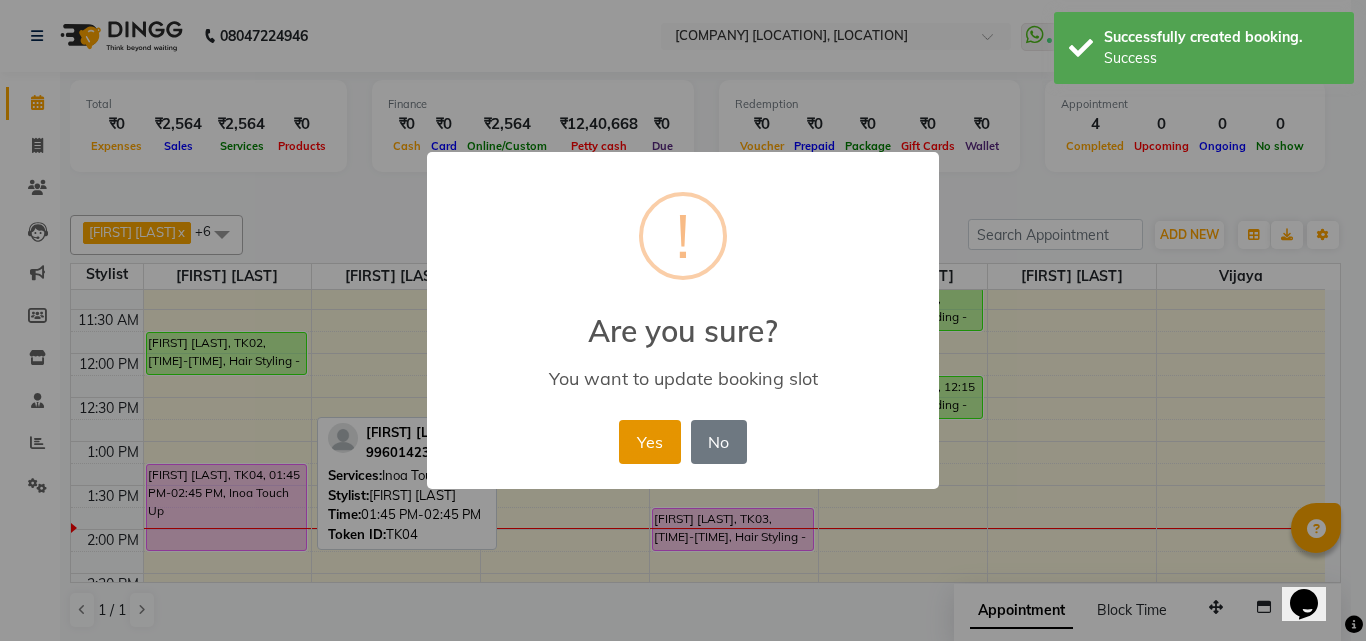 click on "Yes" at bounding box center [649, 442] 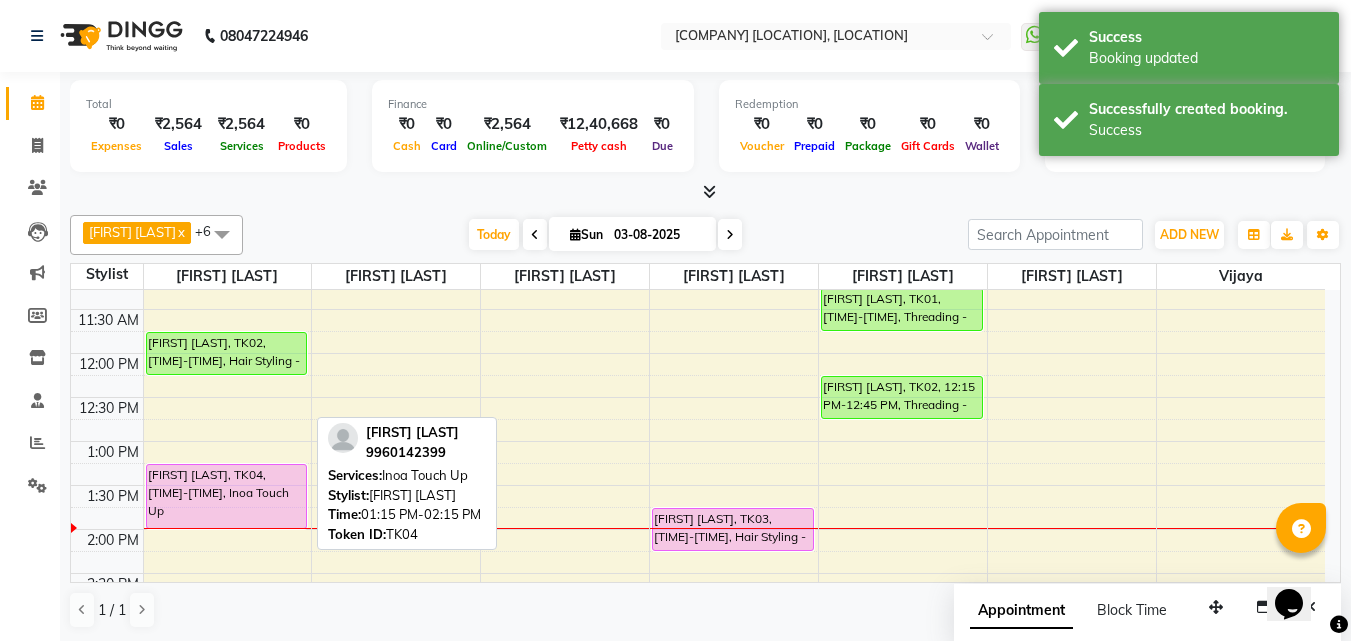 drag, startPoint x: 257, startPoint y: 546, endPoint x: 257, endPoint y: 529, distance: 17 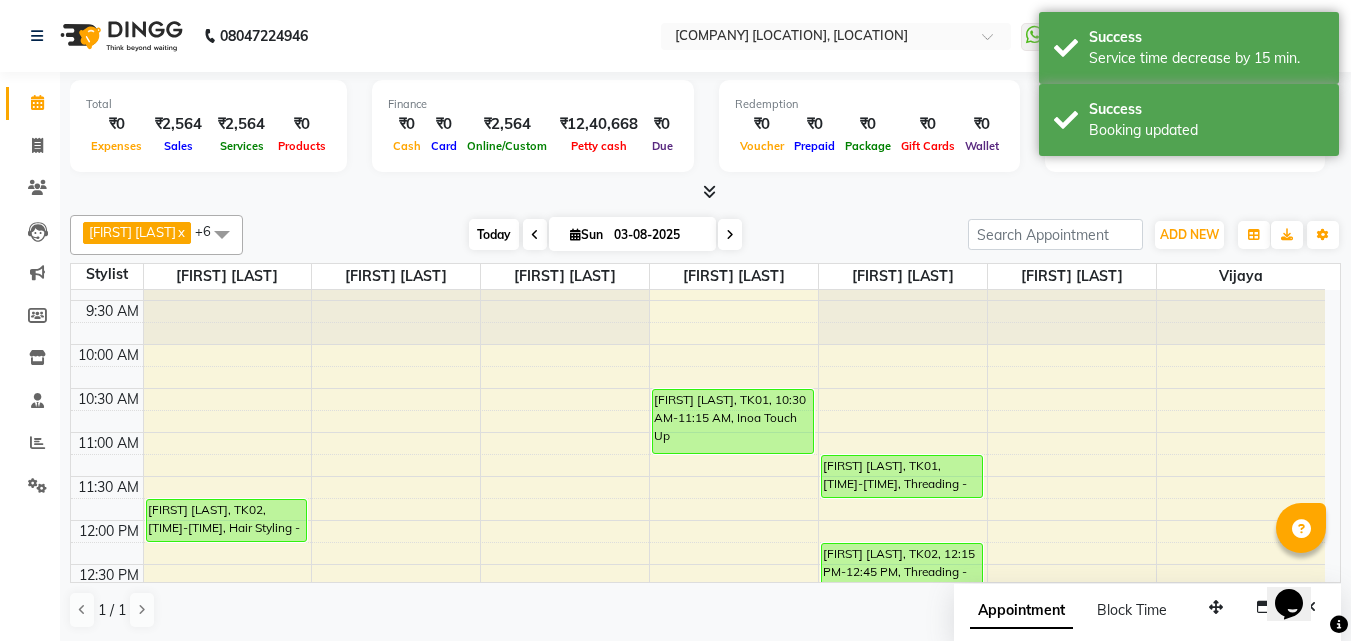 scroll, scrollTop: 0, scrollLeft: 0, axis: both 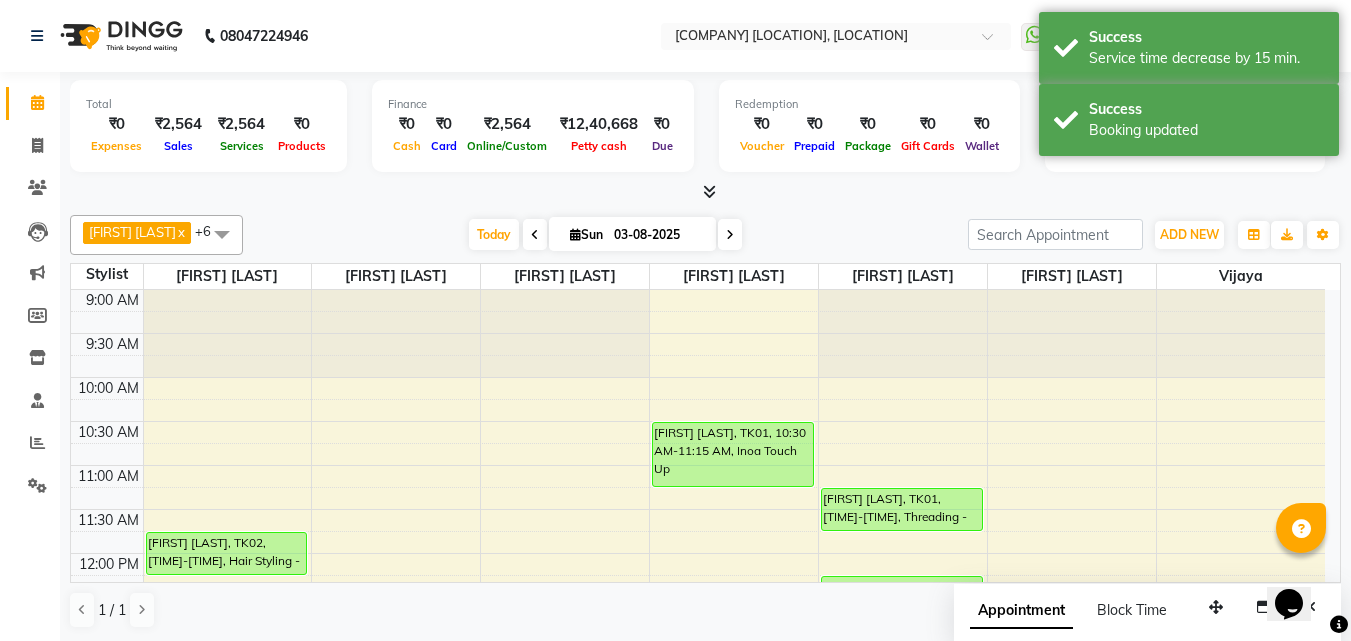 click on "Total ₹0 Expenses ₹2,564 Sales ₹2,564 Services ₹0 Products Finance ₹0 Cash ₹0 Card ₹2,564 Online/Custom ₹12,40,668 Petty cash ₹0 Due Redemption ₹0 Voucher ₹0 Prepaid ₹0 Package ₹0 Gift Cards ₹0 Wallet Appointment 4 Completed 0 Upcoming 0 Ongoing 0 No show Other sales ₹0 Packages ₹0 Memberships ₹0 Vouchers ₹0 Prepaids ₹0 Gift Cards [FIRST] [LAST] x [FIRST] [LAST] x [FIRST] [LAST] x [FIRST] [LAST] x [FIRST] x [FIRST] [LAST] x [FIRST] [LAST] x +6 UnSelect All [FIRST] [LAST] [FIRST] [LAST] [FIRST] [LAST] [FIRST] [LAST] [FIRST] [LAST] [FIRST] [LAST] [FIRST] [LAST] Today Sun 03-08-2025 Toggle Dropdown Add Appointment Add Invoice Add Expense Add Attendance Add Client Toggle Dropdown Add Appointment Add Invoice Add Expense Add Attendance Add Client ADD NEW Toggle Dropdown Add Appointment Add Invoice Add Expense Add Attendance Add Client [FIRST] [LAST] x [FIRST] [LAST] x [FIRST] [LAST] x [FIRST] [LAST] x [FIRST] x [FIRST] [LAST] x [FIRST] [LAST] x +6 [FIRST]" 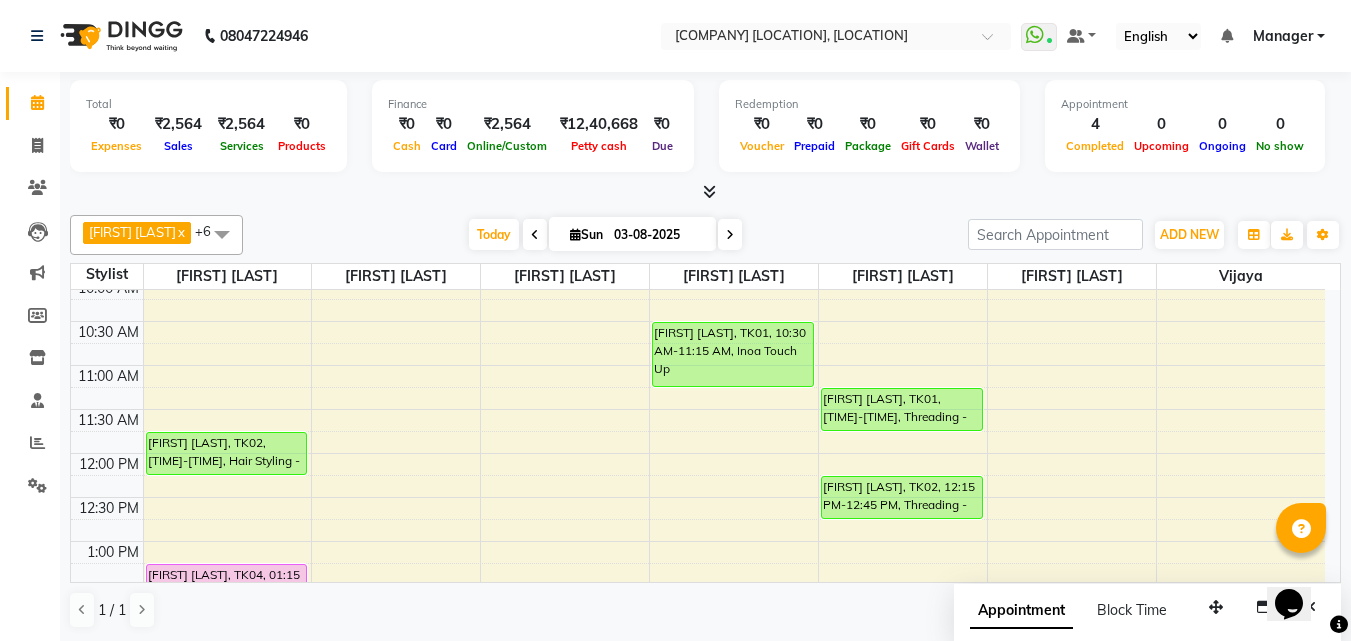 scroll, scrollTop: 0, scrollLeft: 0, axis: both 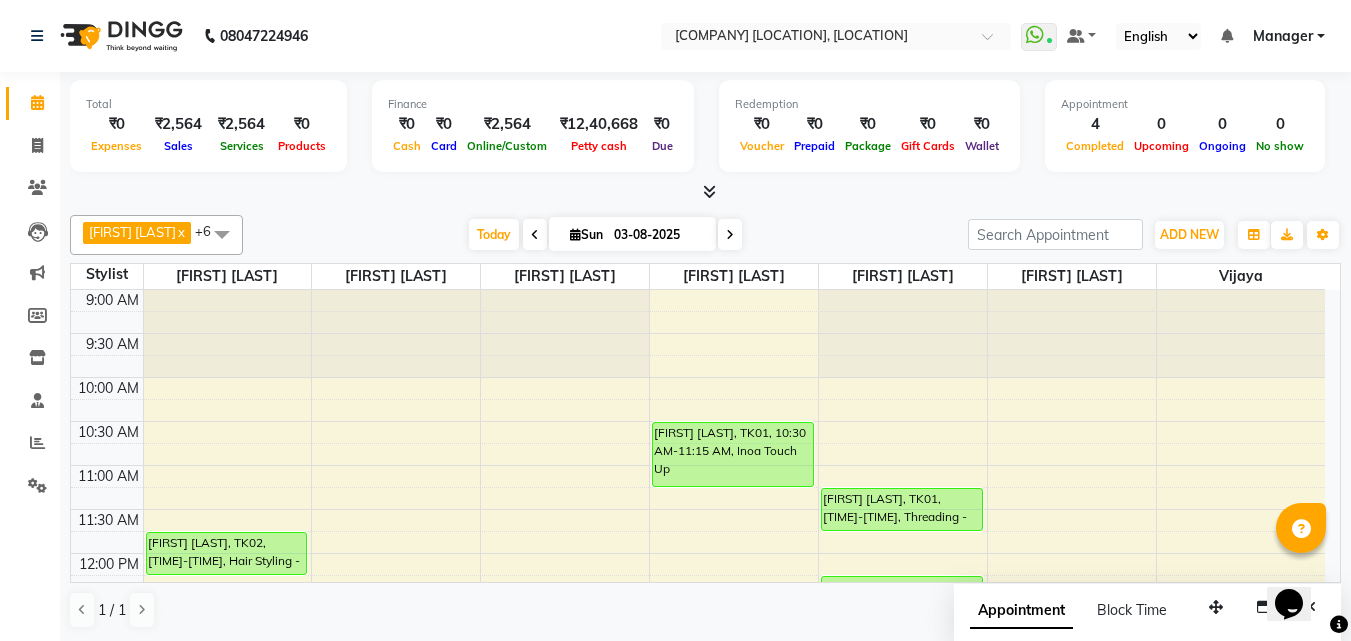 click on "Today  Sun 03-08-2025" at bounding box center [605, 235] 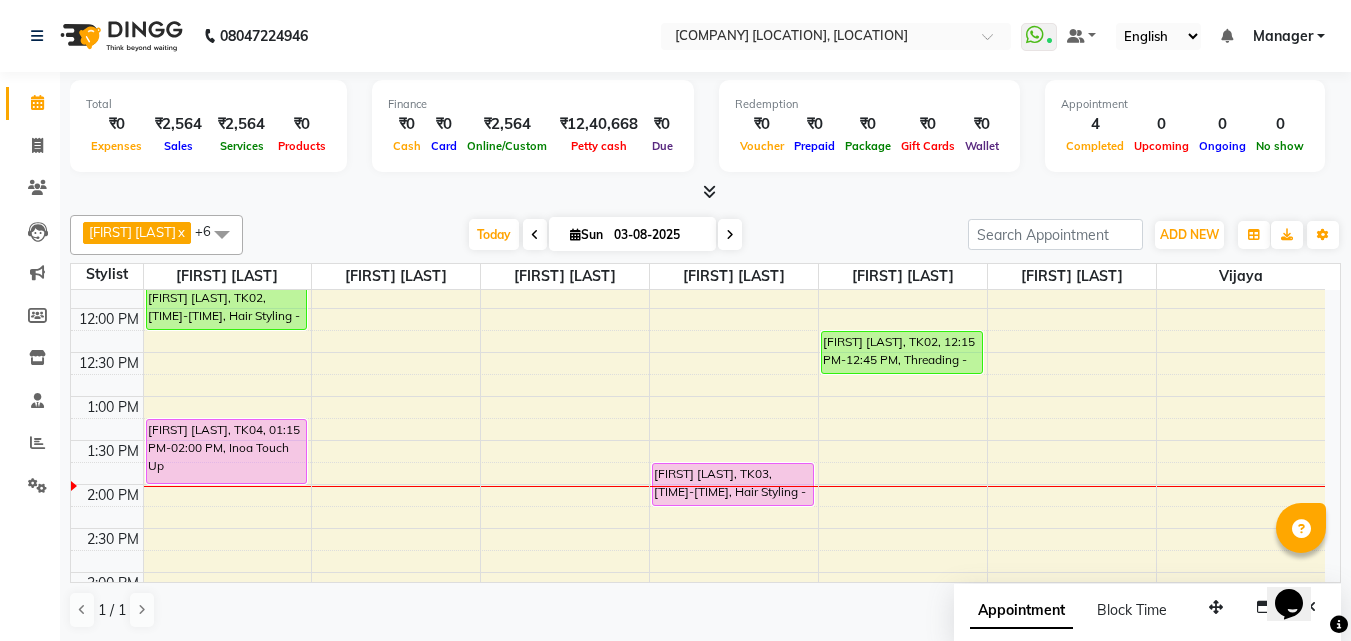 scroll, scrollTop: 200, scrollLeft: 0, axis: vertical 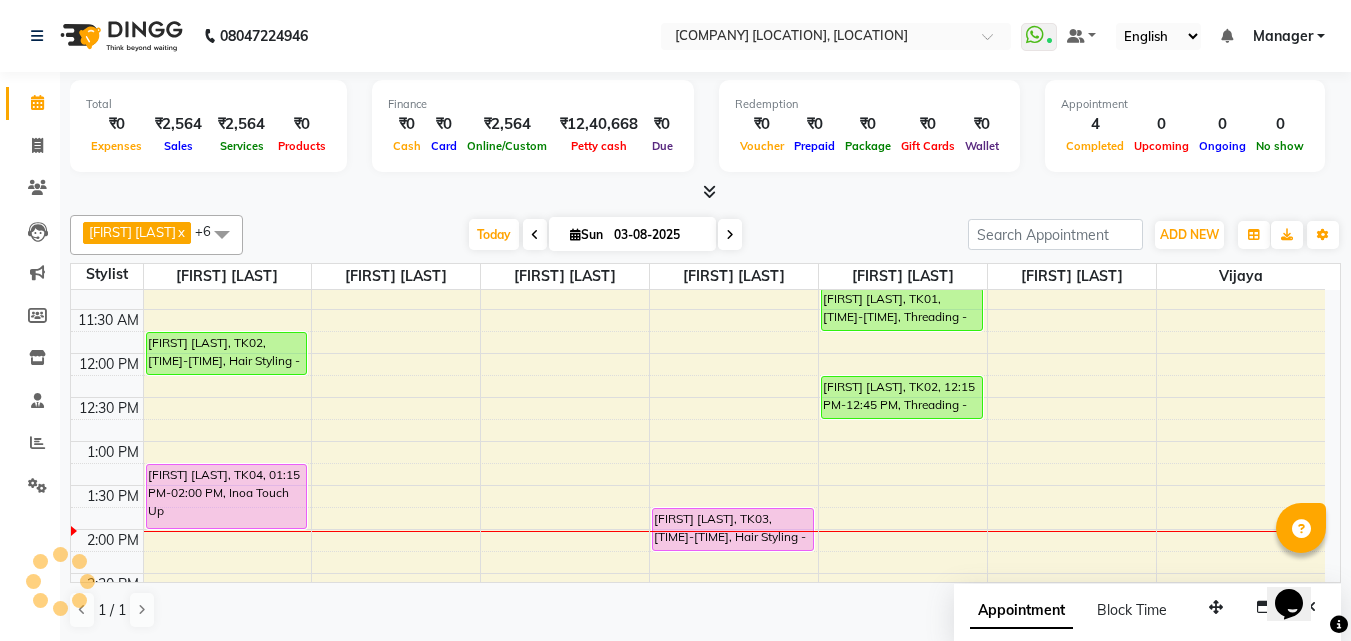click on "[FIRST] [LAST], TK02, [TIME]-[TIME], Hair Styling - Women Hair Blowdry Up To Shoulder    [FIRST] [LAST], TK04, [TIME]-[TIME], Inoa Touch Up    [FIRST] [LAST], TK01, [TIME]-[TIME], Inoa Touch Up    [FIRST] [LAST], TK03, [TIME]-[TIME], Hair Styling - Women Hair Cut With Wash    [FIRST] [LAST], TK01, [TIME]-[TIME], Threading - Women Eye Brows    [FIRST] [LAST], TK02, [TIME]-[TIME], Threading - Women Full Face" at bounding box center [698, 661] 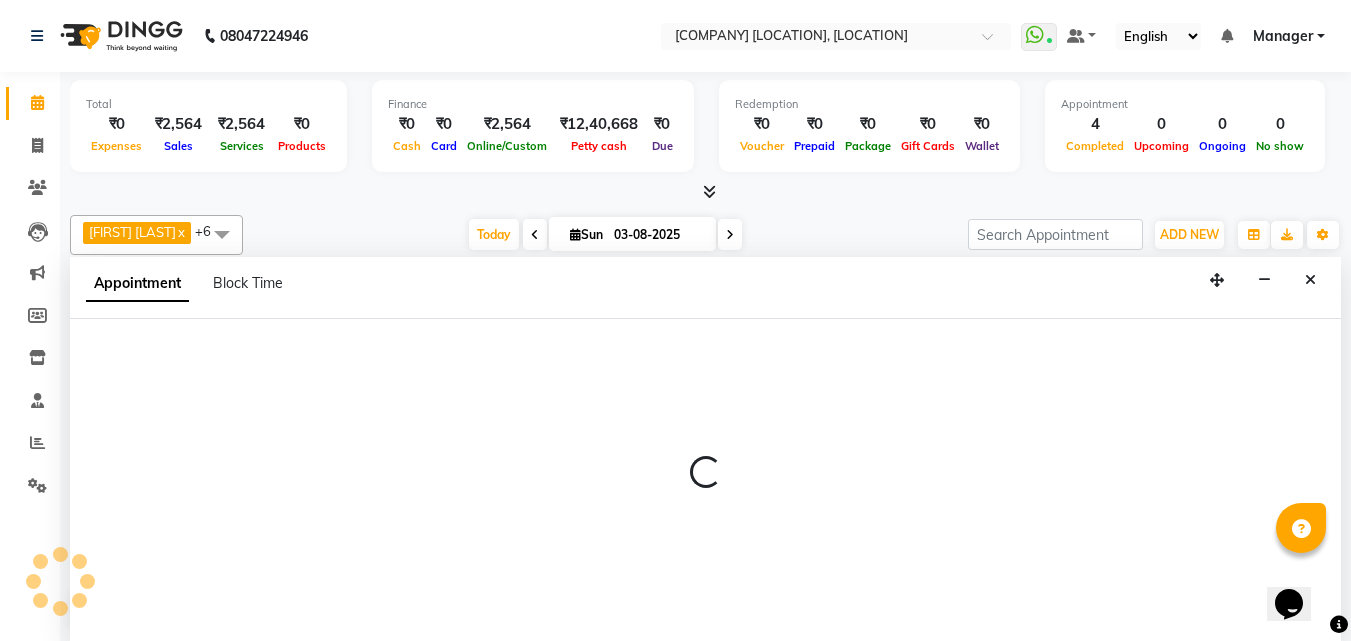 scroll, scrollTop: 1, scrollLeft: 0, axis: vertical 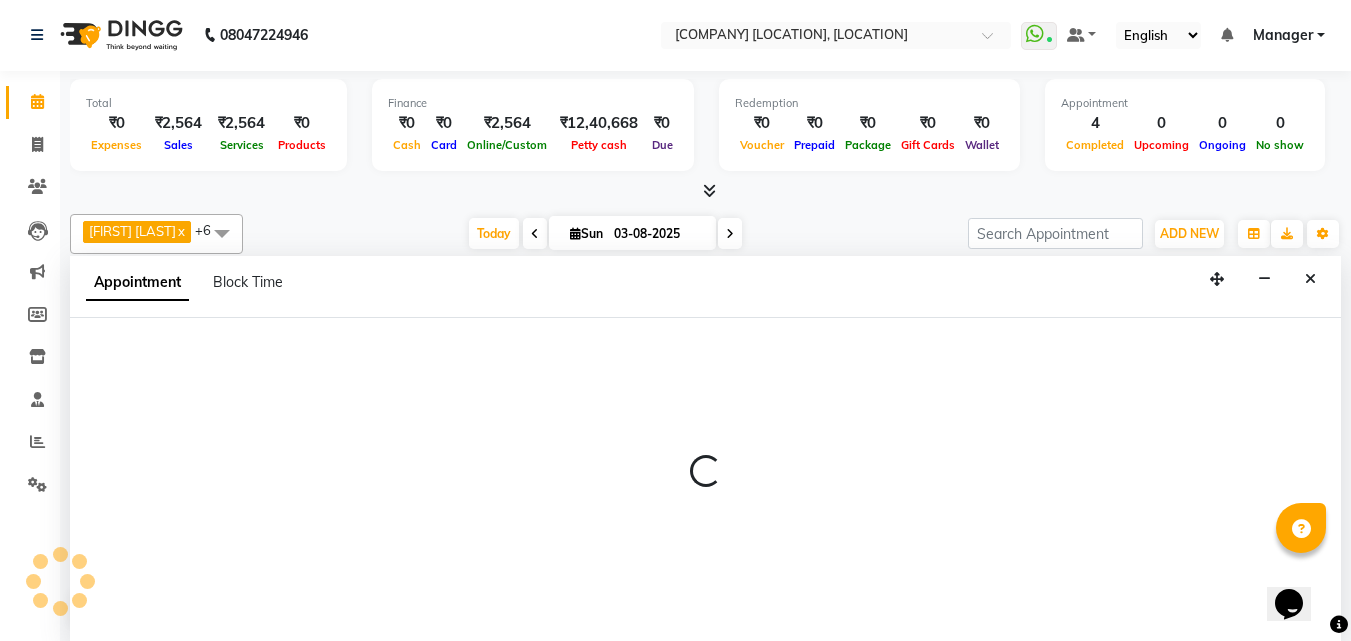 select on "[NUMBER]" 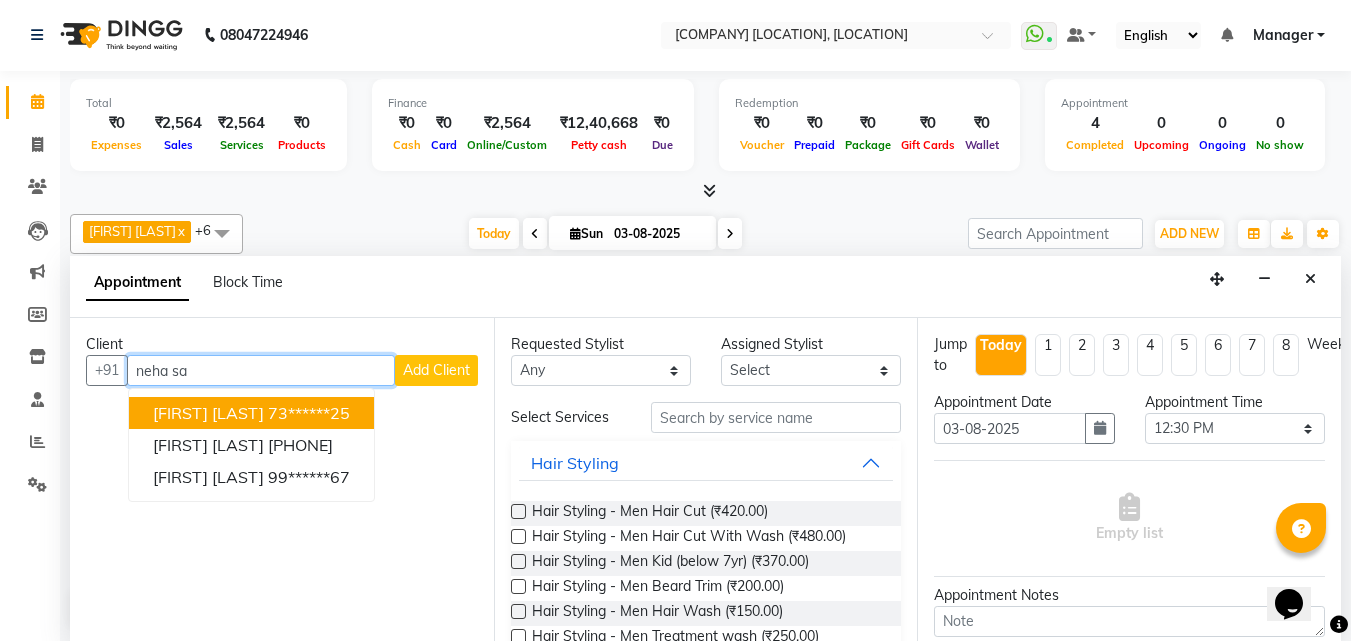 click on "73******25" at bounding box center [309, 413] 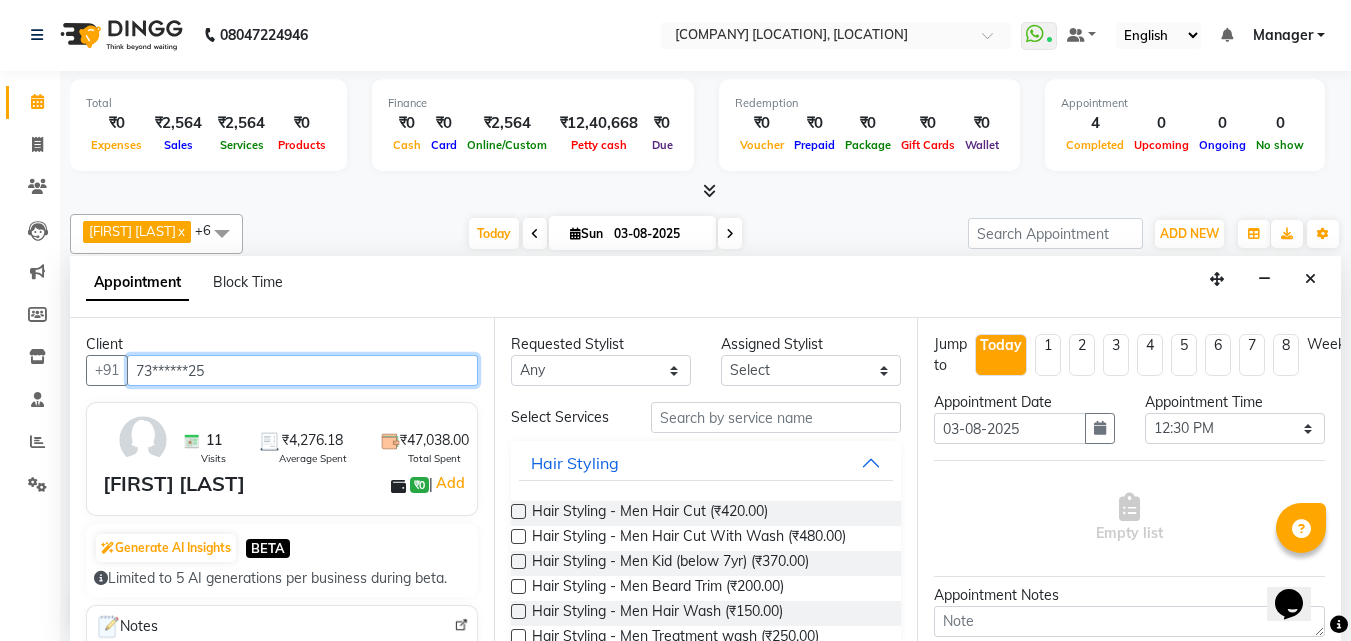 type on "73******25" 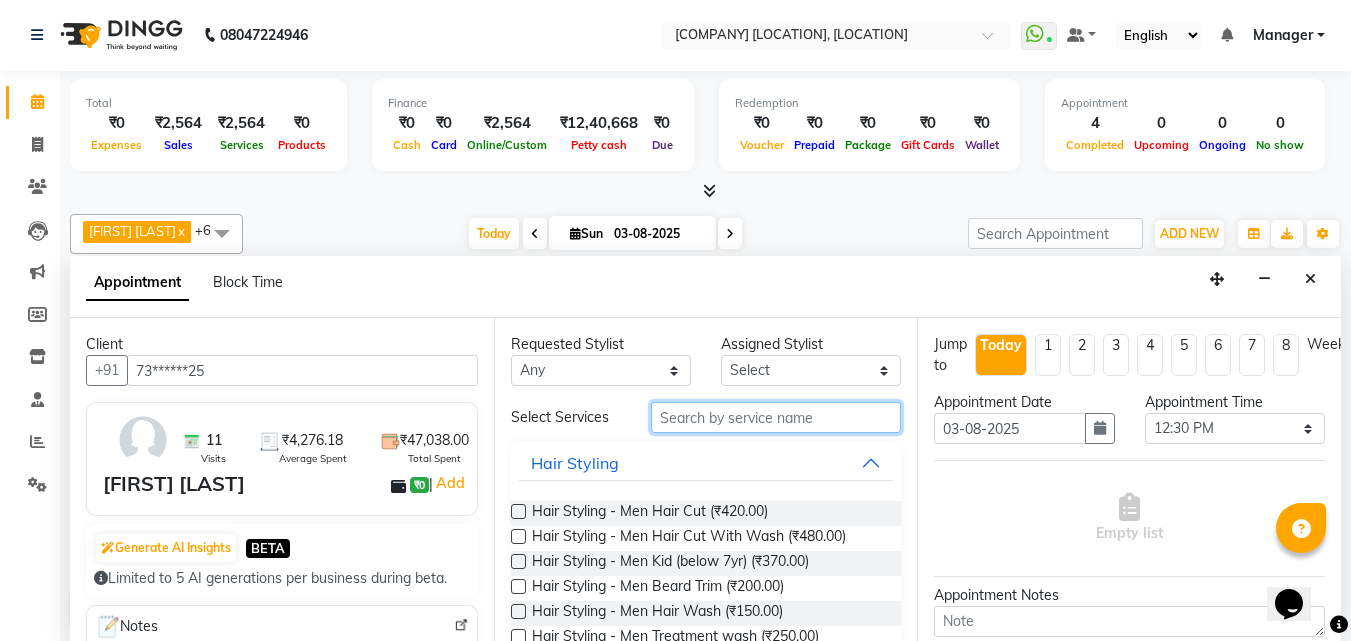 click at bounding box center (776, 417) 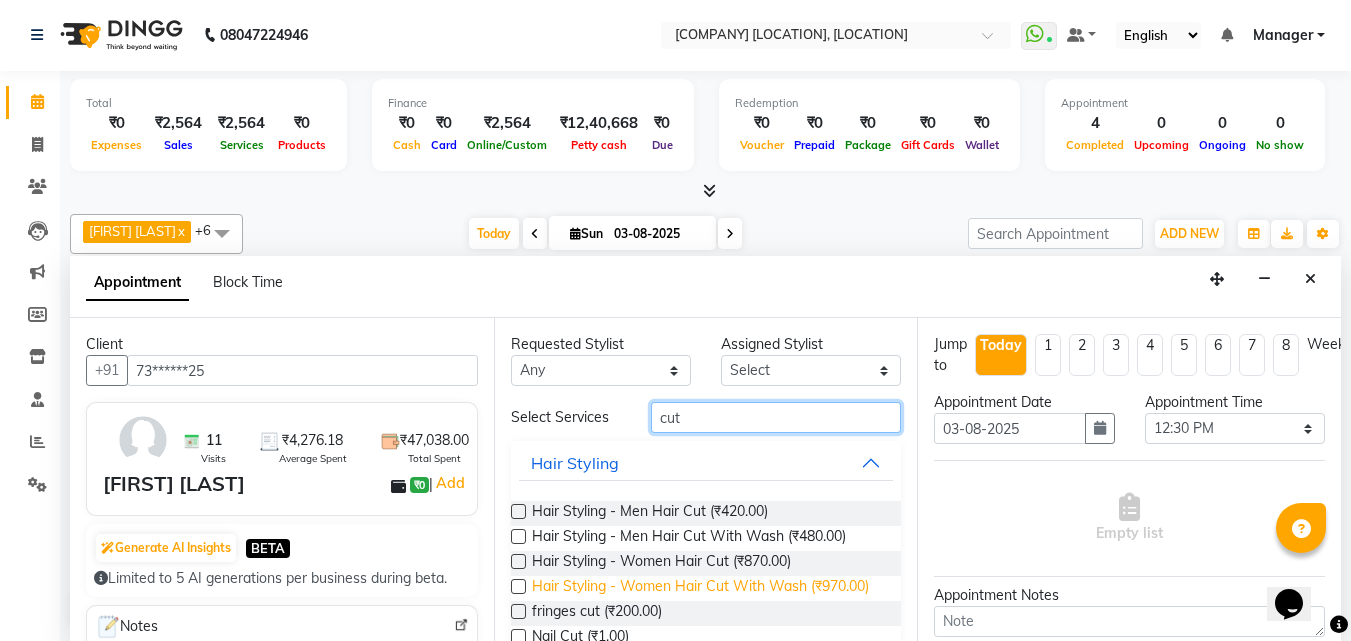 type on "cut" 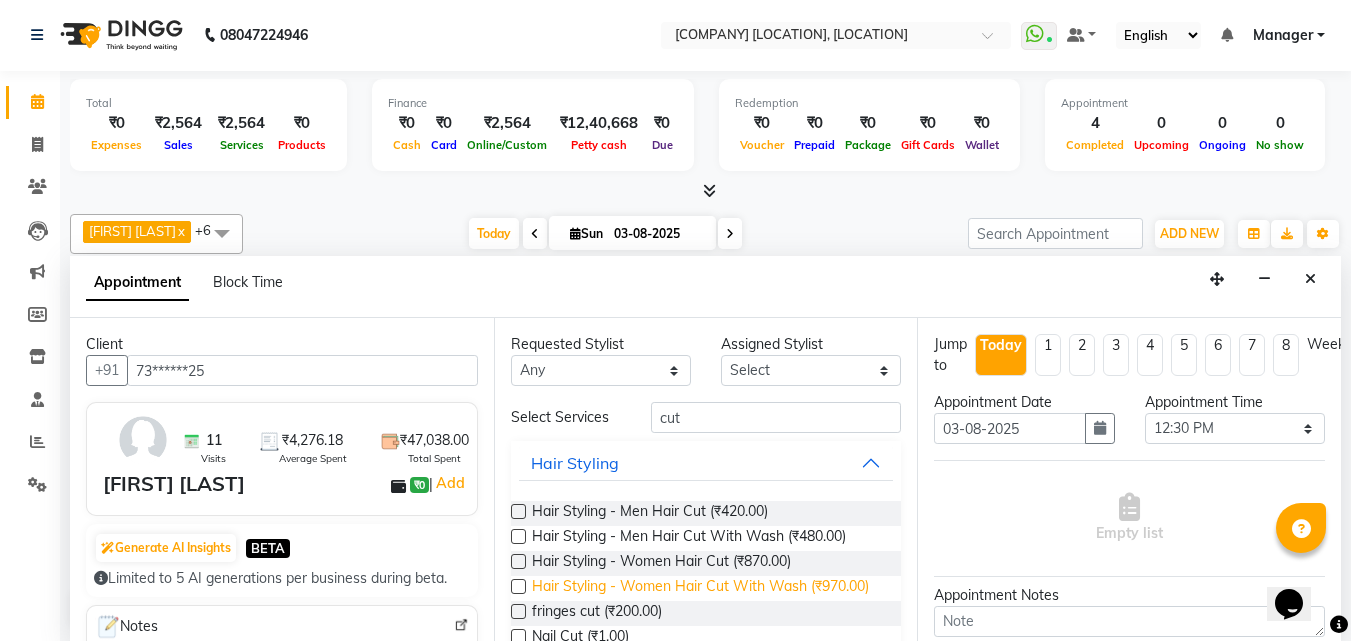 click on "Hair Styling - Women Hair Cut With Wash (₹970.00)" at bounding box center (700, 588) 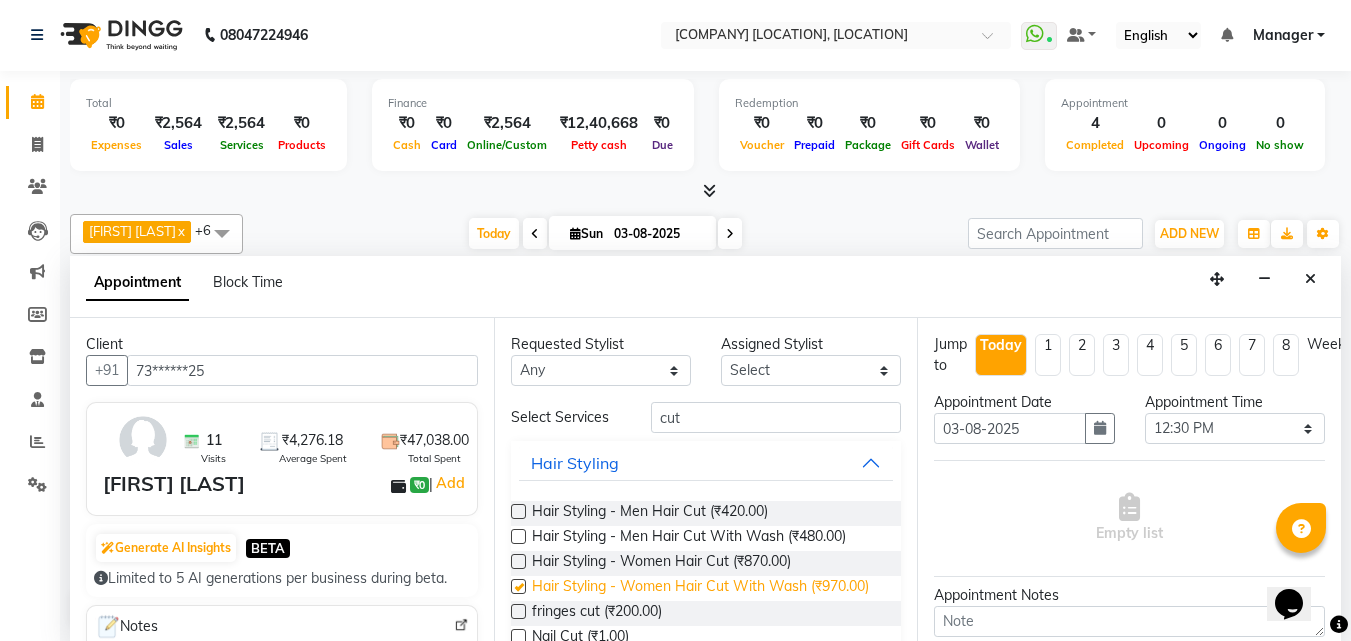 checkbox on "false" 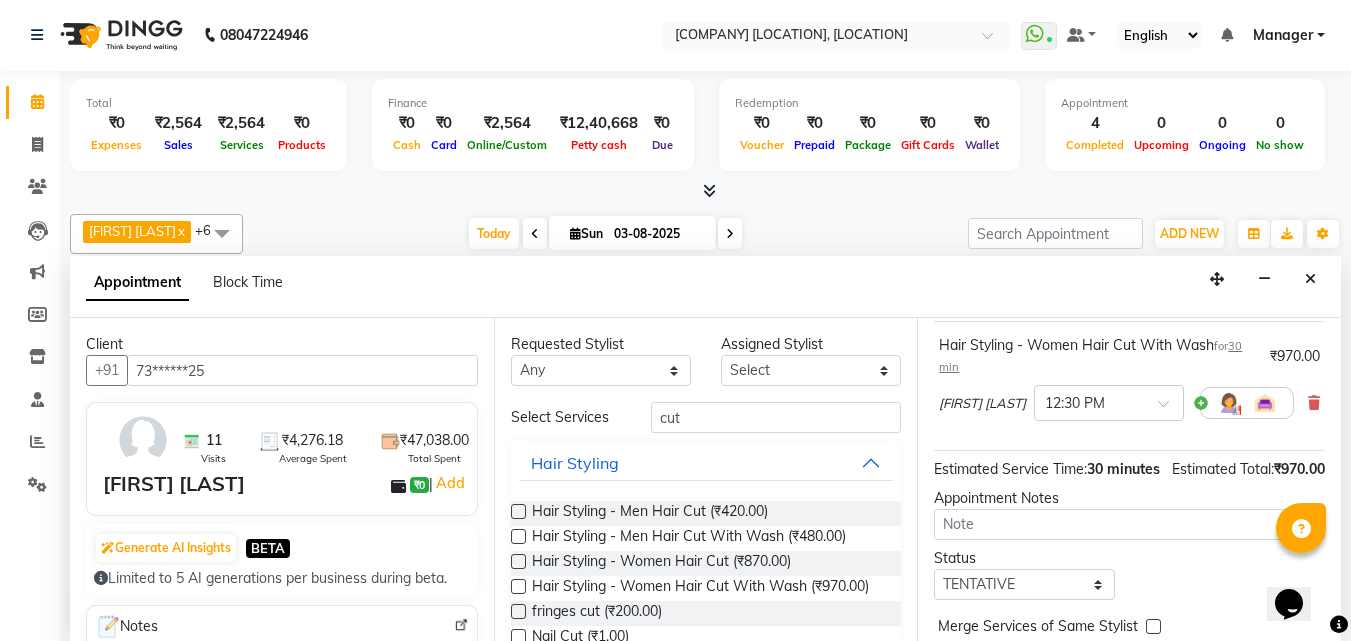 scroll, scrollTop: 263, scrollLeft: 0, axis: vertical 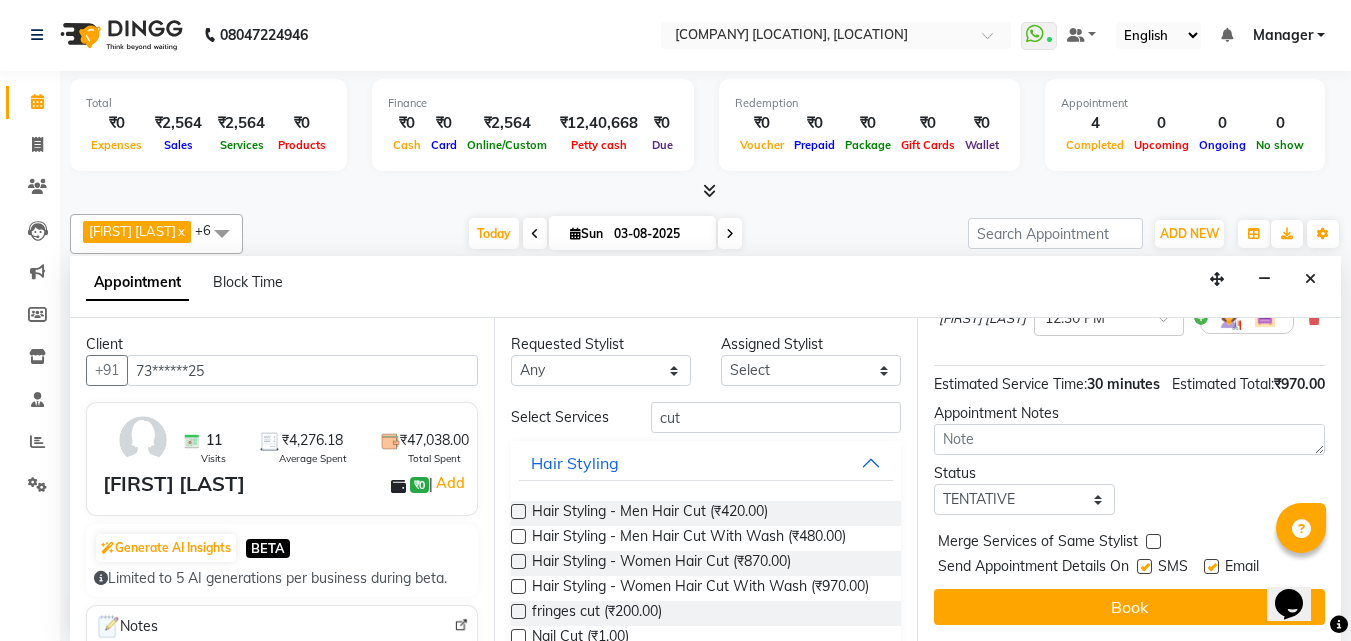 click at bounding box center (1144, 566) 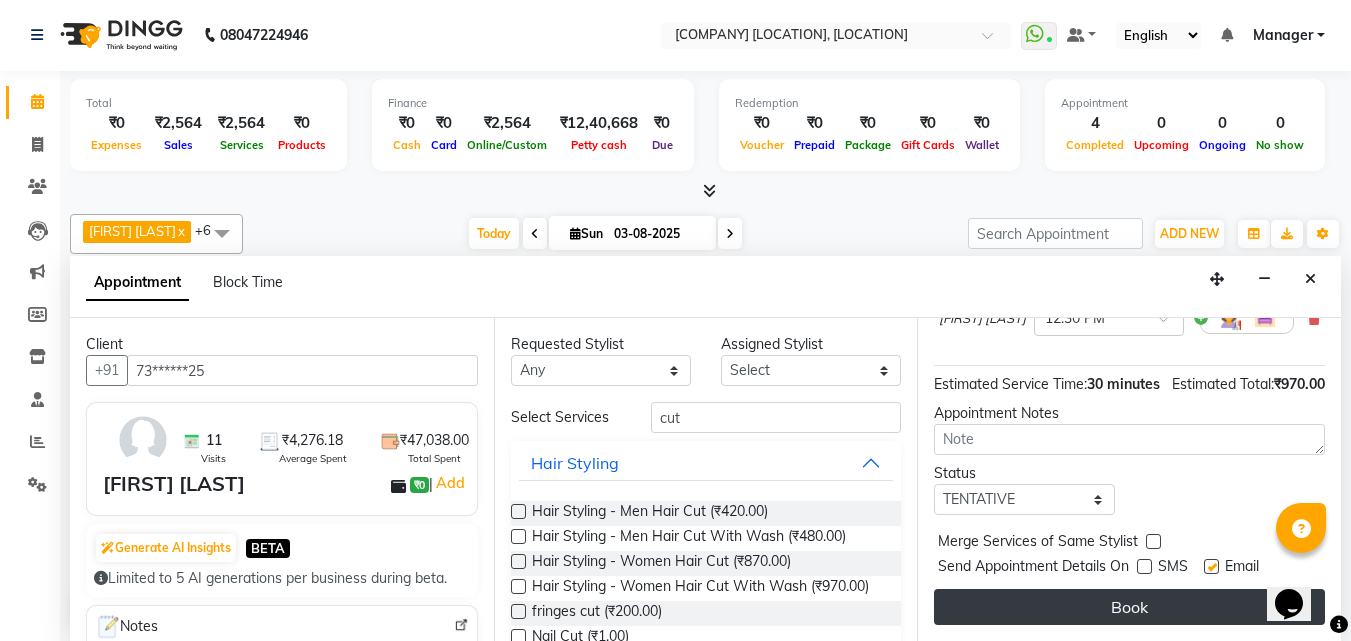 click on "Book" at bounding box center [1129, 607] 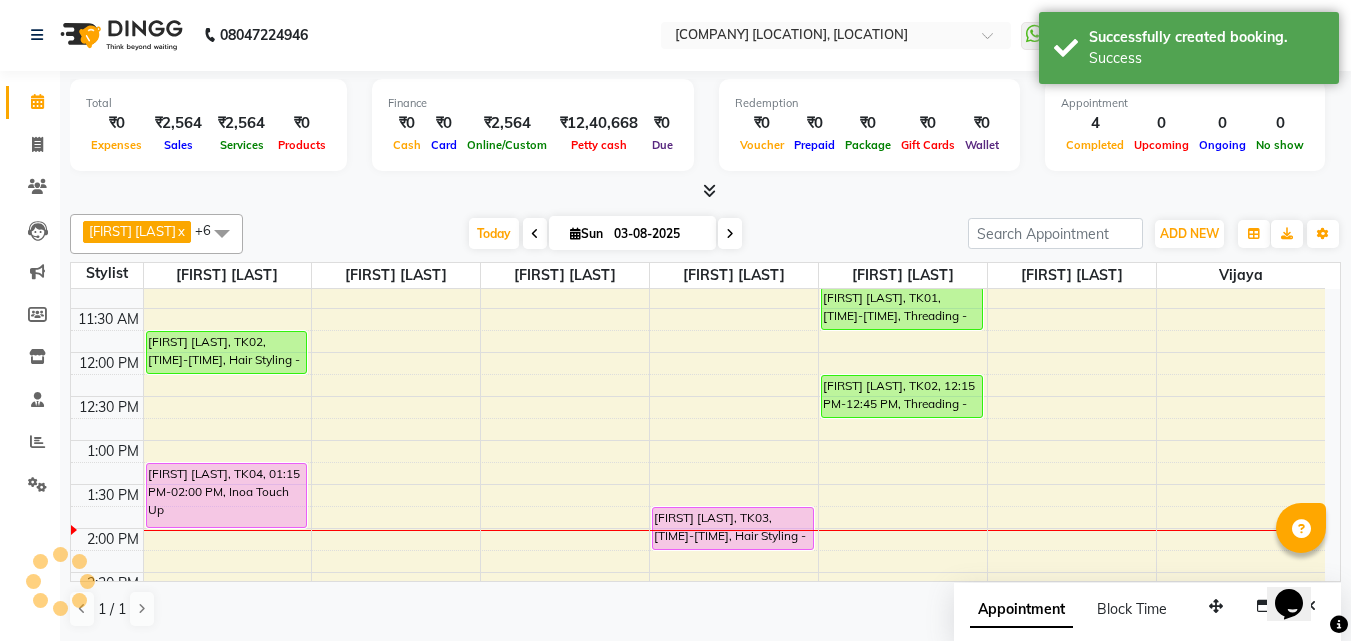 scroll, scrollTop: 0, scrollLeft: 0, axis: both 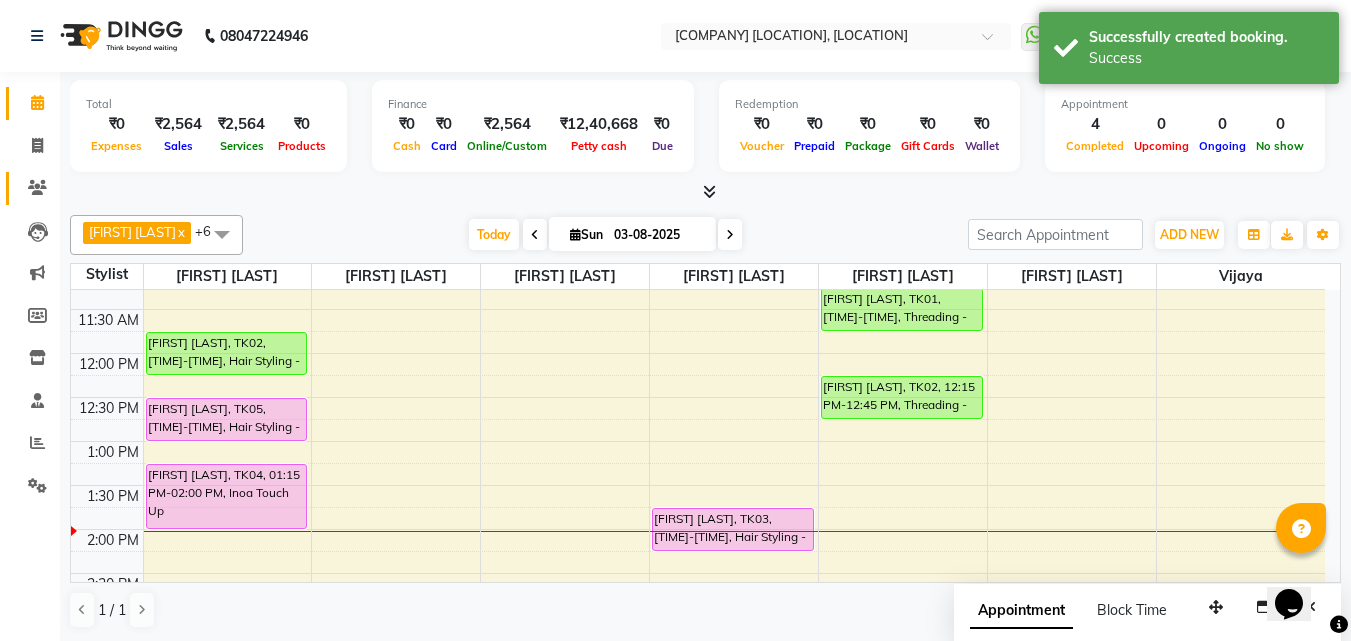 click on "Clients" 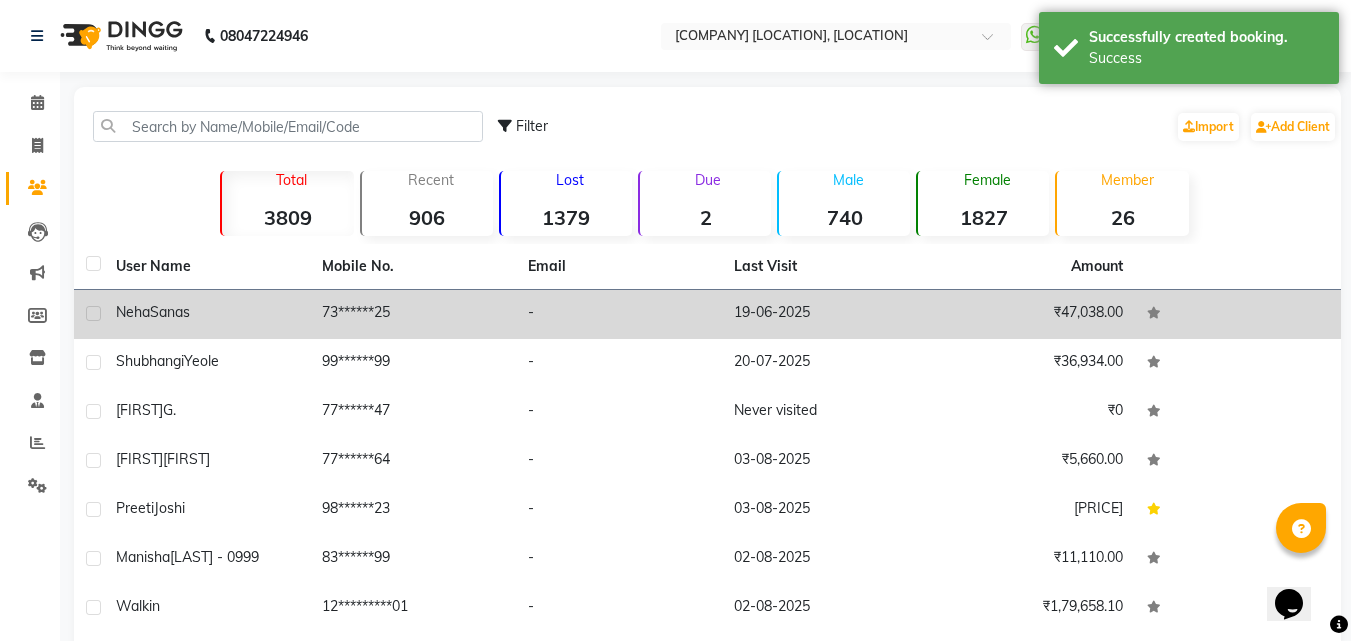 click on "19-06-2025" 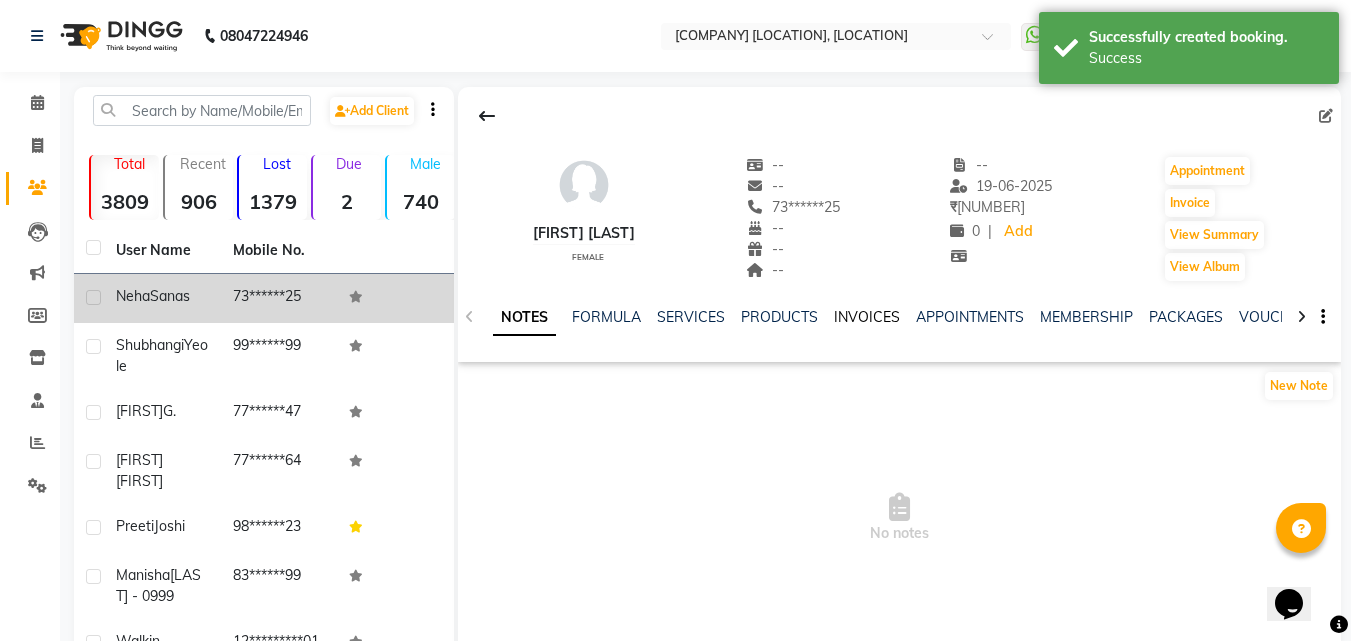 click on "INVOICES" 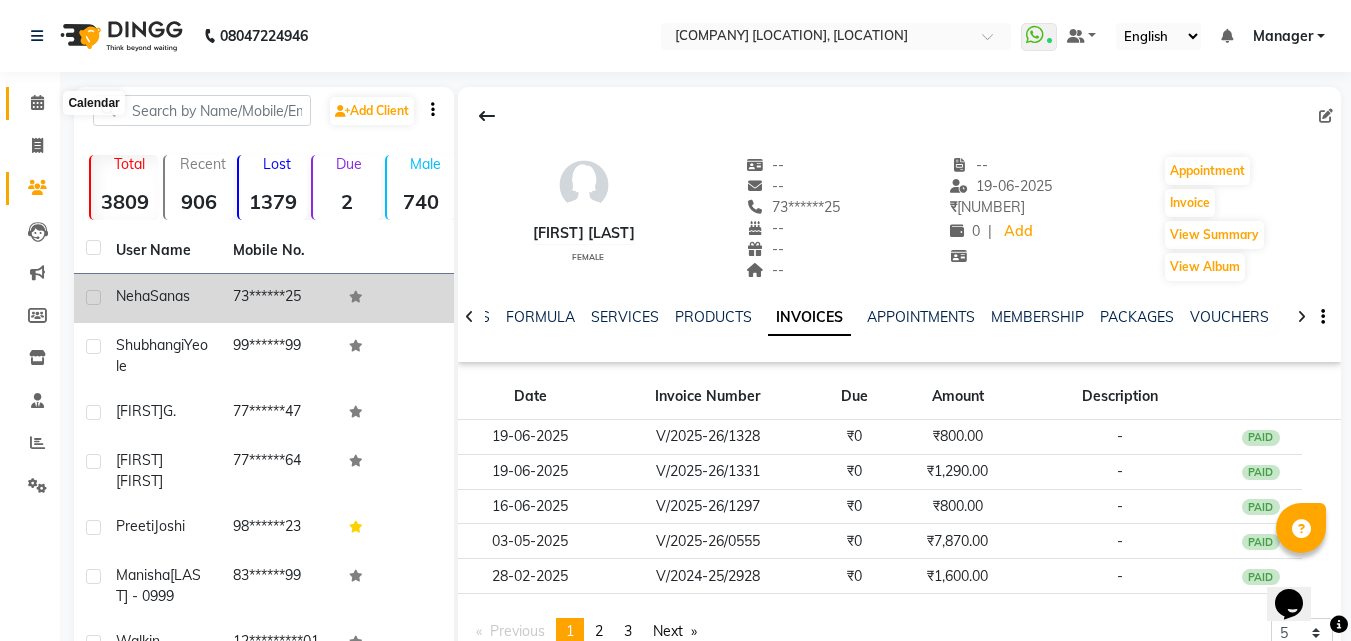 click 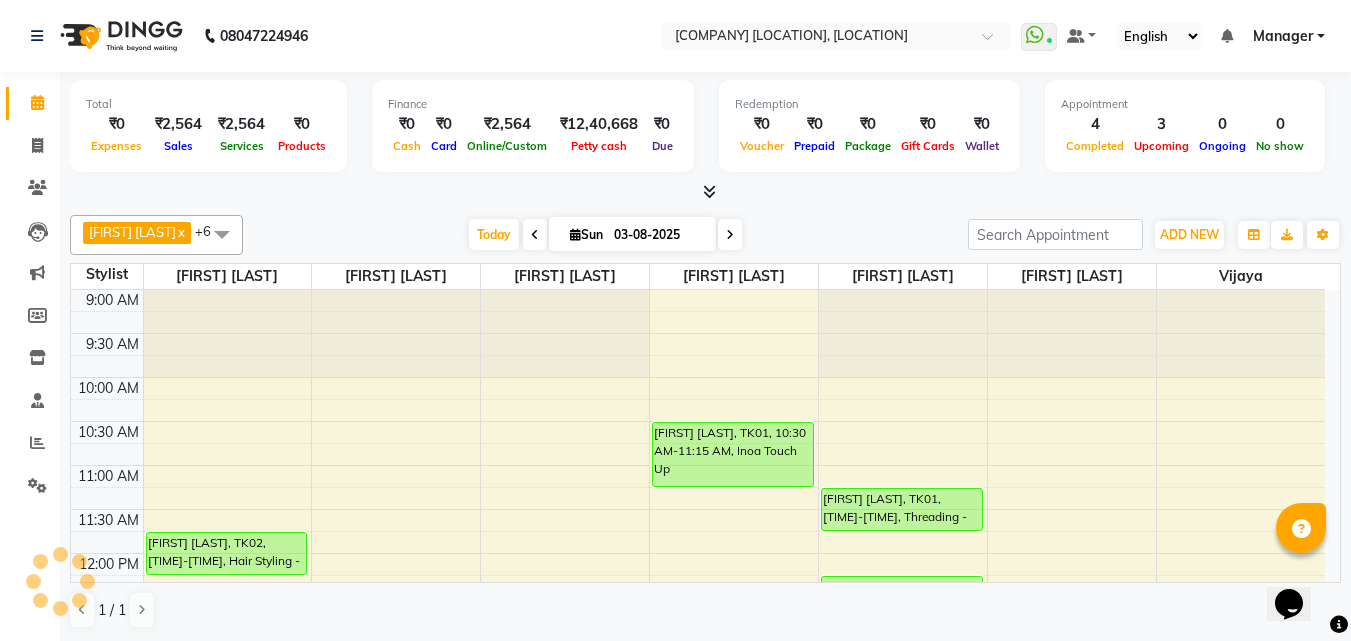 scroll, scrollTop: 0, scrollLeft: 0, axis: both 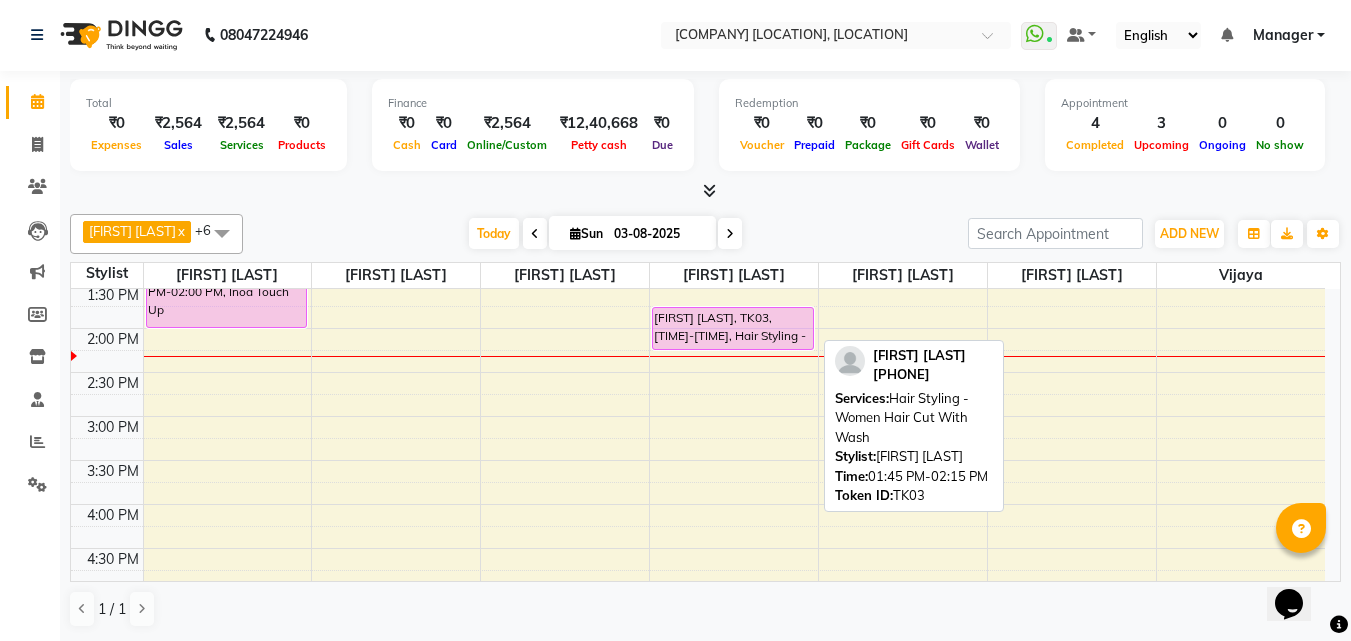 click on "[FIRST] [LAST], TK03, [TIME]-[TIME], Hair Styling - Women Hair Cut With Wash" at bounding box center (733, 328) 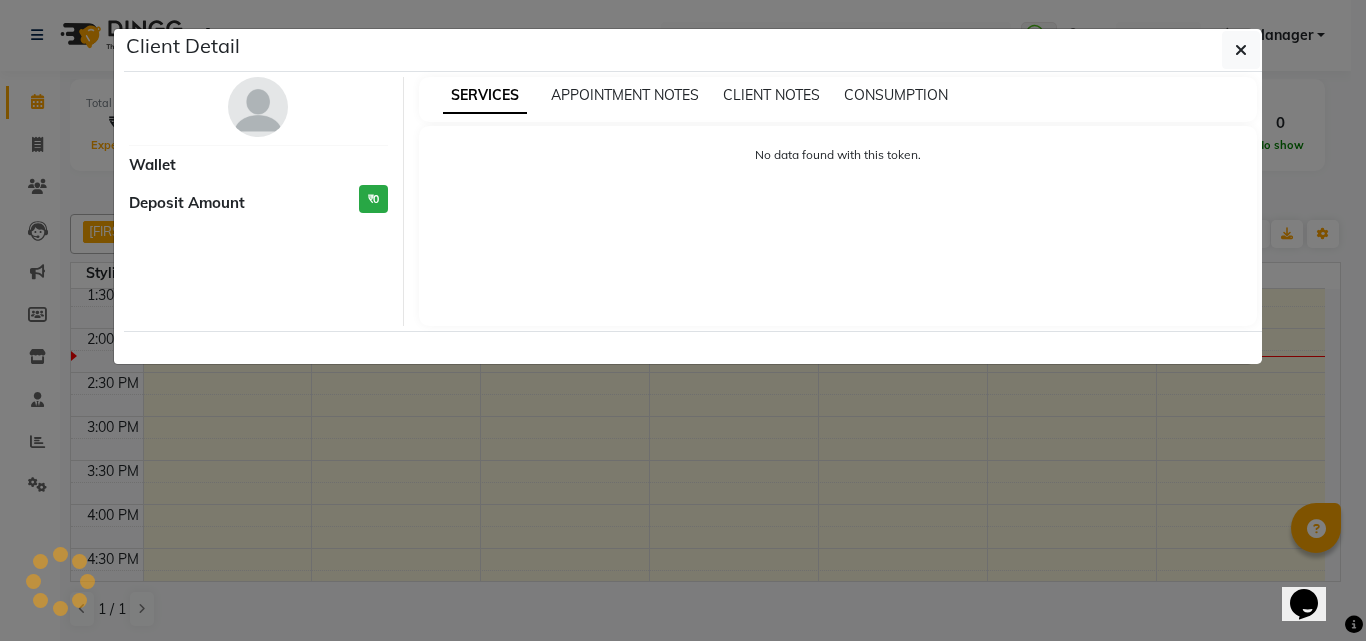 select on "7" 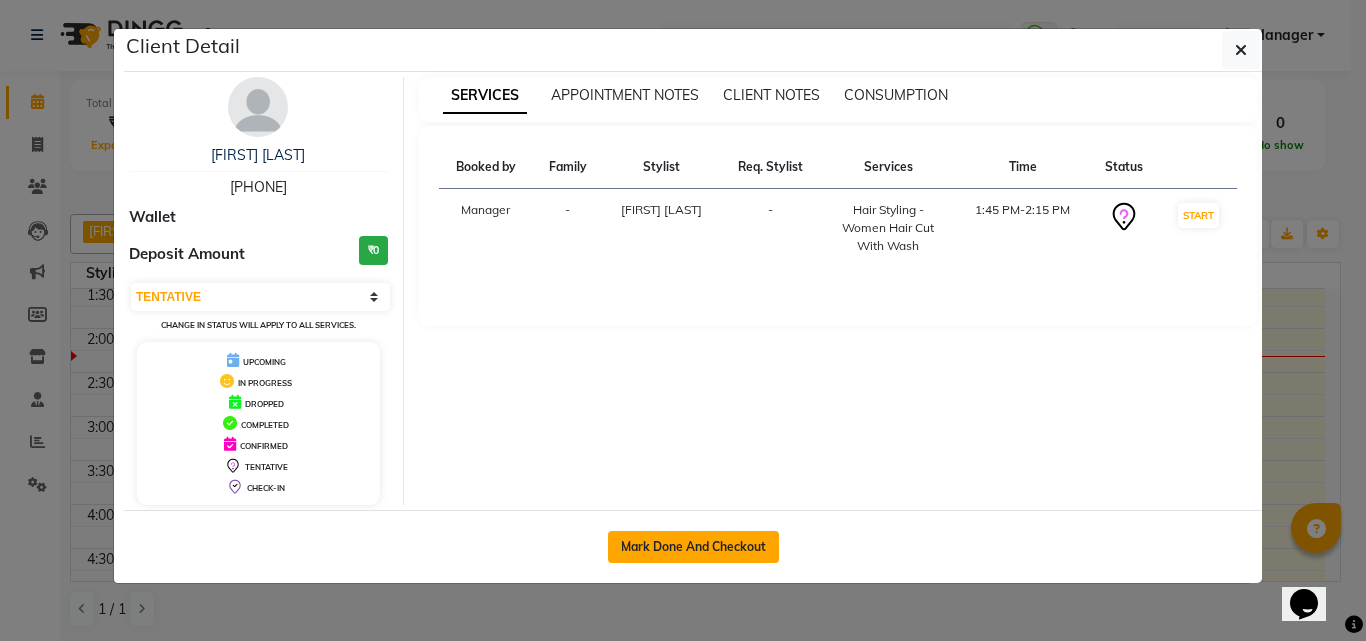 click on "Mark Done And Checkout" 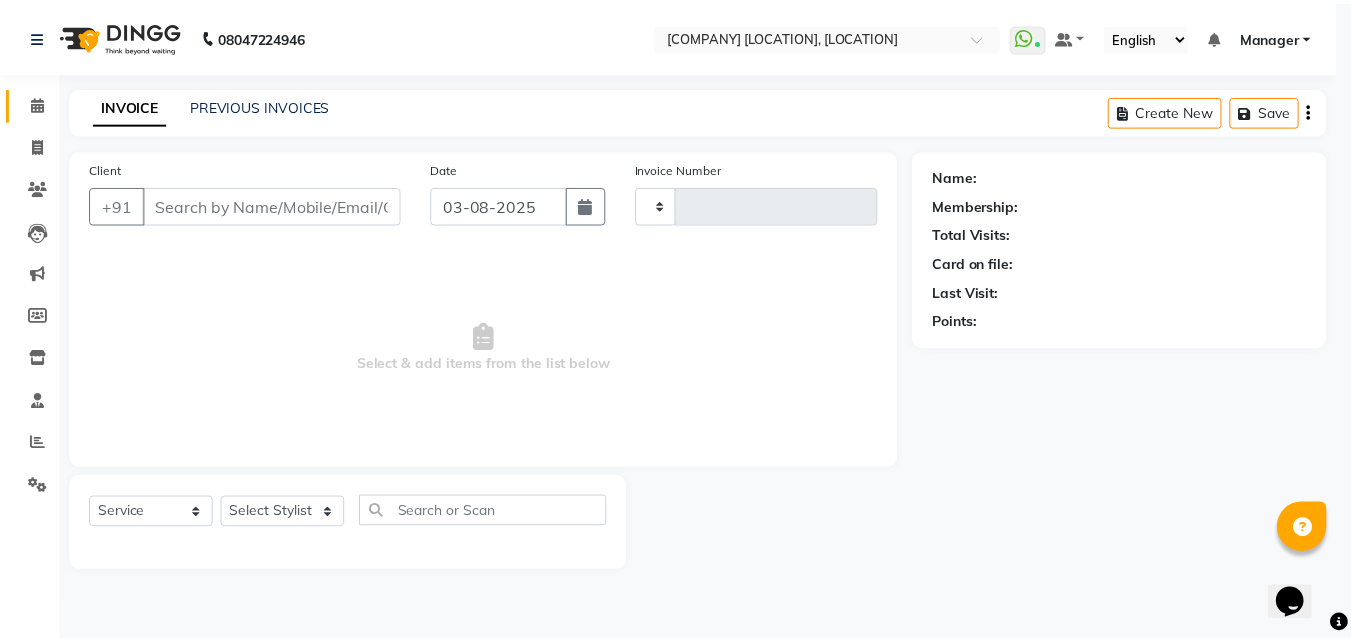 scroll, scrollTop: 0, scrollLeft: 0, axis: both 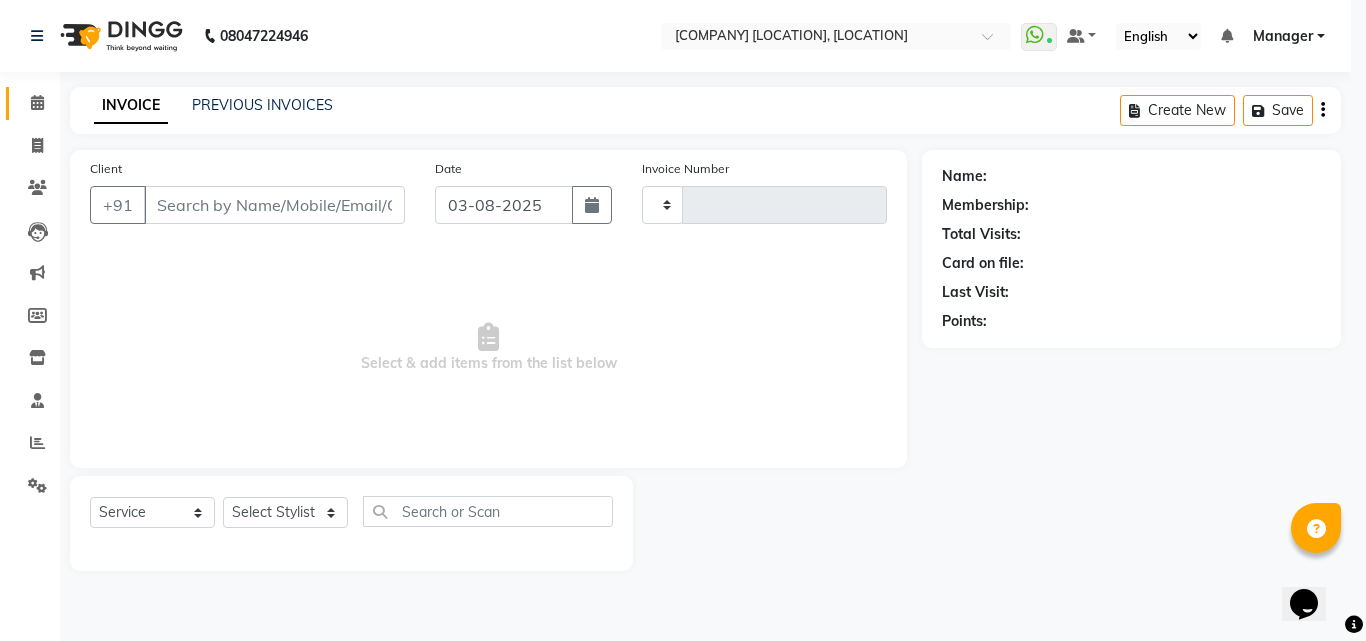 type on "2011" 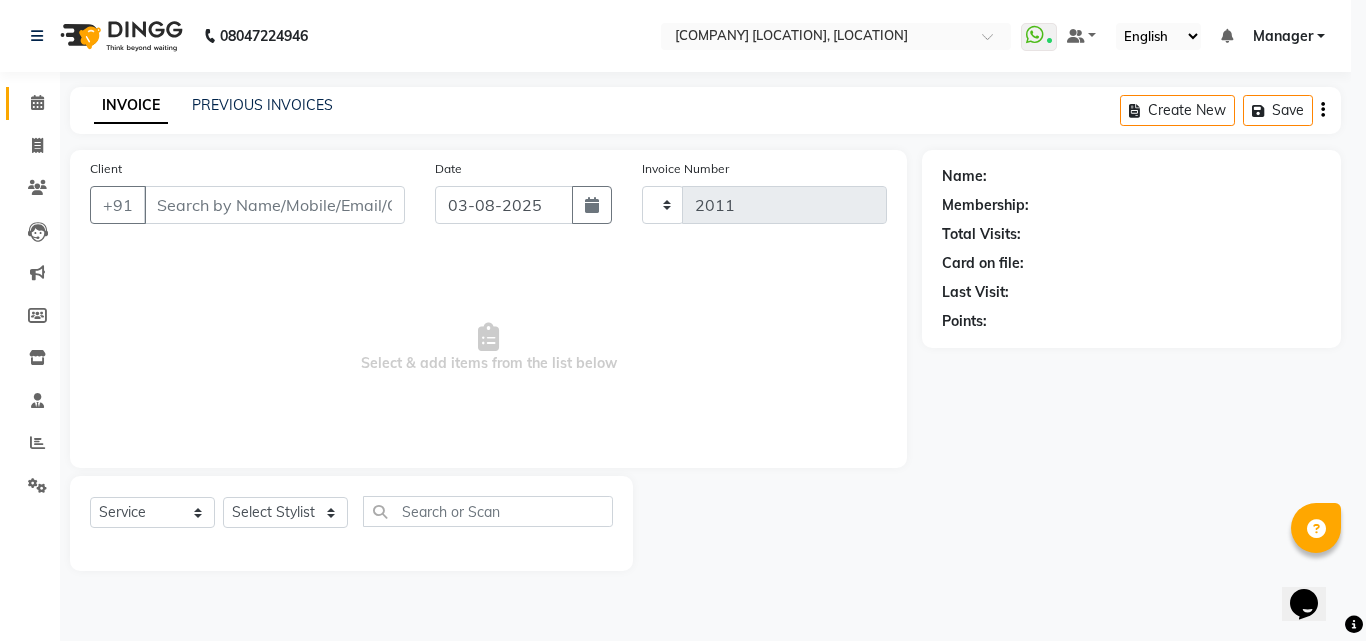 select on "6713" 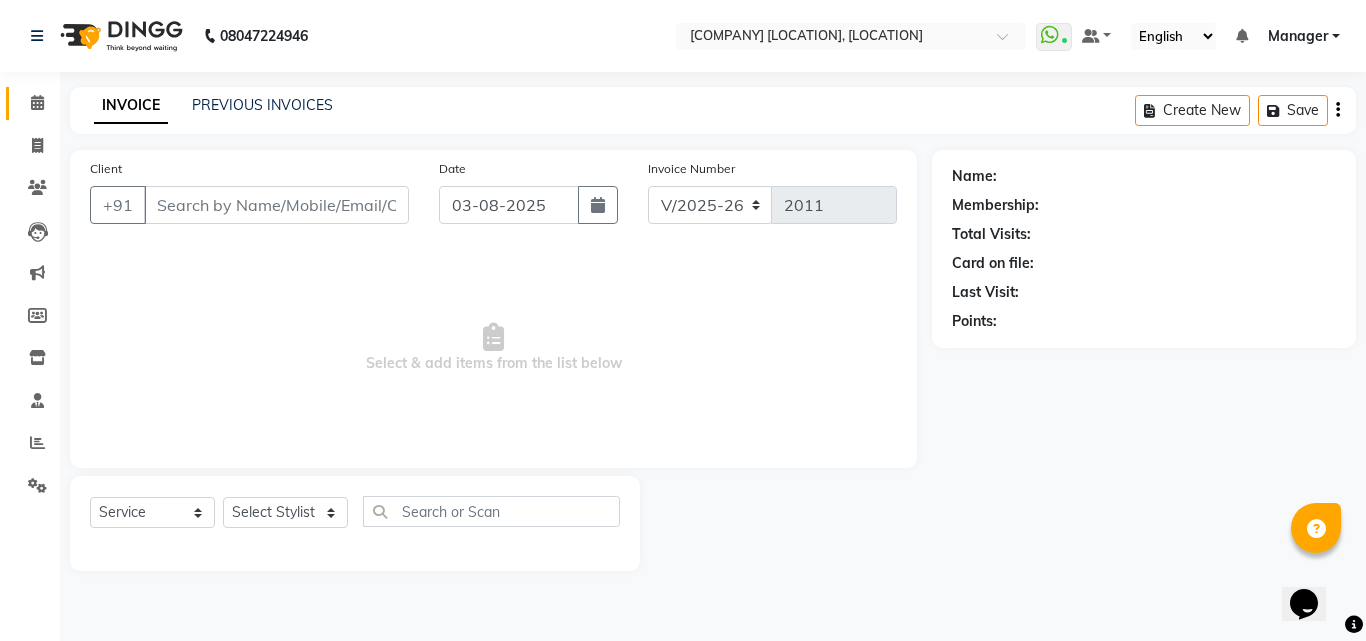 type on "77******47" 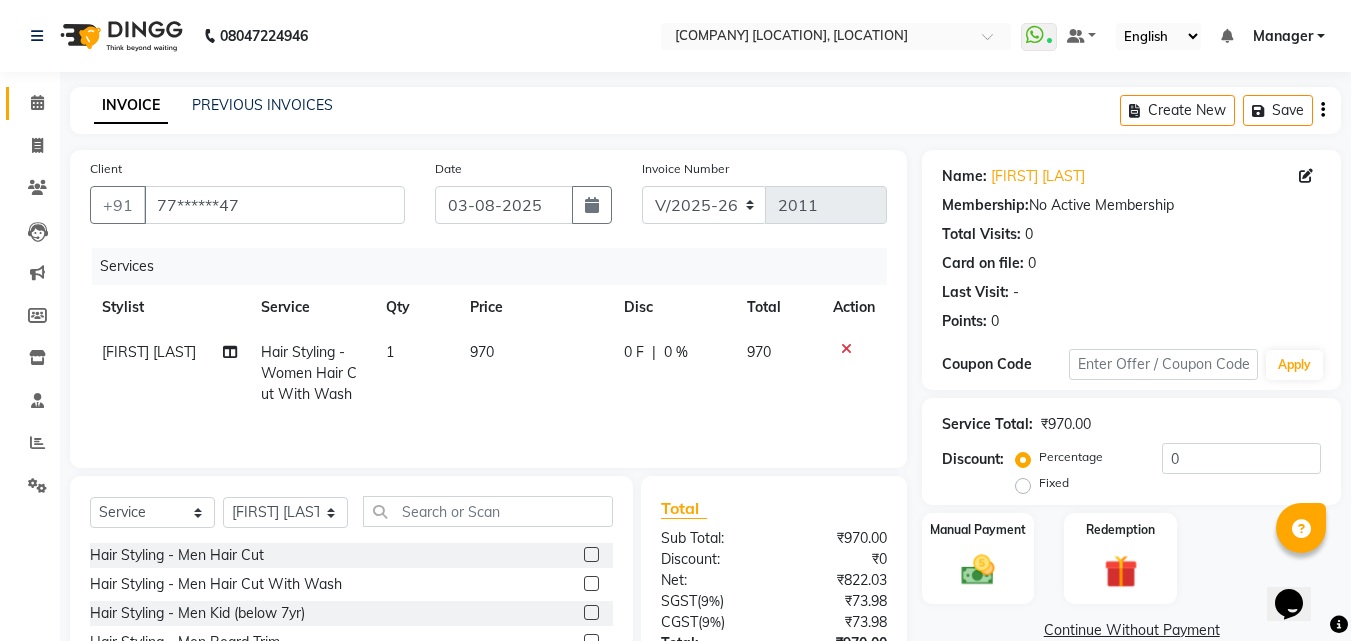 scroll, scrollTop: 160, scrollLeft: 0, axis: vertical 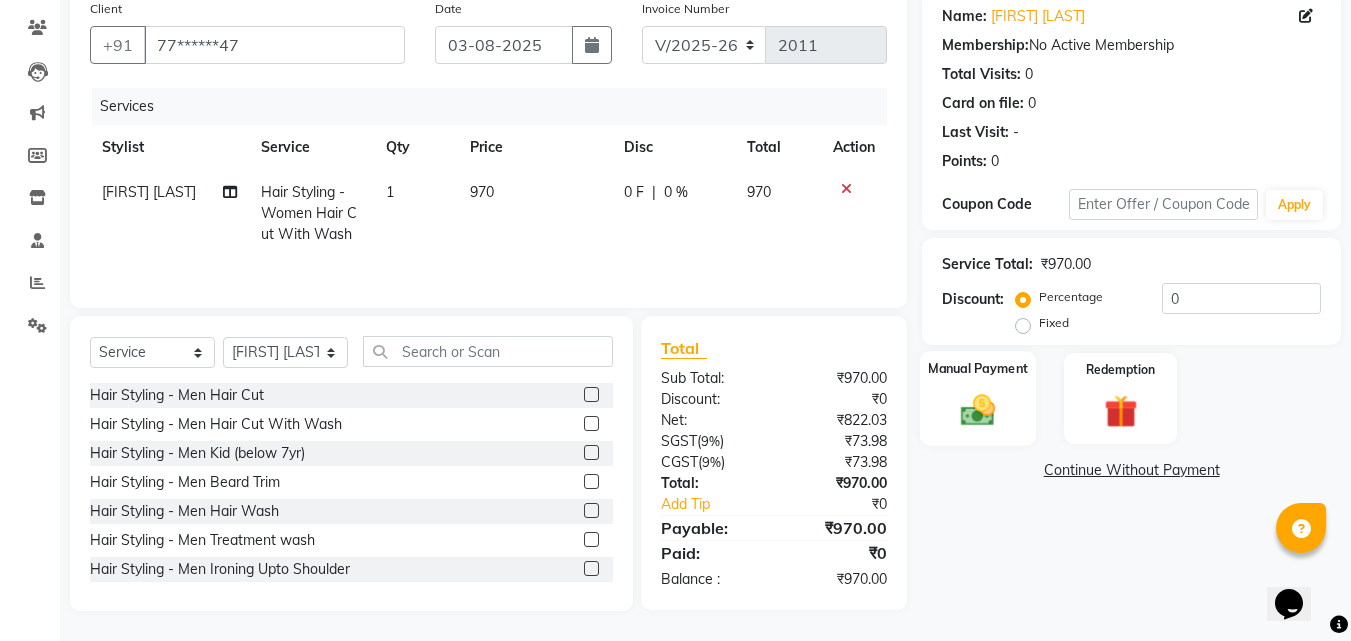 click 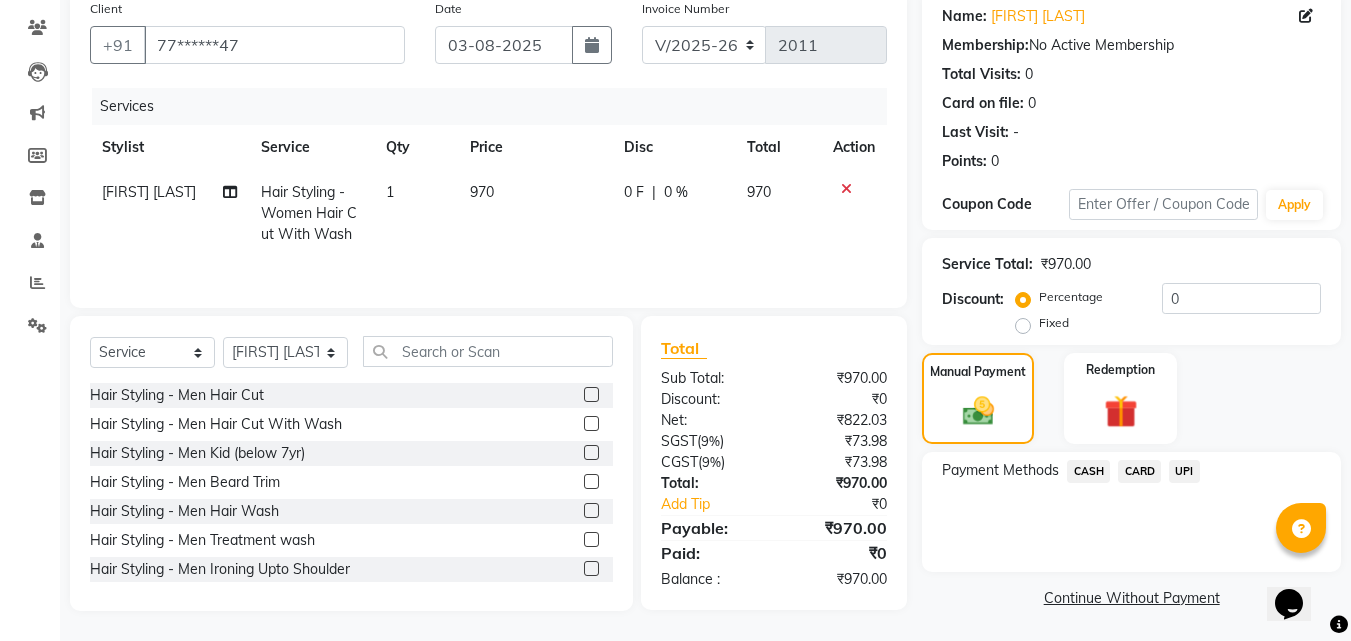 click on "UPI" 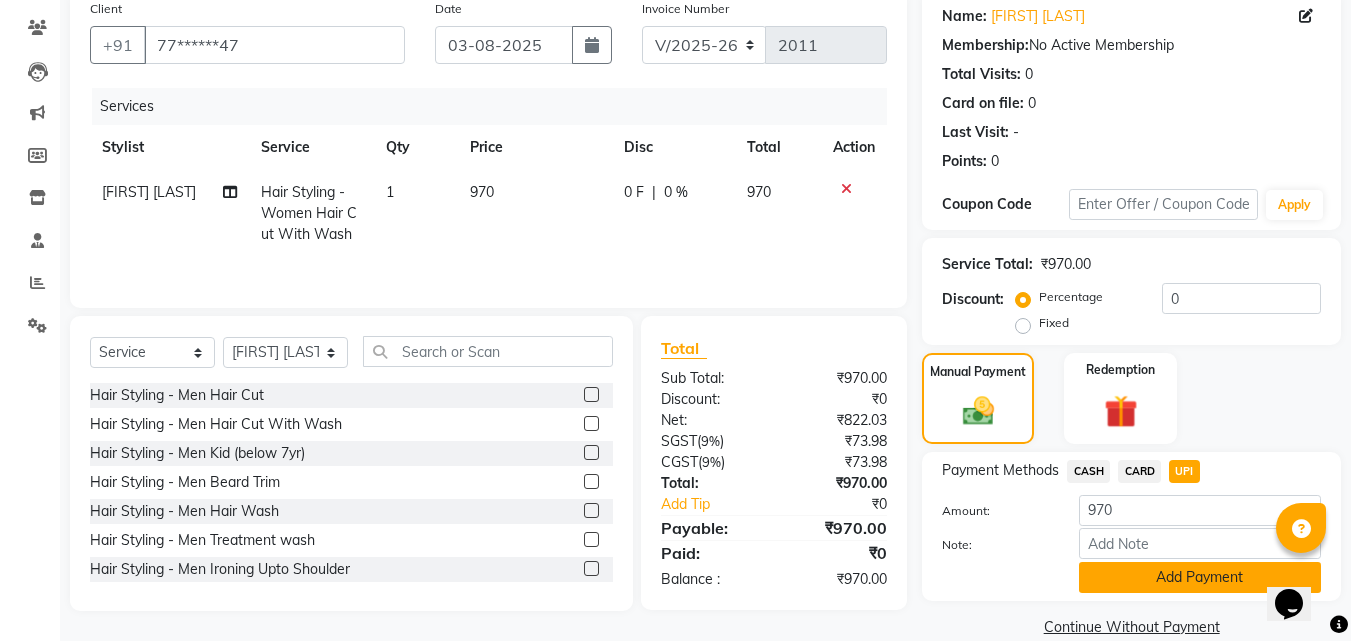 click on "Add Payment" 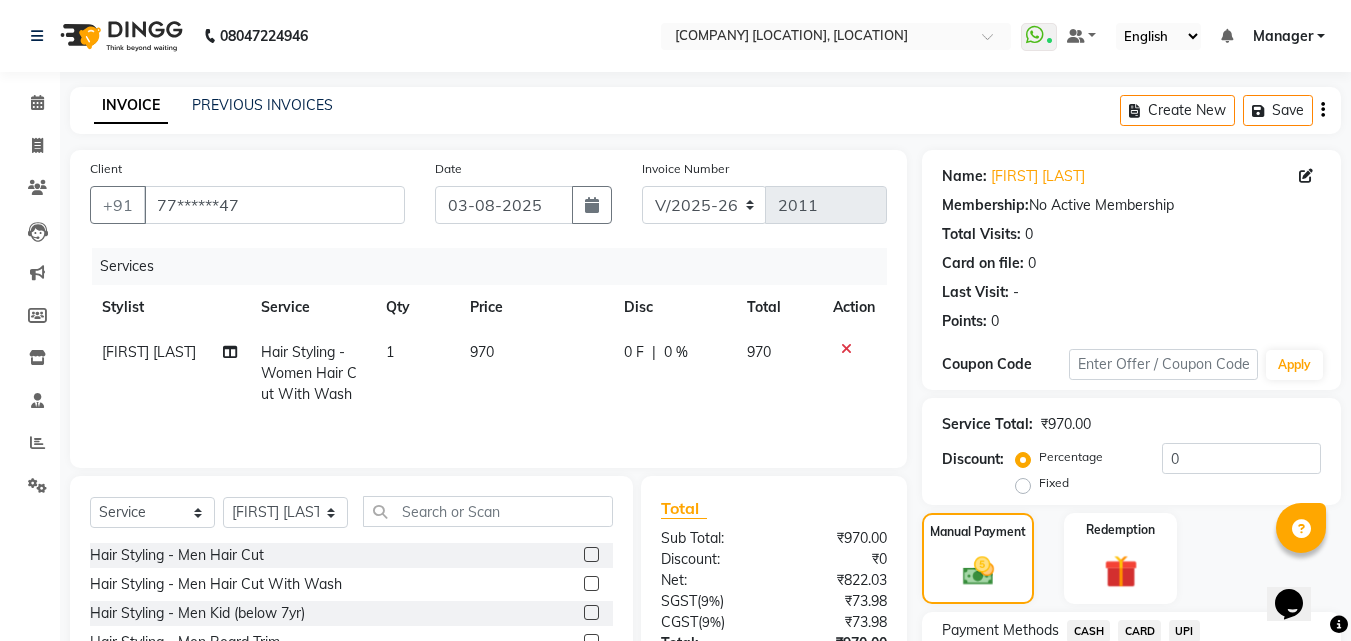 scroll, scrollTop: 275, scrollLeft: 0, axis: vertical 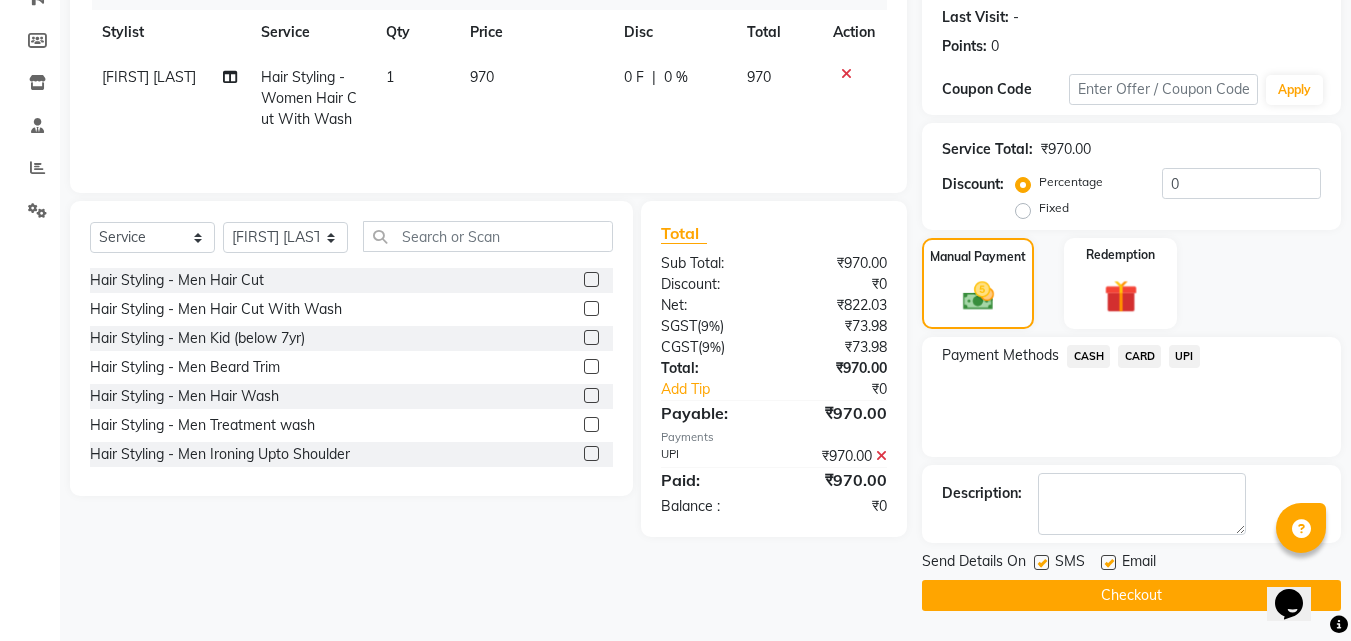click on "Checkout" 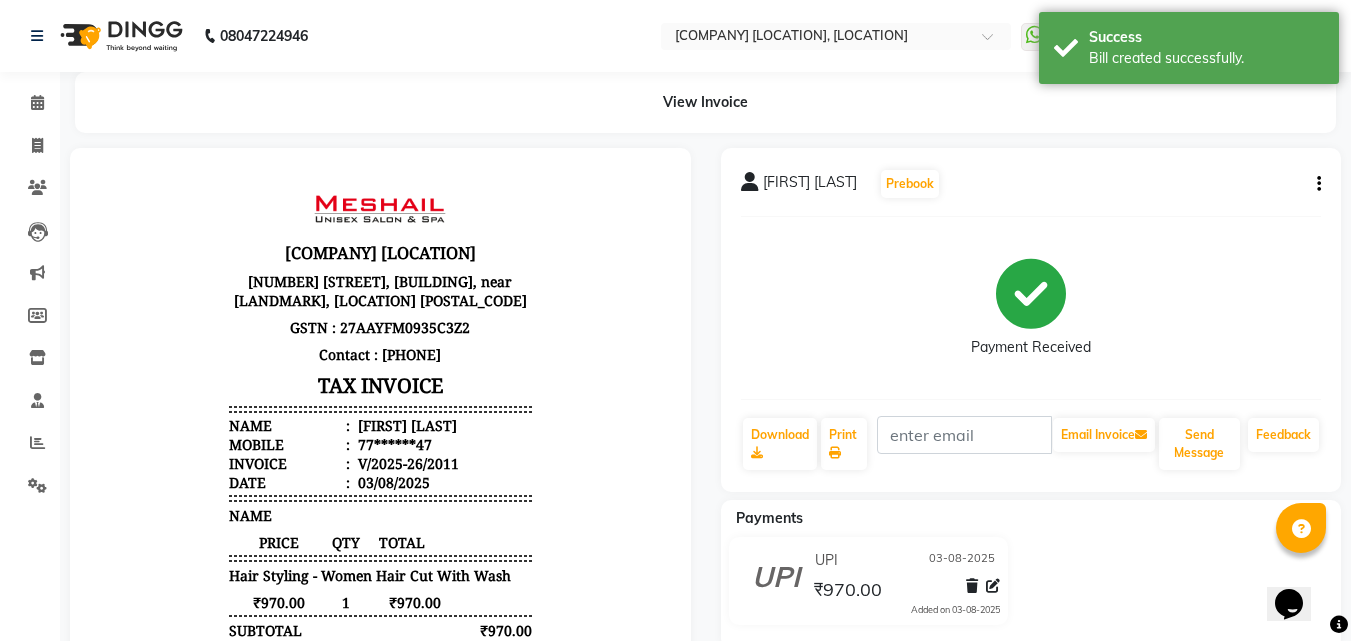 scroll, scrollTop: 0, scrollLeft: 0, axis: both 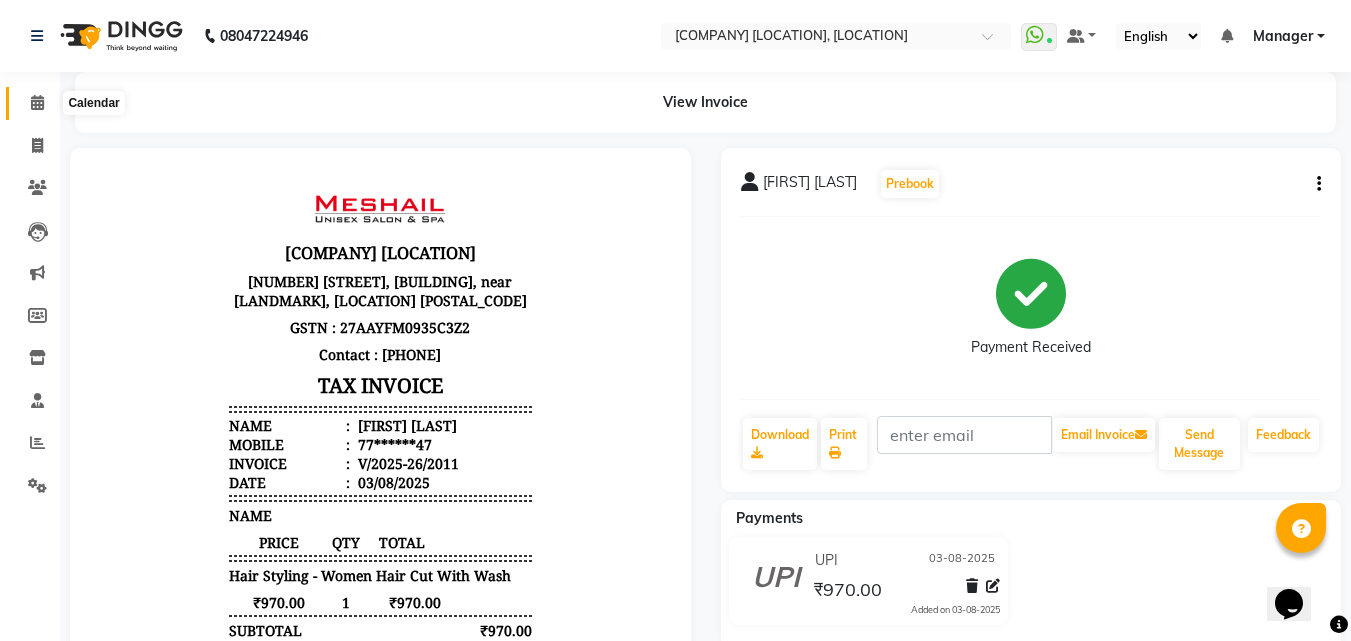 click 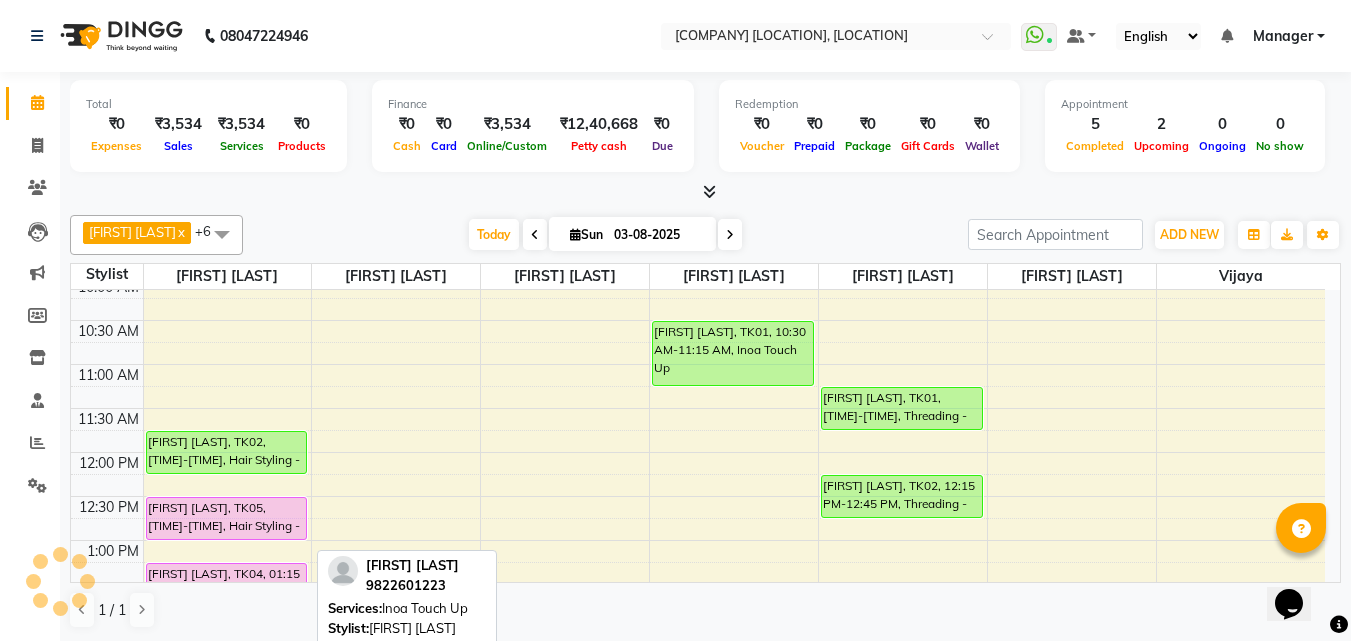 scroll, scrollTop: 100, scrollLeft: 0, axis: vertical 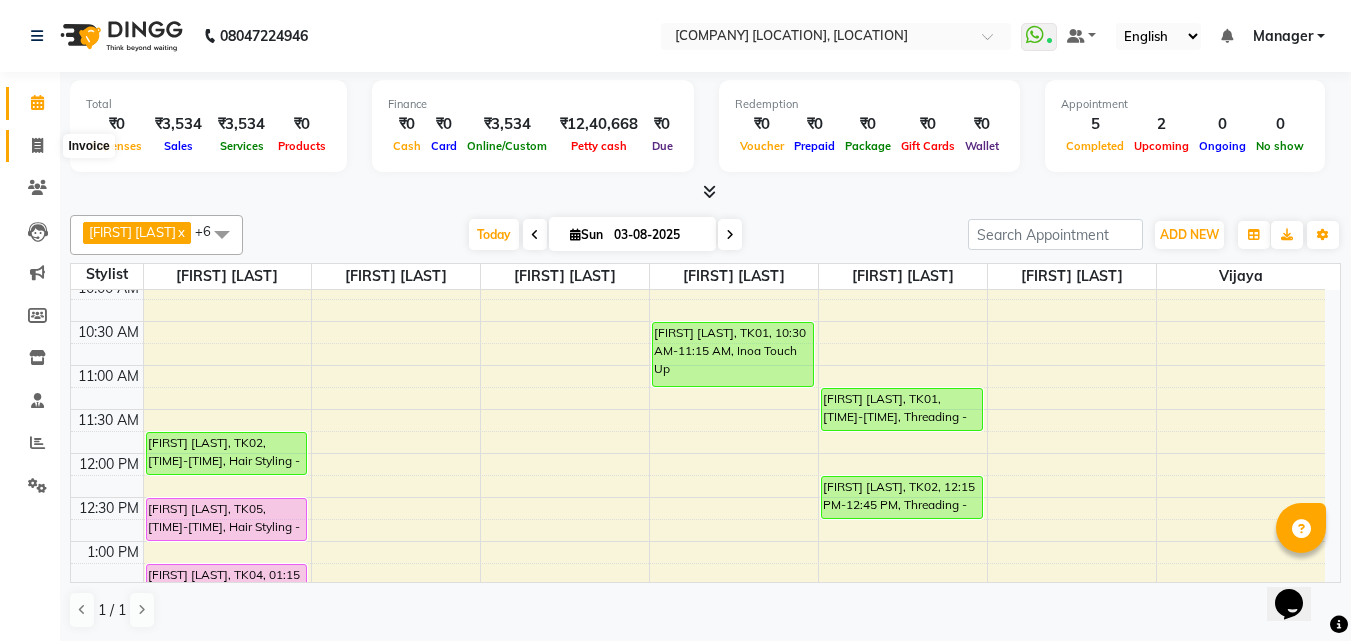 click 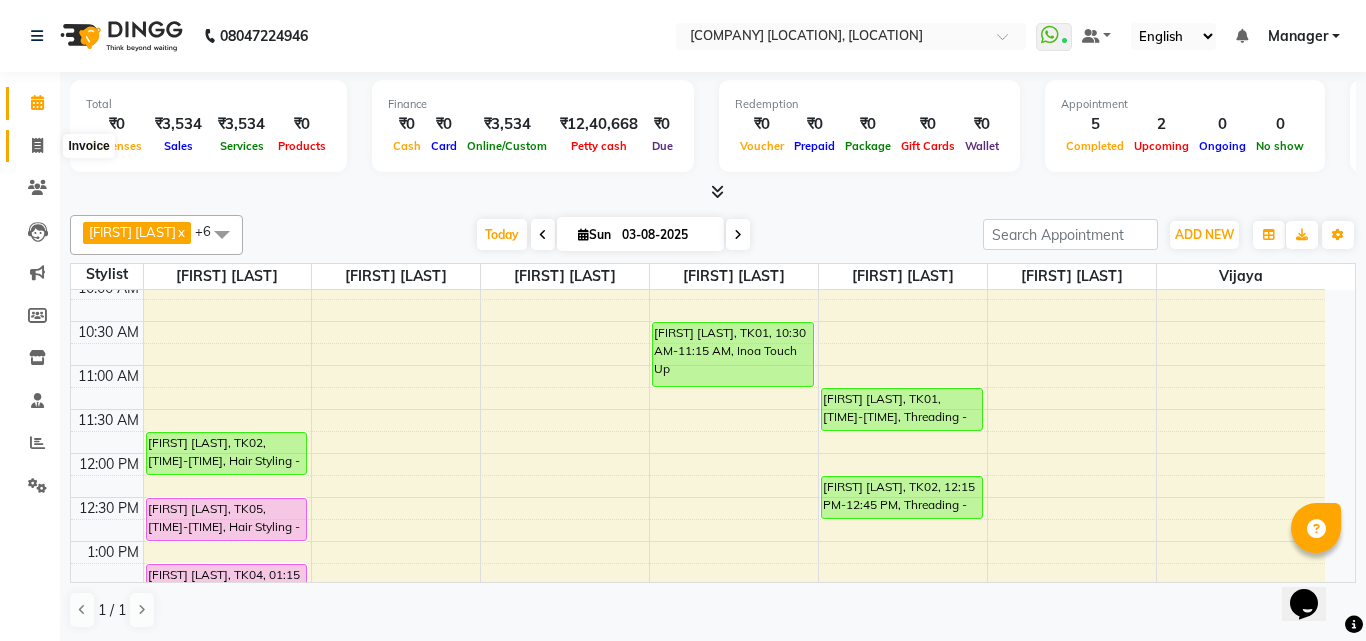 select on "service" 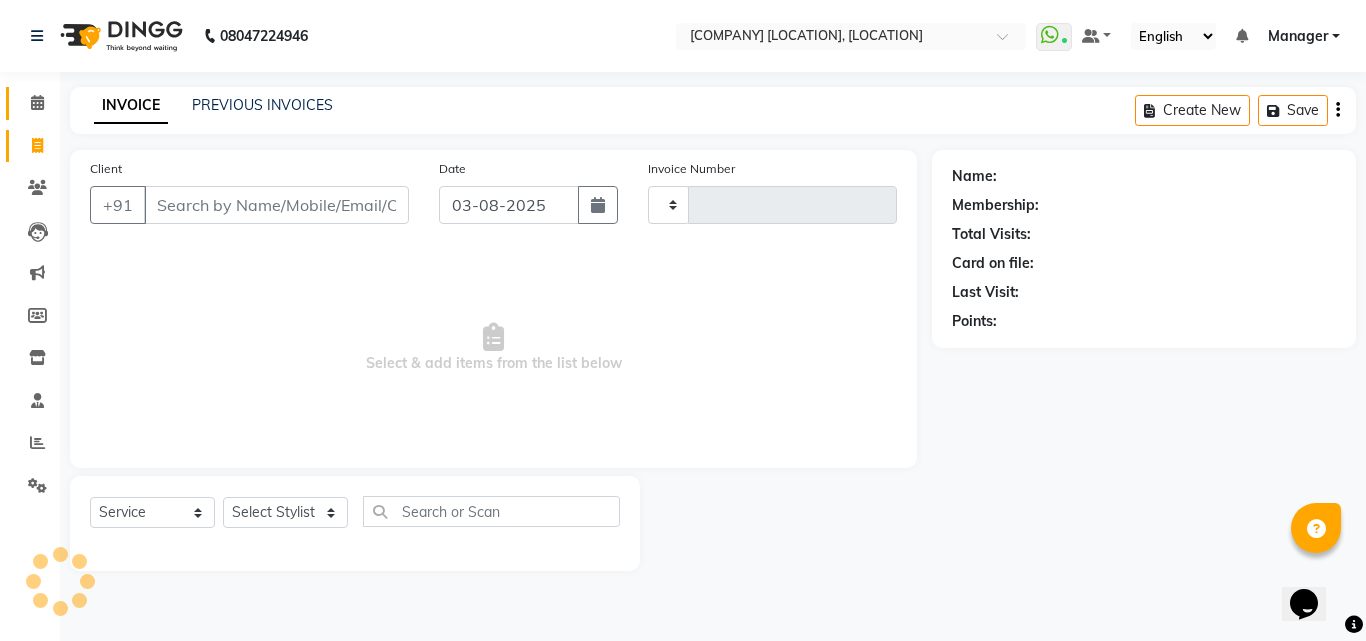 type on "2012" 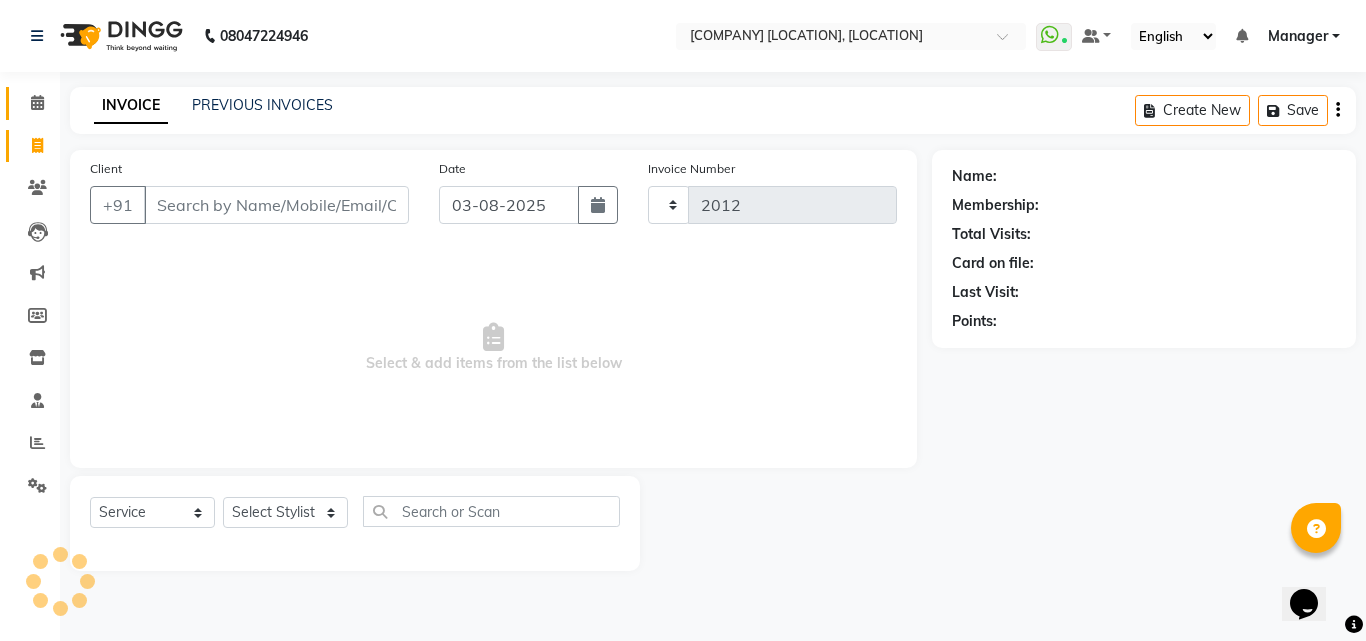select on "6713" 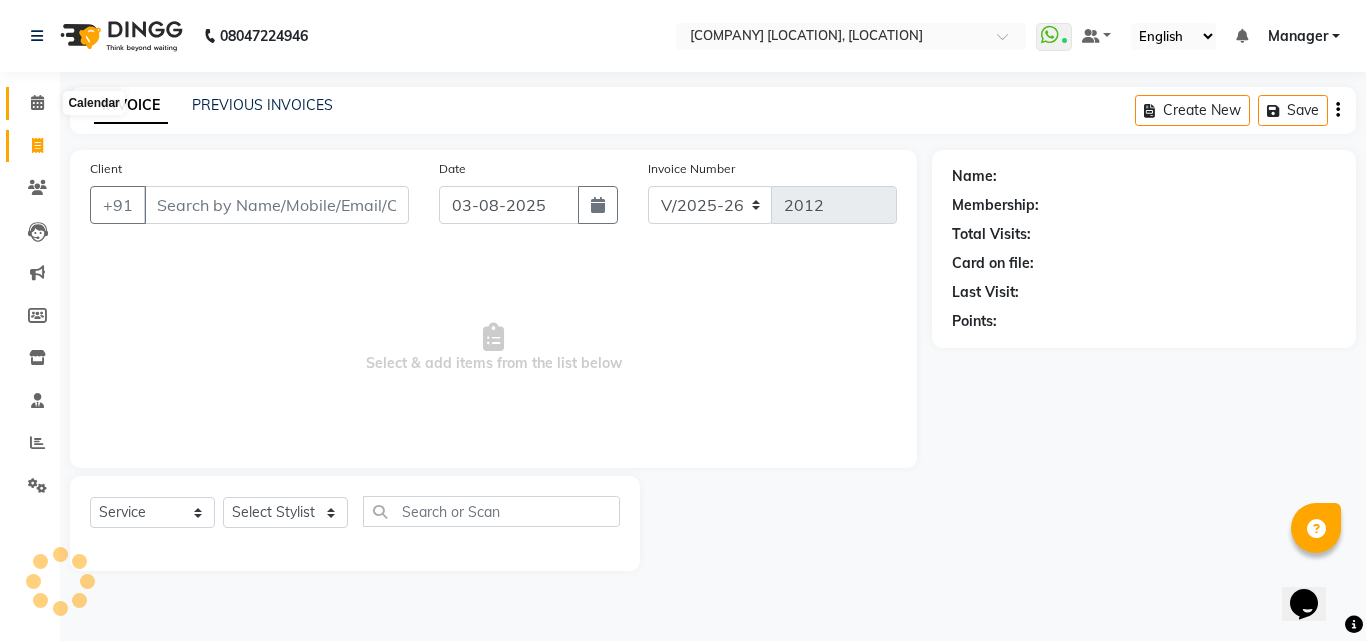 click 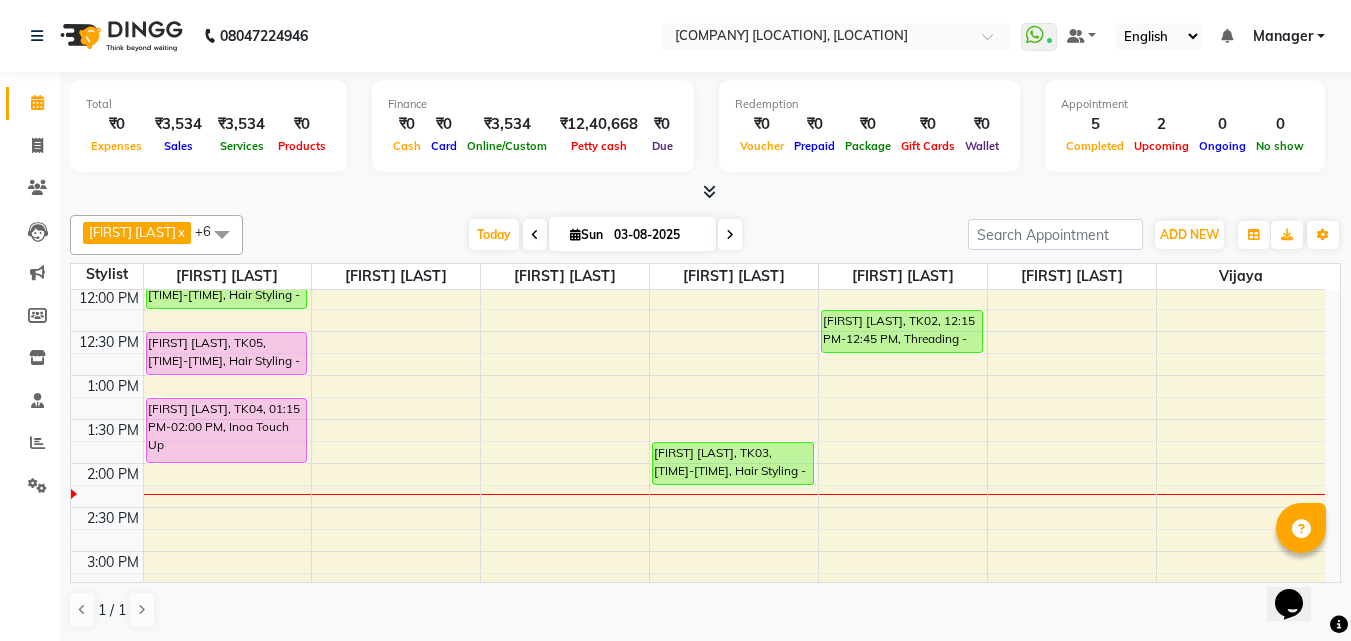 scroll, scrollTop: 200, scrollLeft: 0, axis: vertical 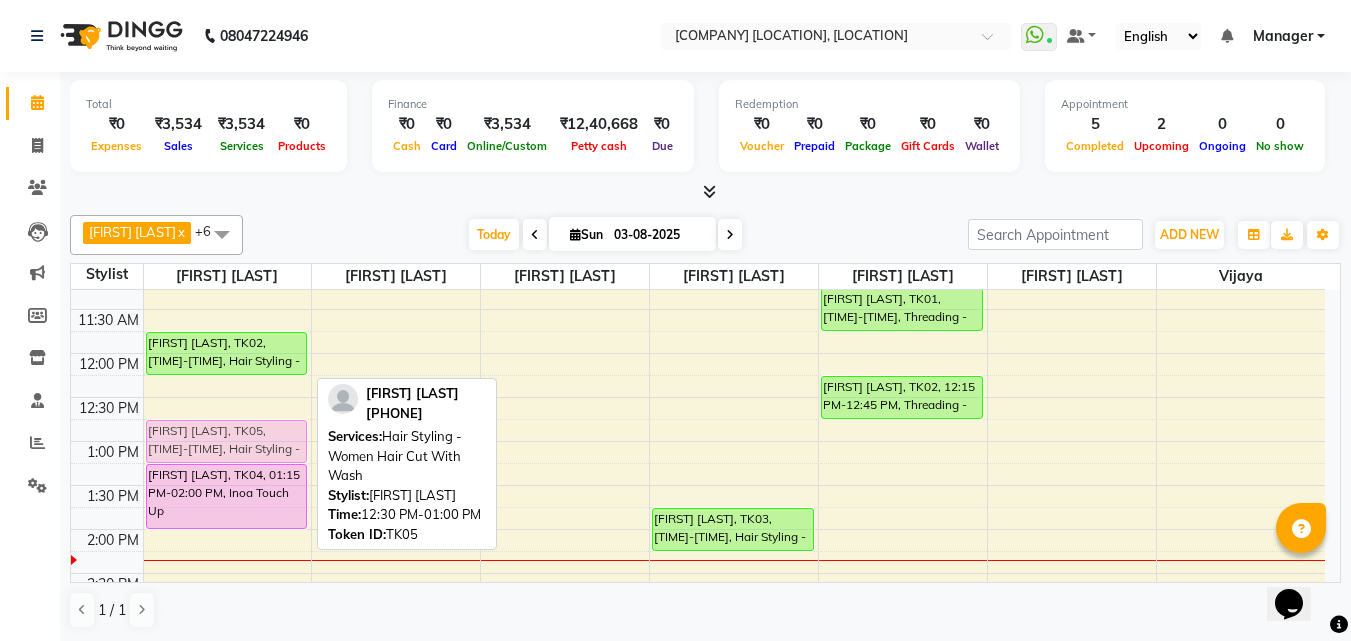 click on "[FIRST] [LAST], TK02, 11:45 AM-12:15 PM, Hair Styling - Women Hair Blowdry Up To Shoulder [FIRST] [LAST], TK05, 12:30 PM-01:00 PM, Hair Styling - Women Hair Cut With Wash [FIRST] [LAST], TK04, 01:15 PM-02:00 PM, Inoa Touch Up [FIRST] [LAST], TK05, 12:30 PM-01:00 PM, Hair Styling - Women Hair Cut With Wash" at bounding box center [228, 661] 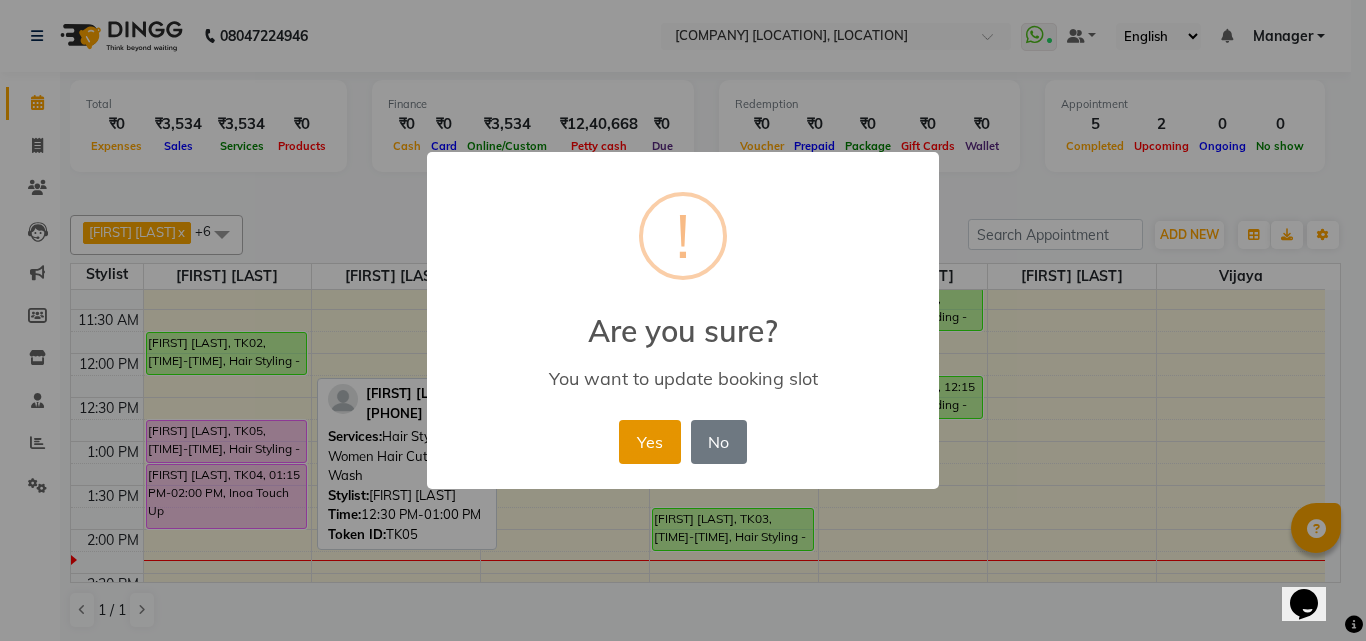 click on "Yes" at bounding box center [649, 442] 